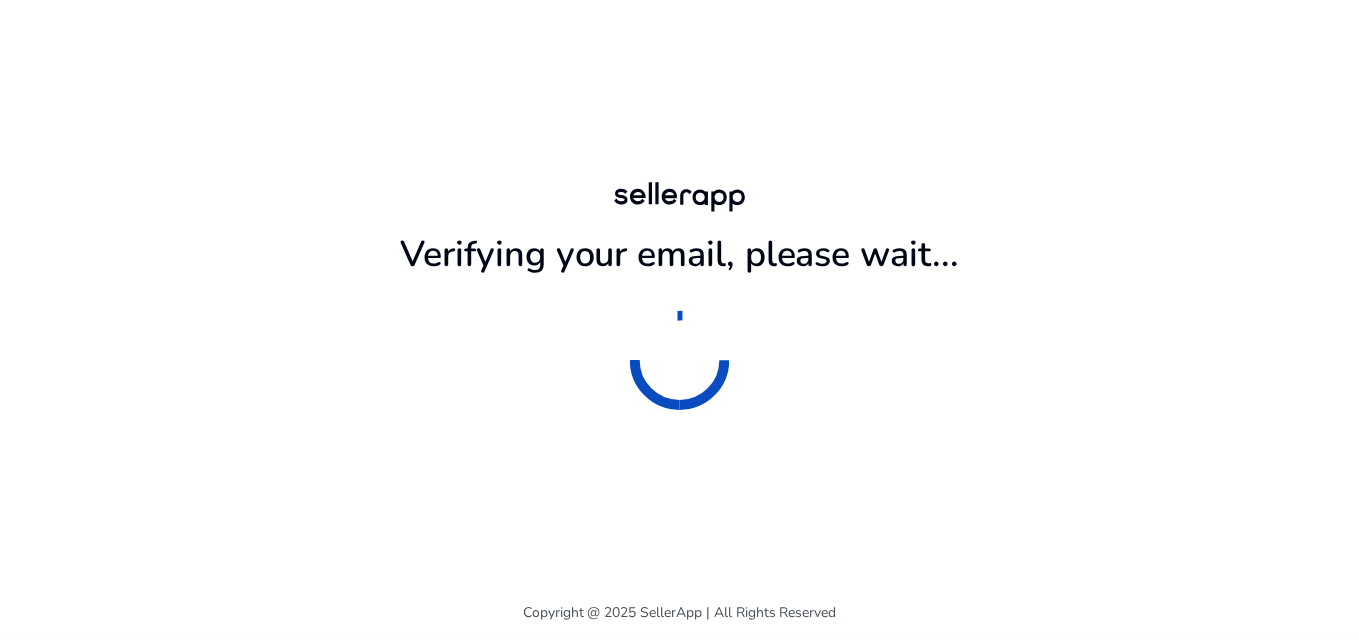 scroll, scrollTop: 0, scrollLeft: 0, axis: both 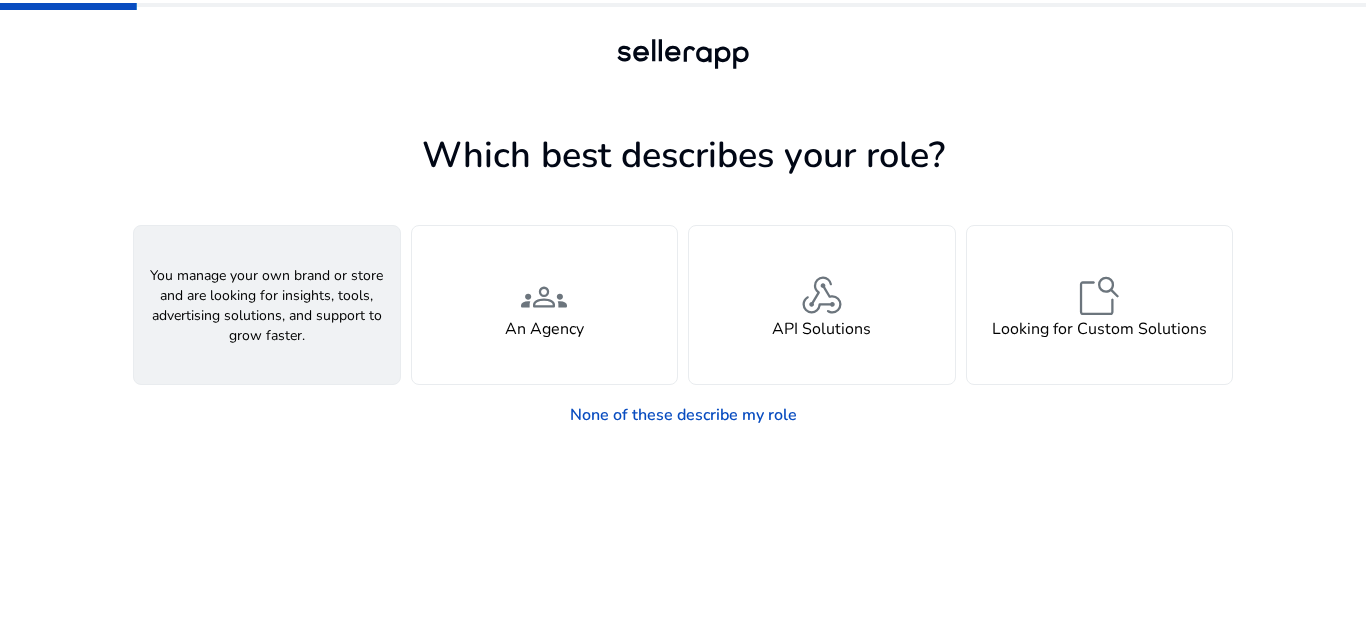 click on "person  A Seller" 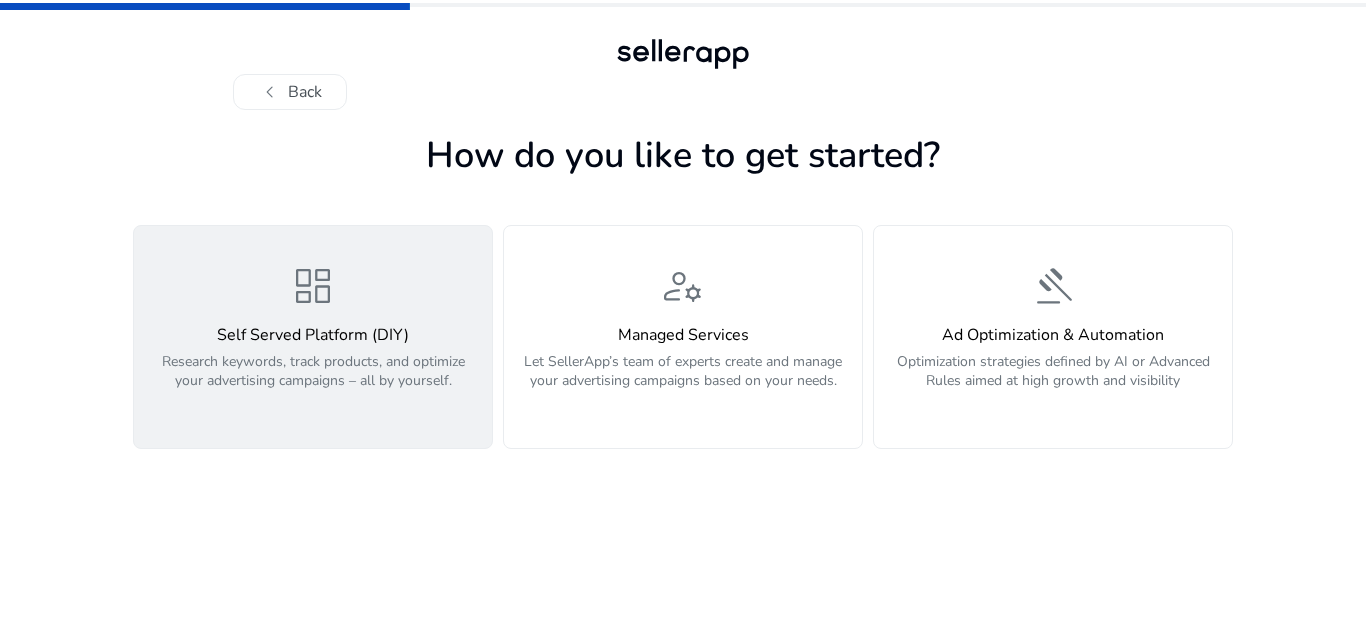 click on "Self Served Platform (DIY)" 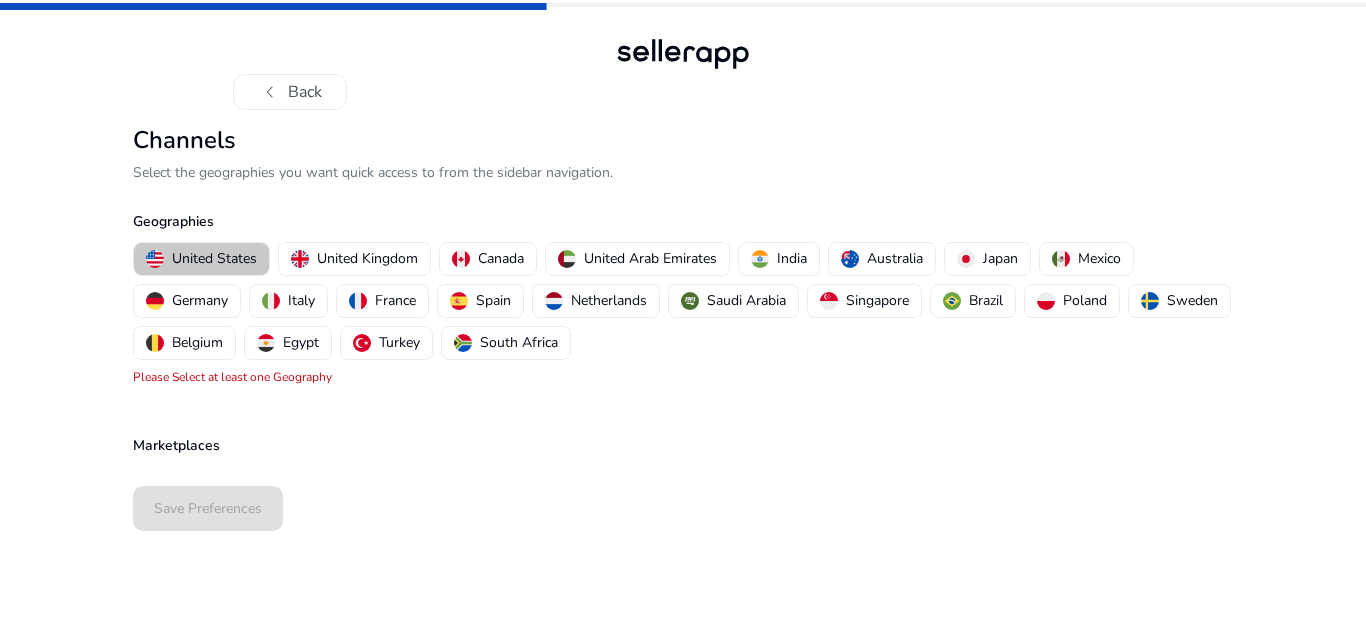 click on "United States" at bounding box center (214, 258) 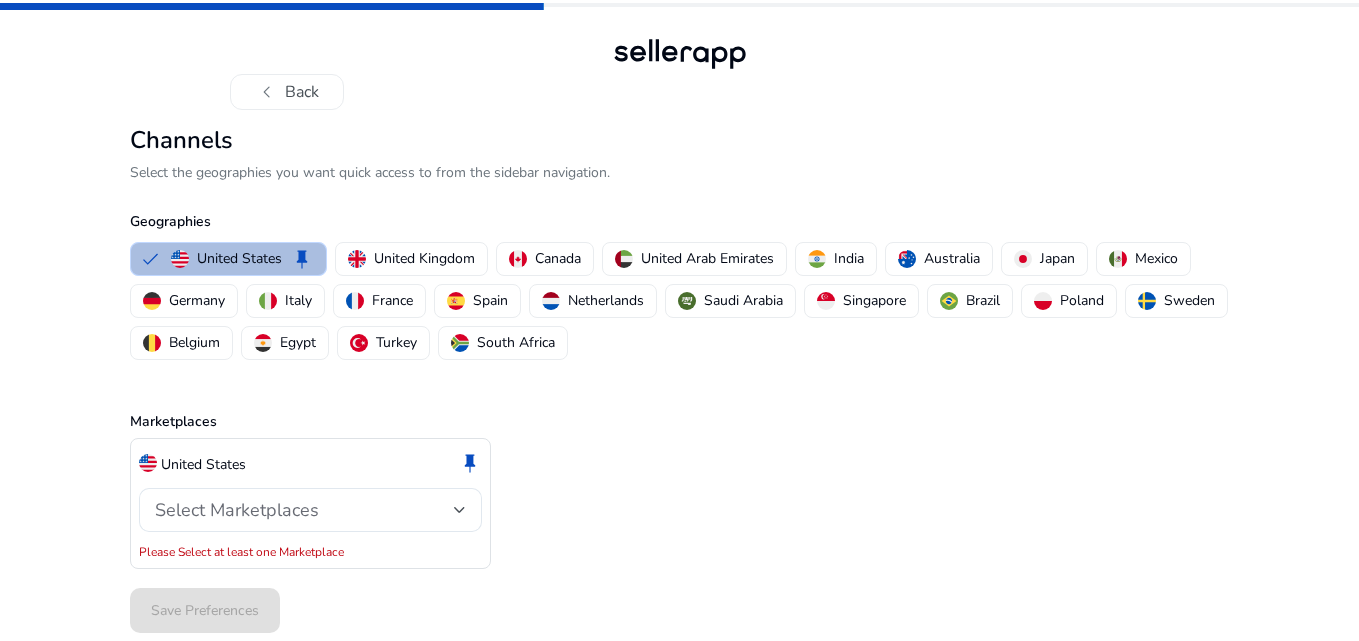 scroll, scrollTop: 5, scrollLeft: 0, axis: vertical 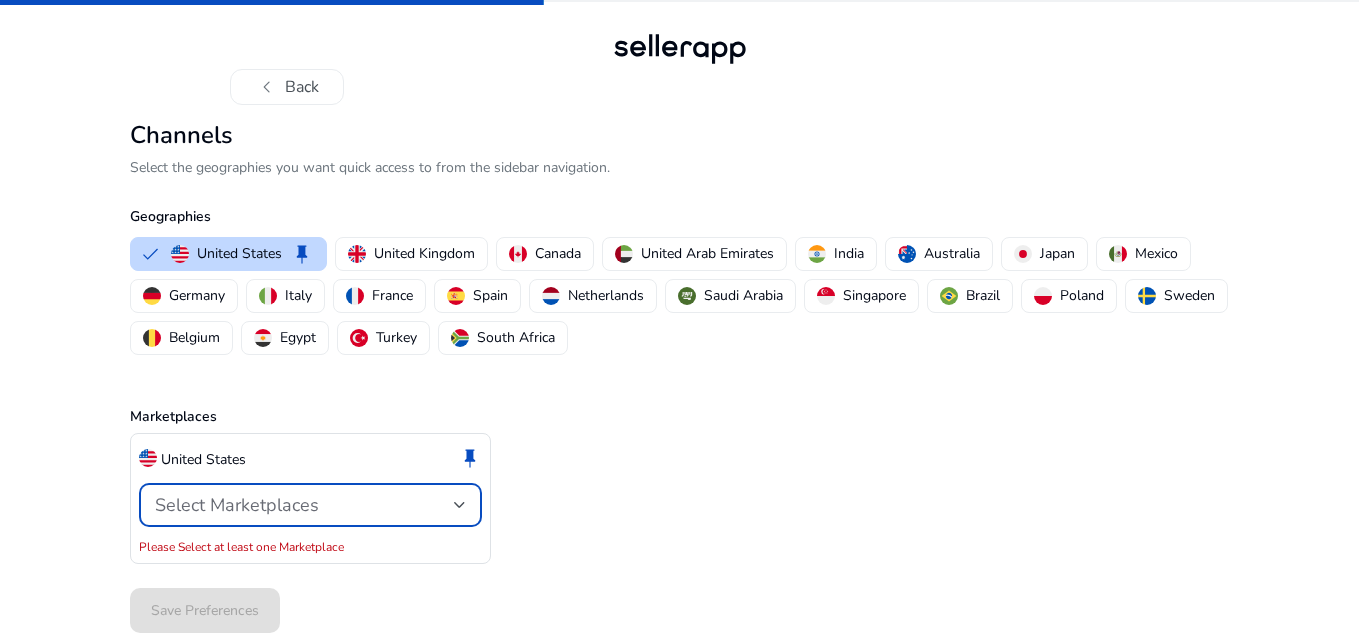 click on "Select Marketplaces" at bounding box center [237, 505] 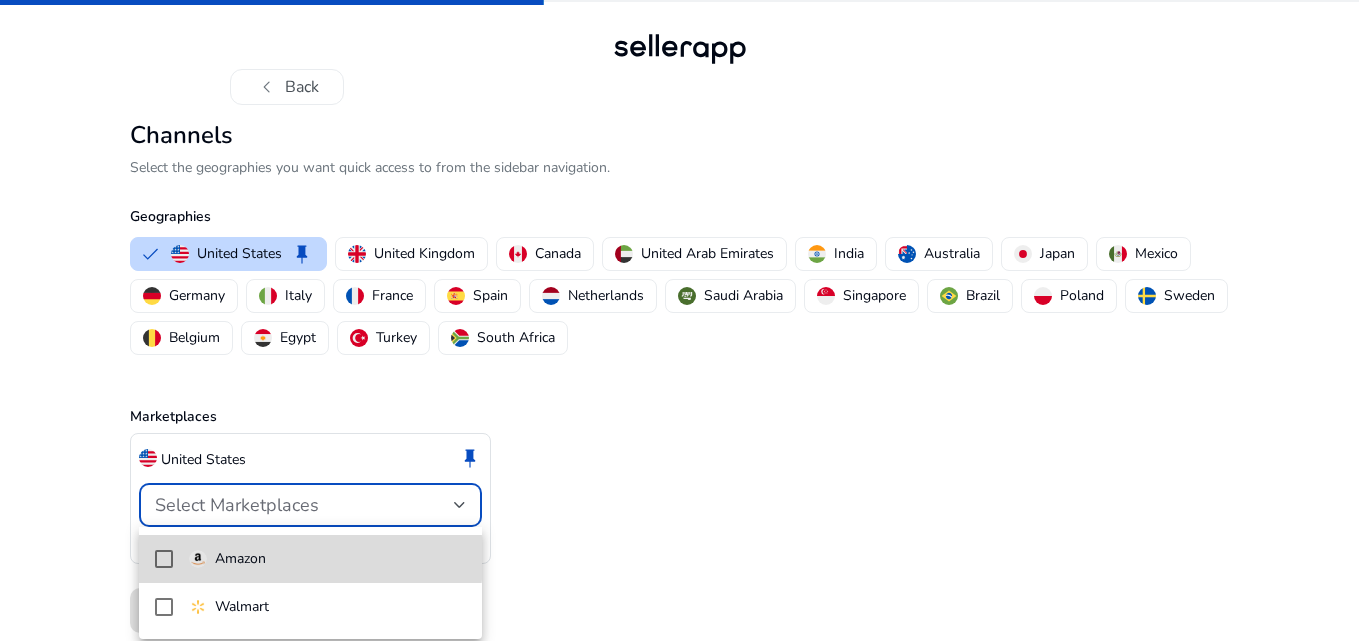 click on "Amazon" at bounding box center (240, 559) 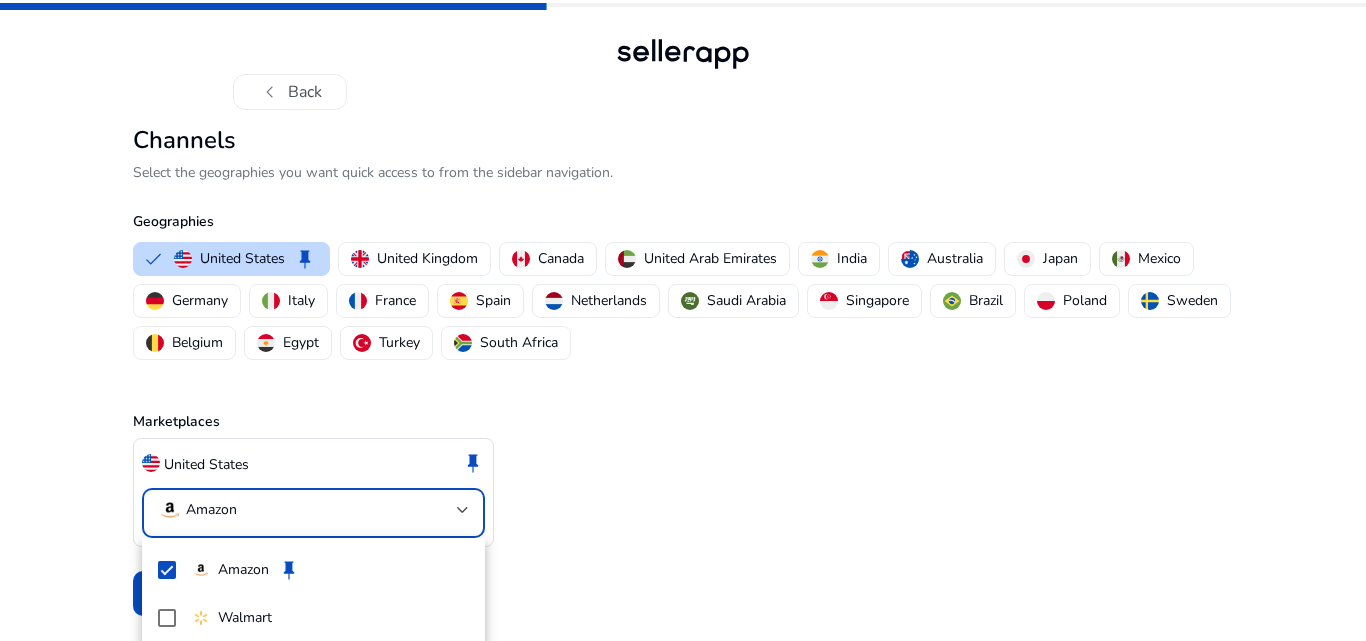 click at bounding box center [683, 320] 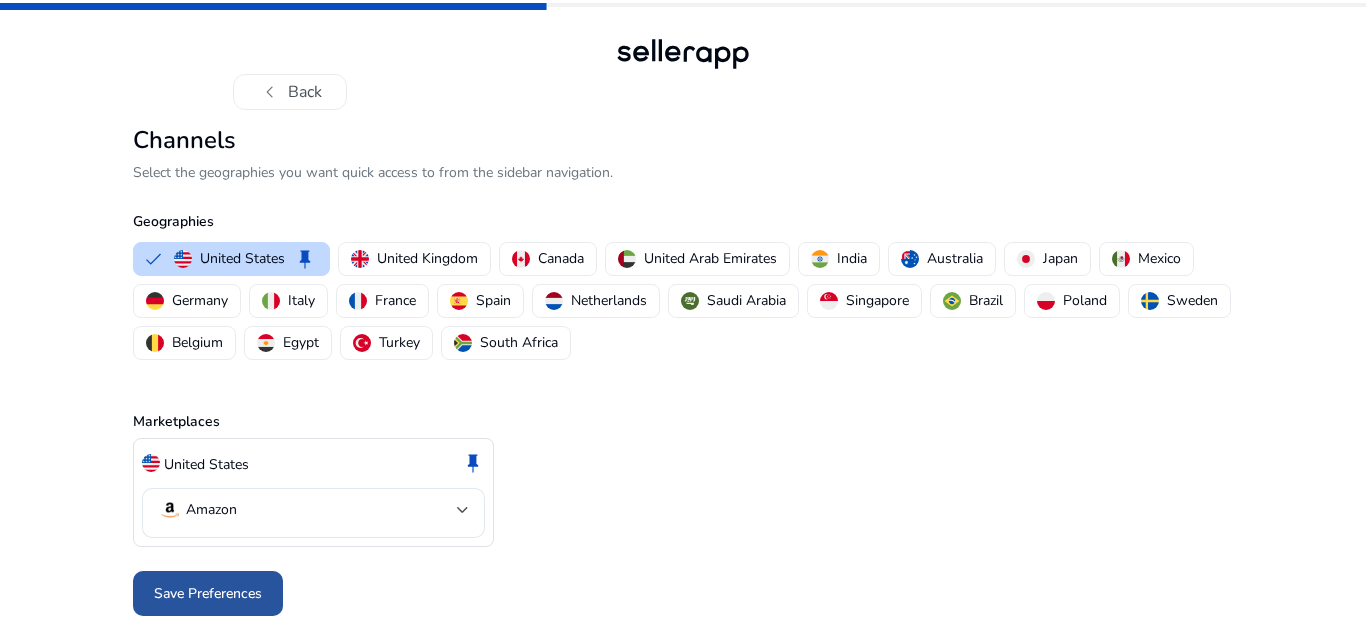 click on "Save Preferences" 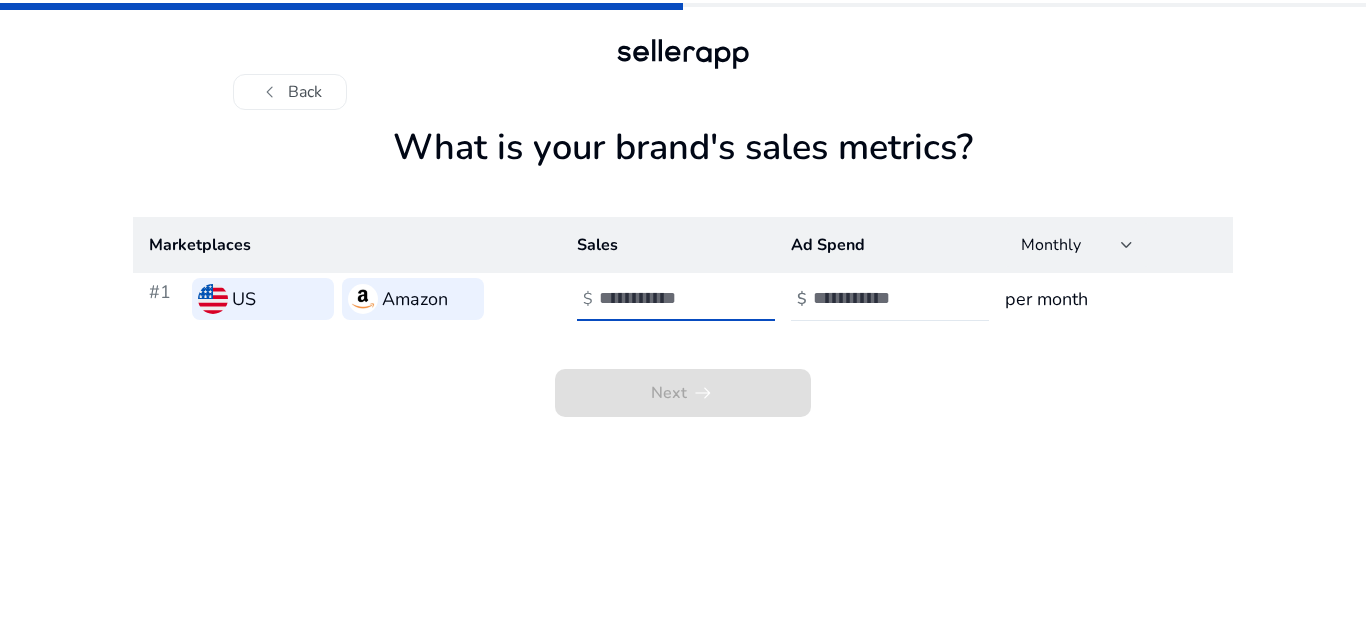 click at bounding box center (666, 298) 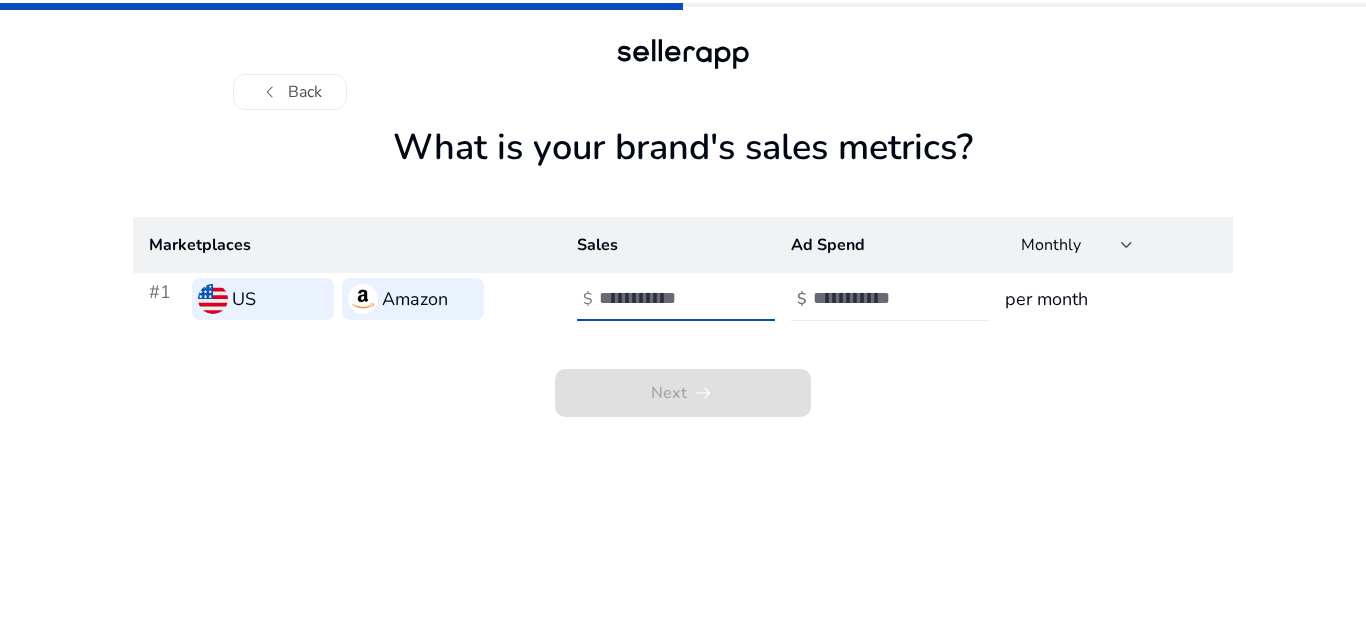 type on "*****" 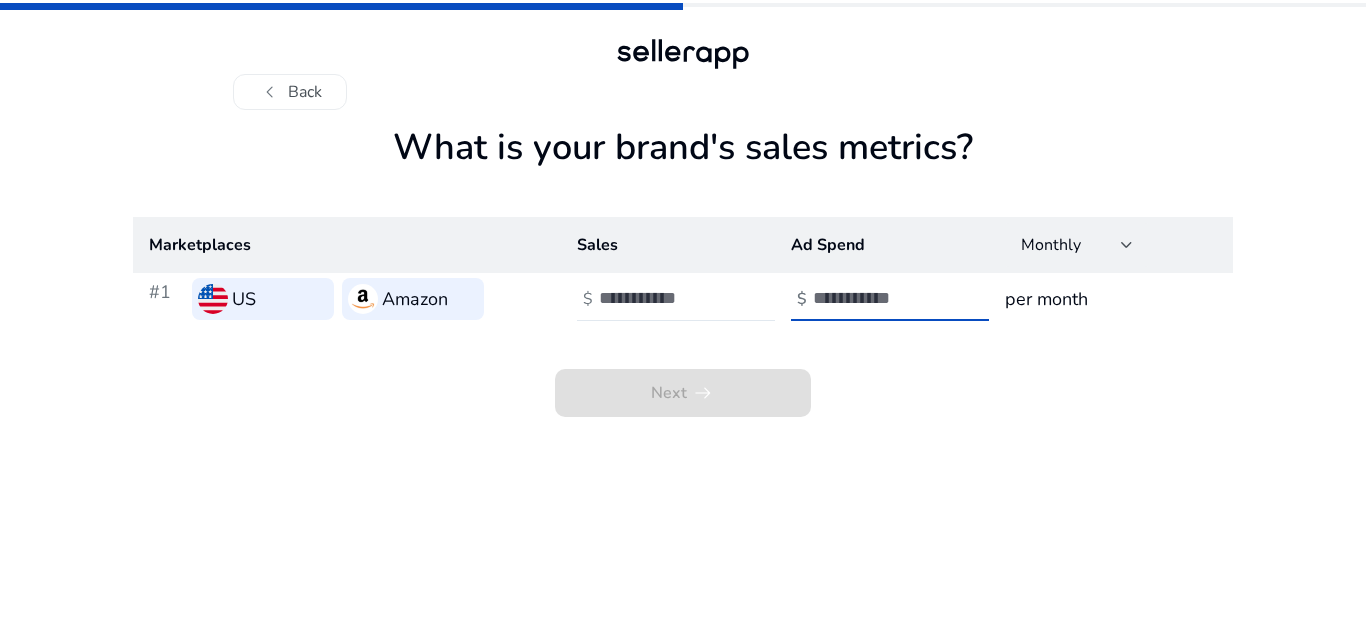 click at bounding box center [880, 298] 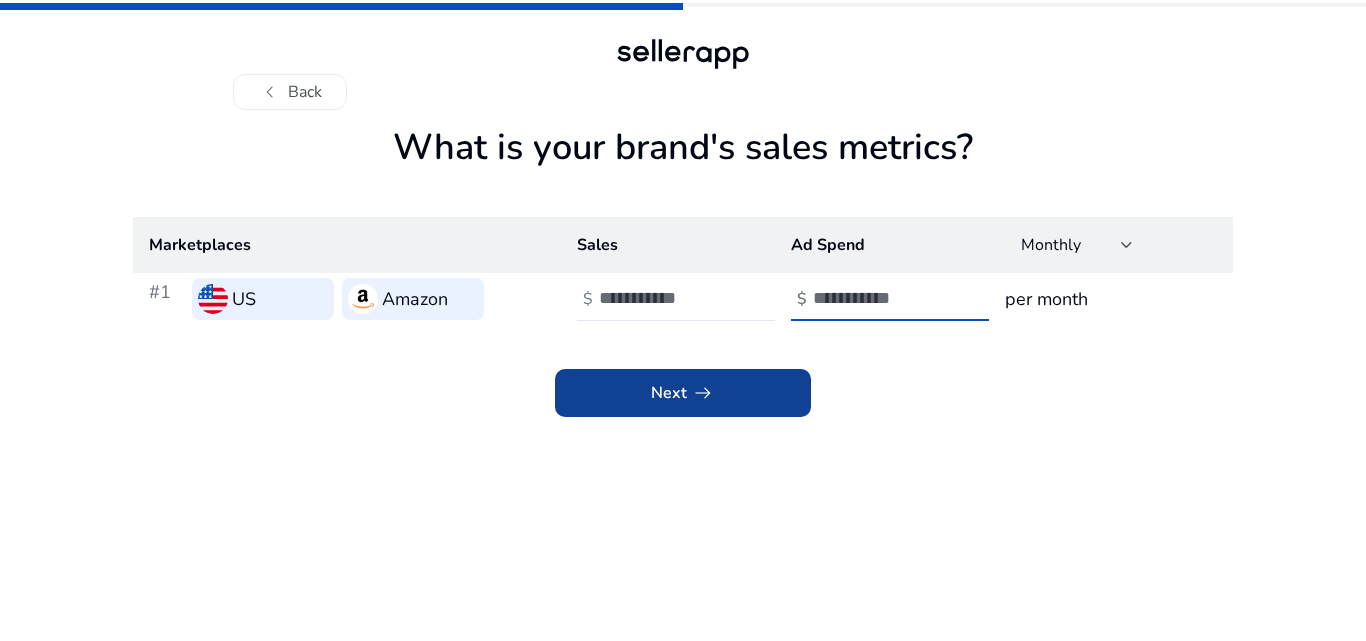 type on "***" 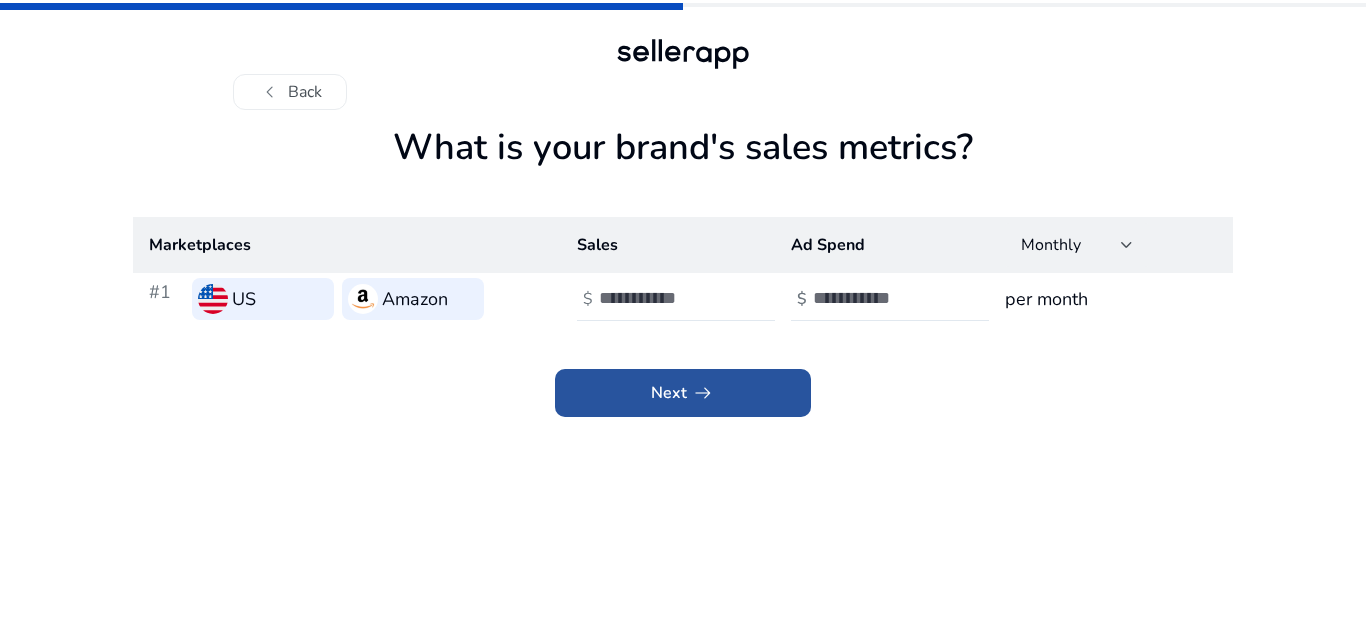 click on "arrow_right_alt" 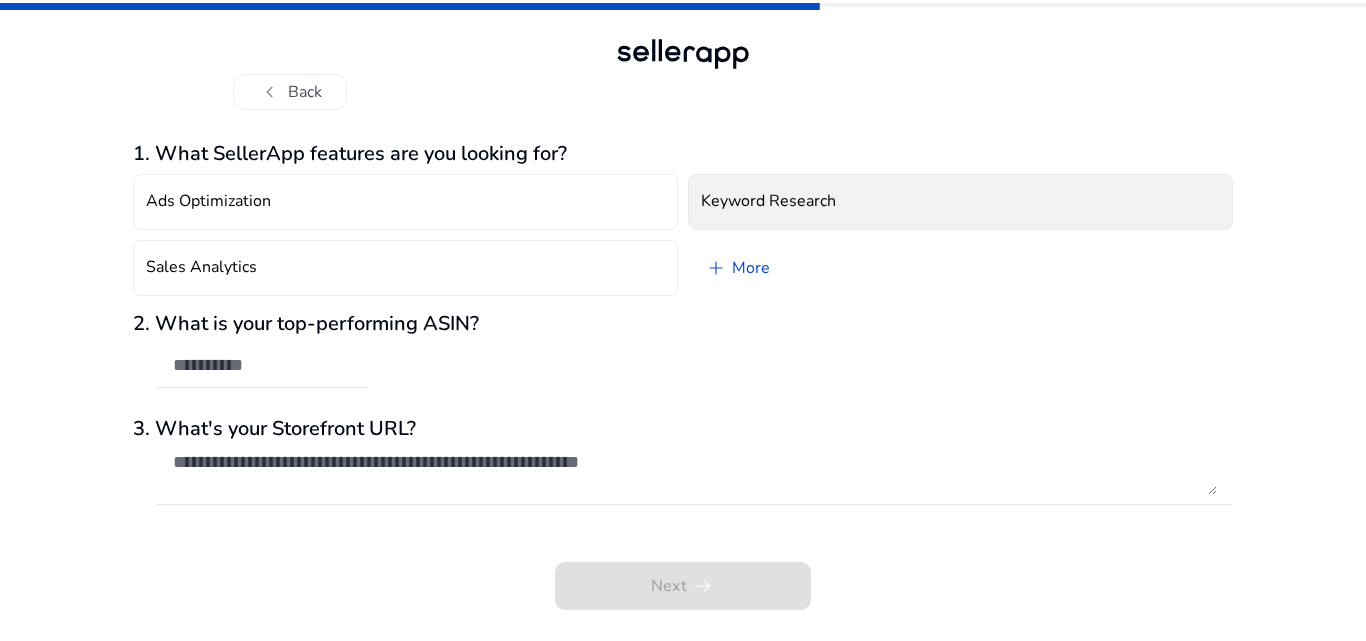 click on "Keyword Research" 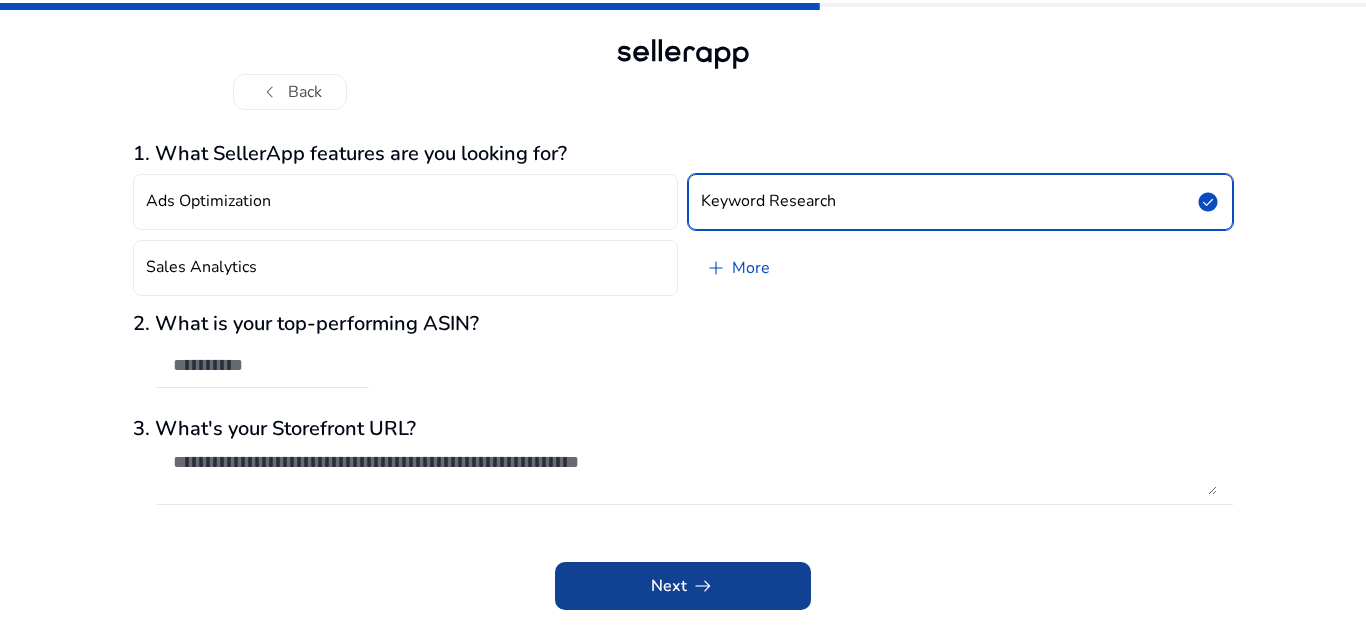click 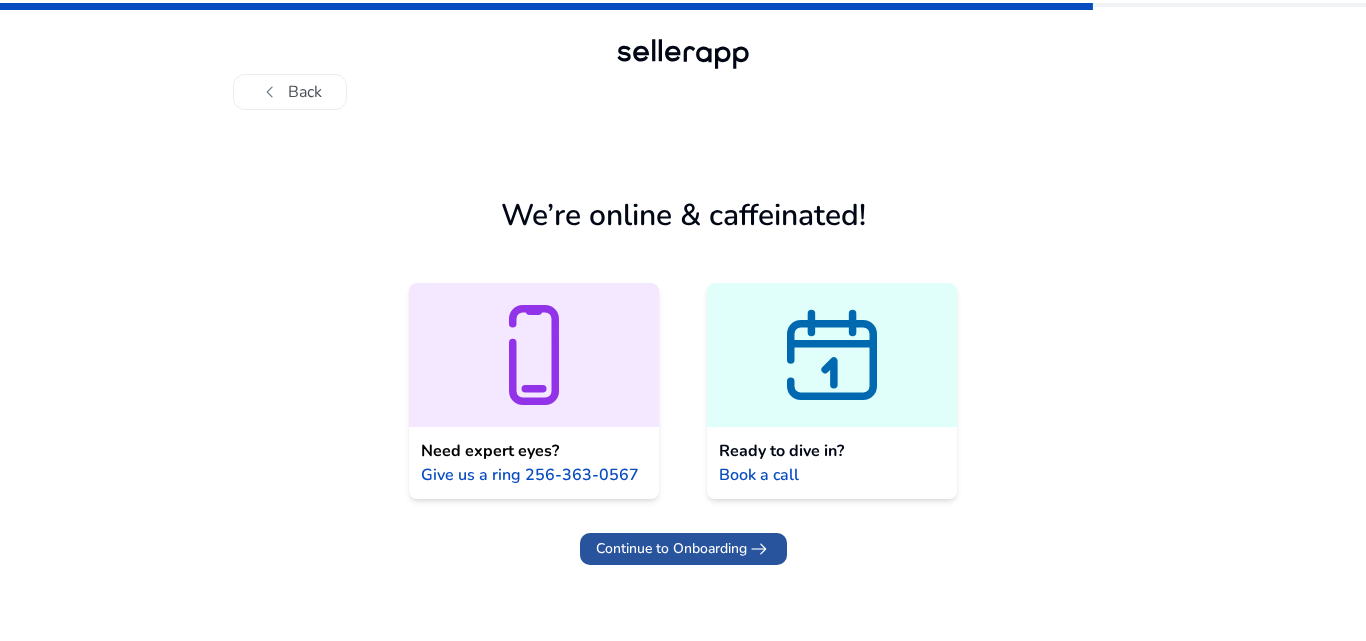 click on "Continue to Onboarding" 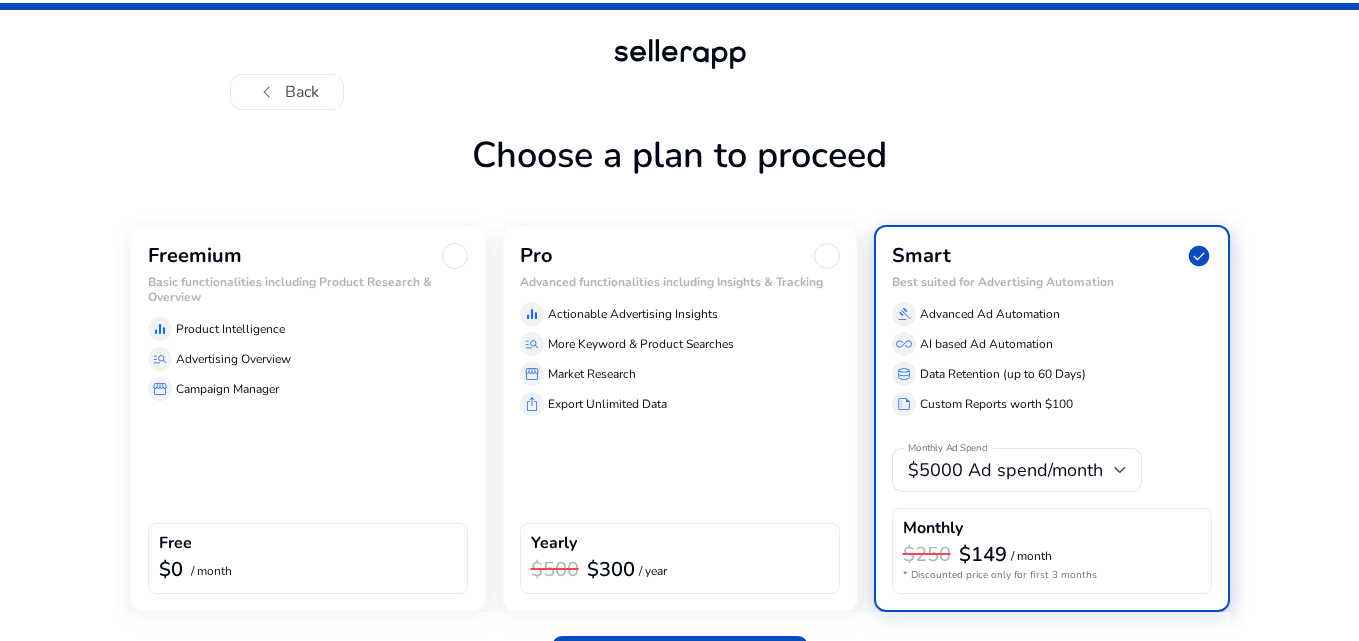 scroll, scrollTop: 59, scrollLeft: 0, axis: vertical 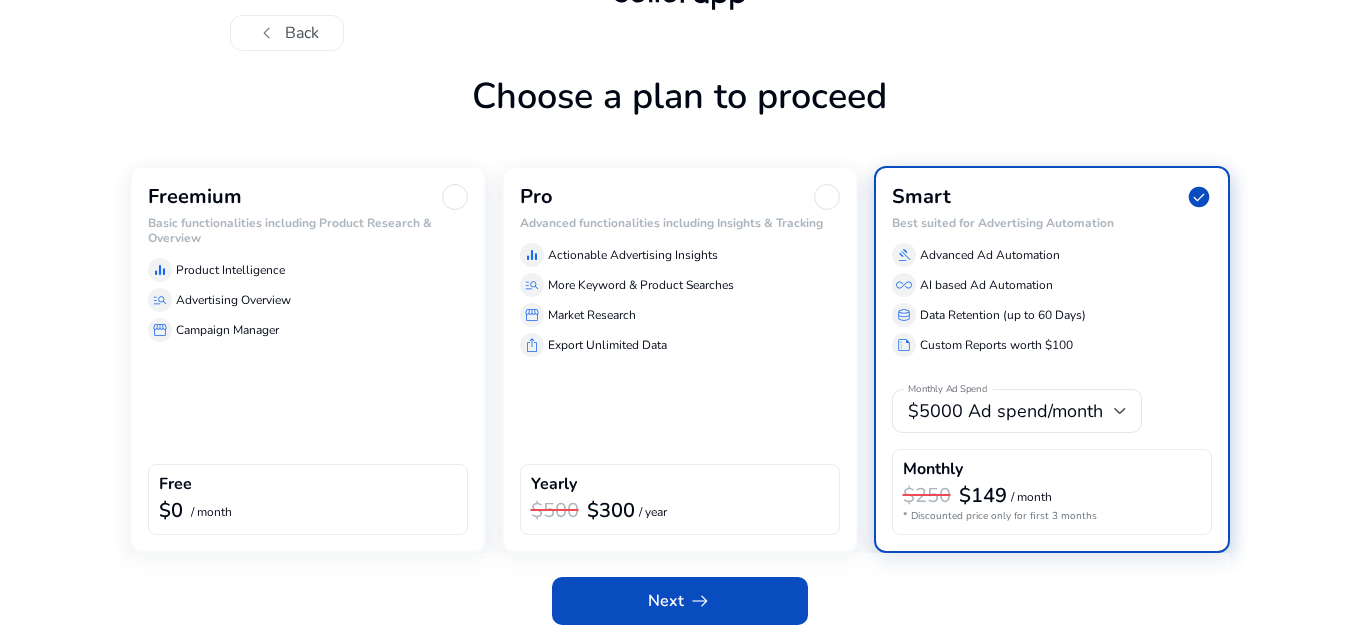 click on "Freemium Basic functionalities including Product Research & Overview  equalizer  Product Intelligence  manage_search  Advertising Overview  storefront  Campaign Manager  Free  $0  / month" 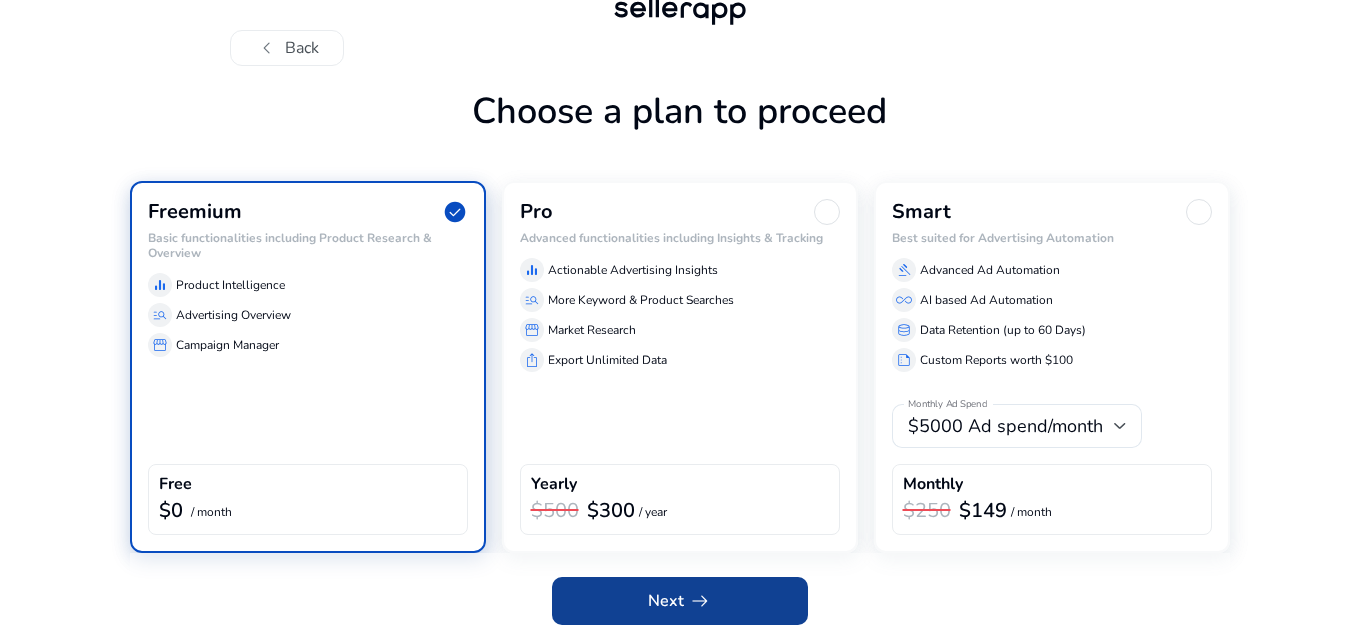 click on "Next   arrow_right_alt" 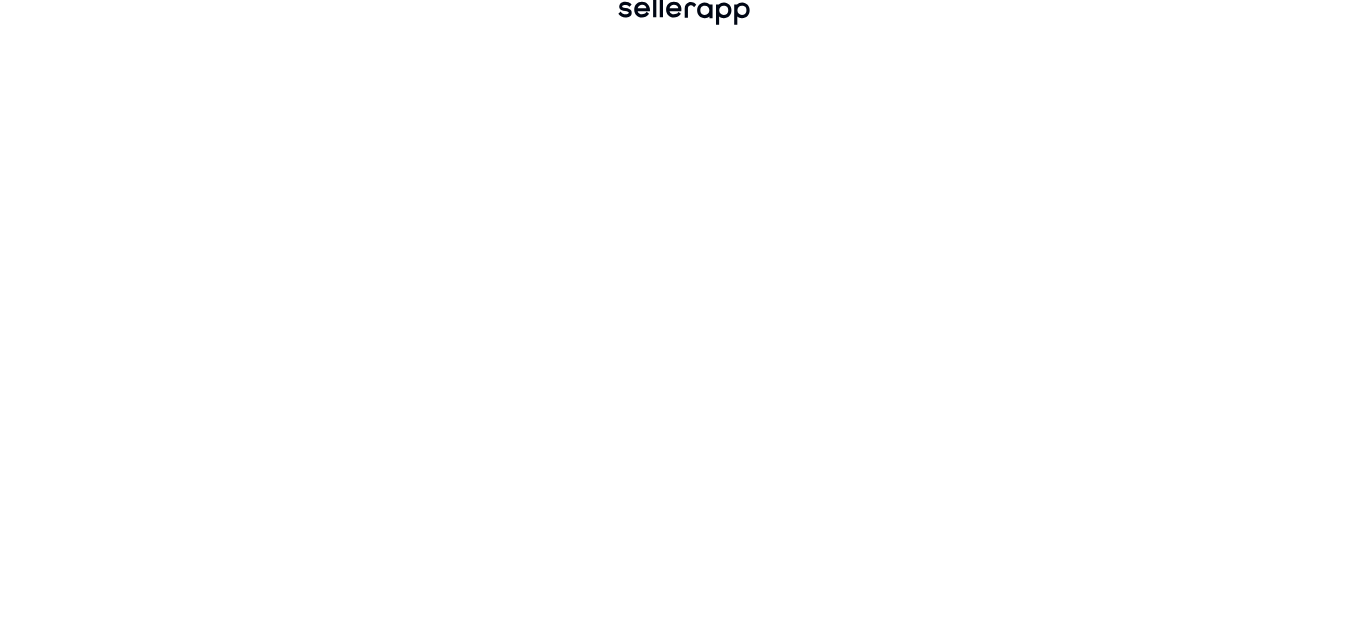 scroll, scrollTop: 0, scrollLeft: 0, axis: both 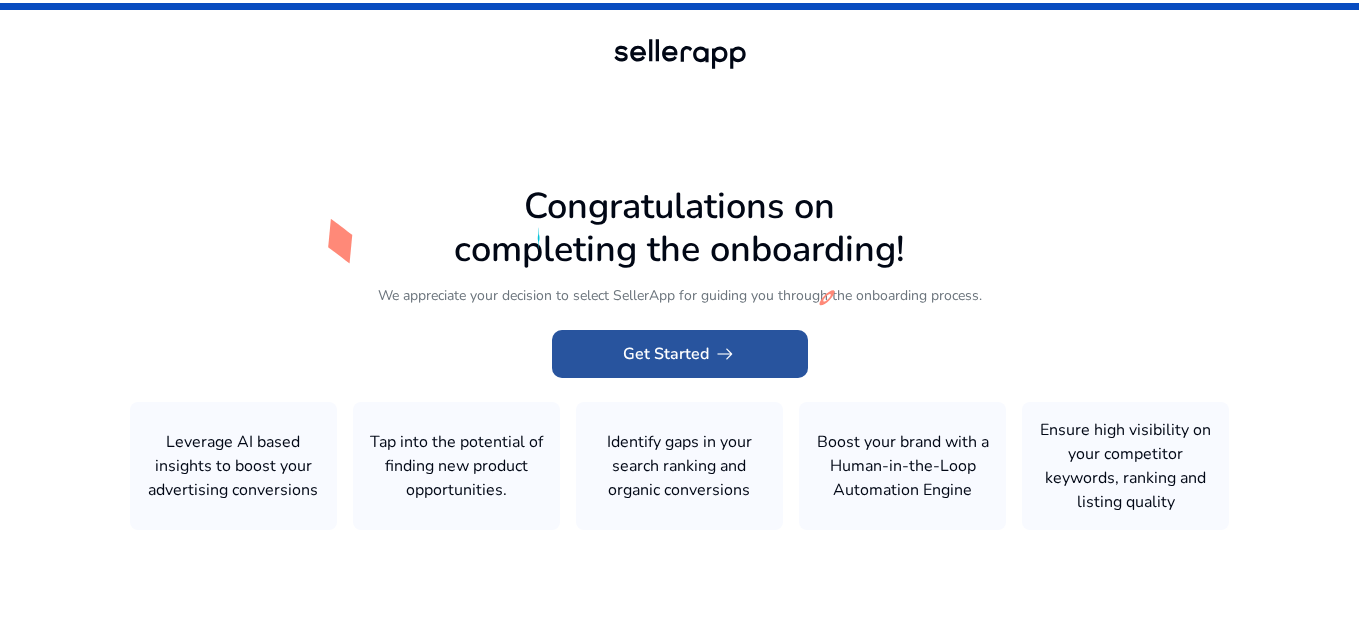click on "Get Started   arrow_right_alt" 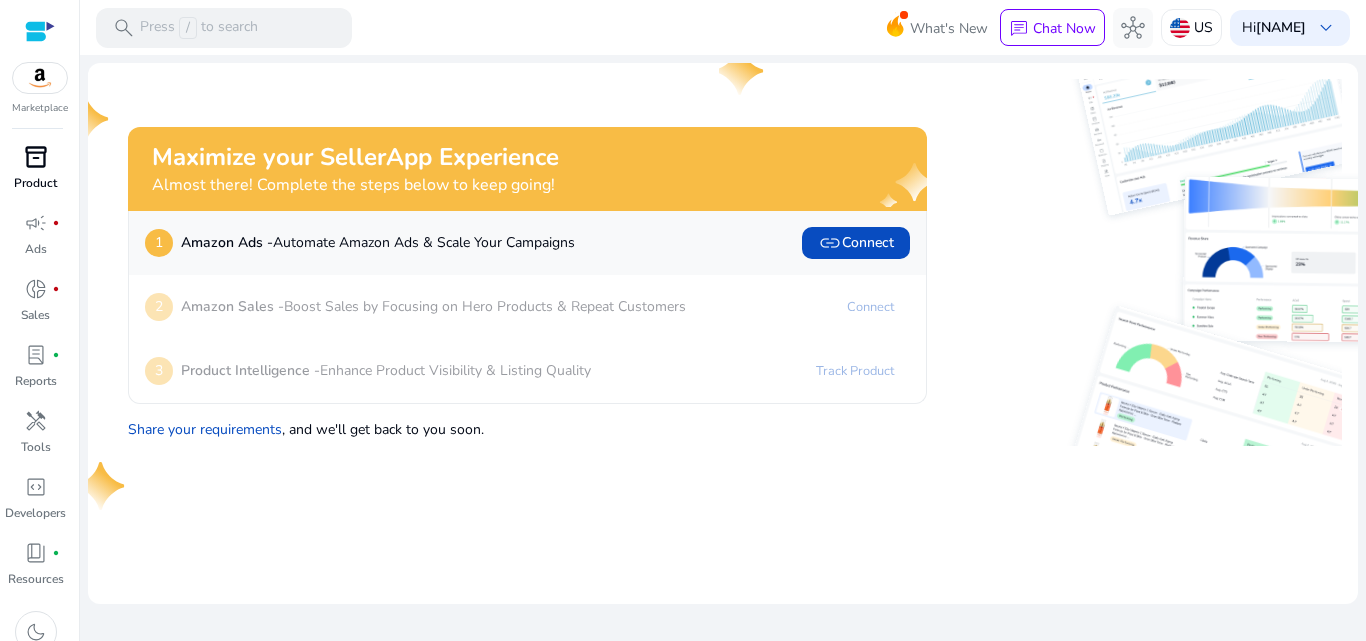click on "inventory_2" at bounding box center [36, 157] 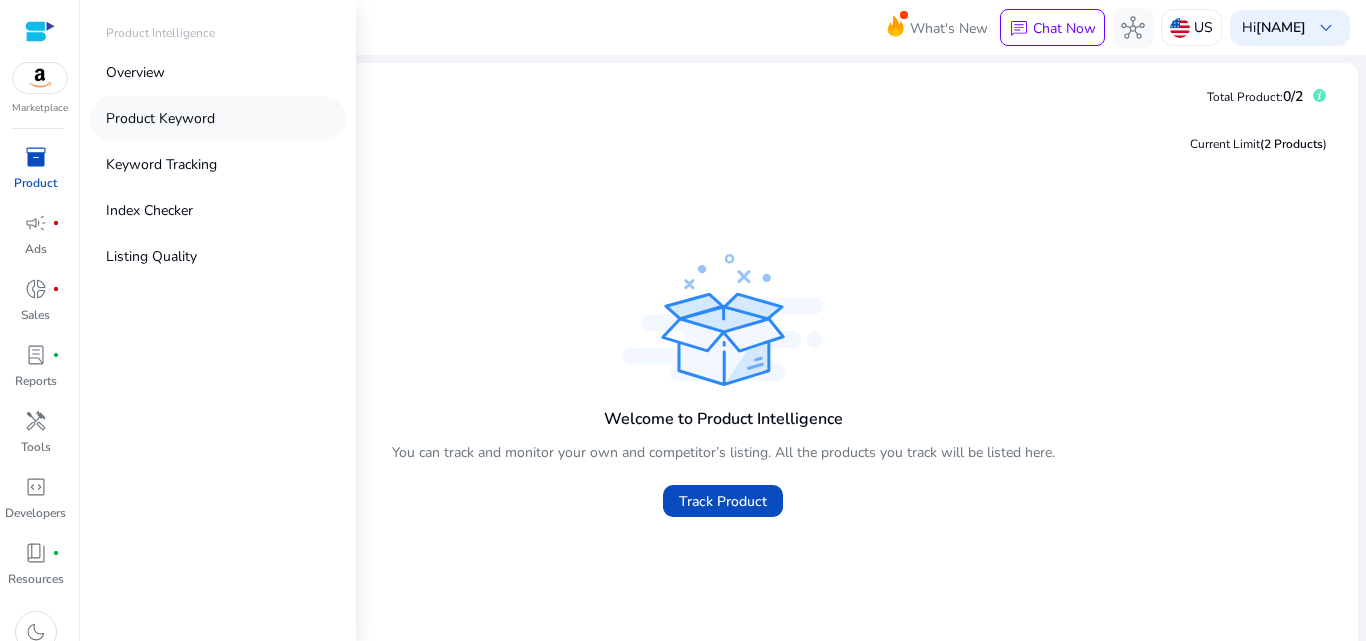 click on "Product Keyword" at bounding box center [160, 118] 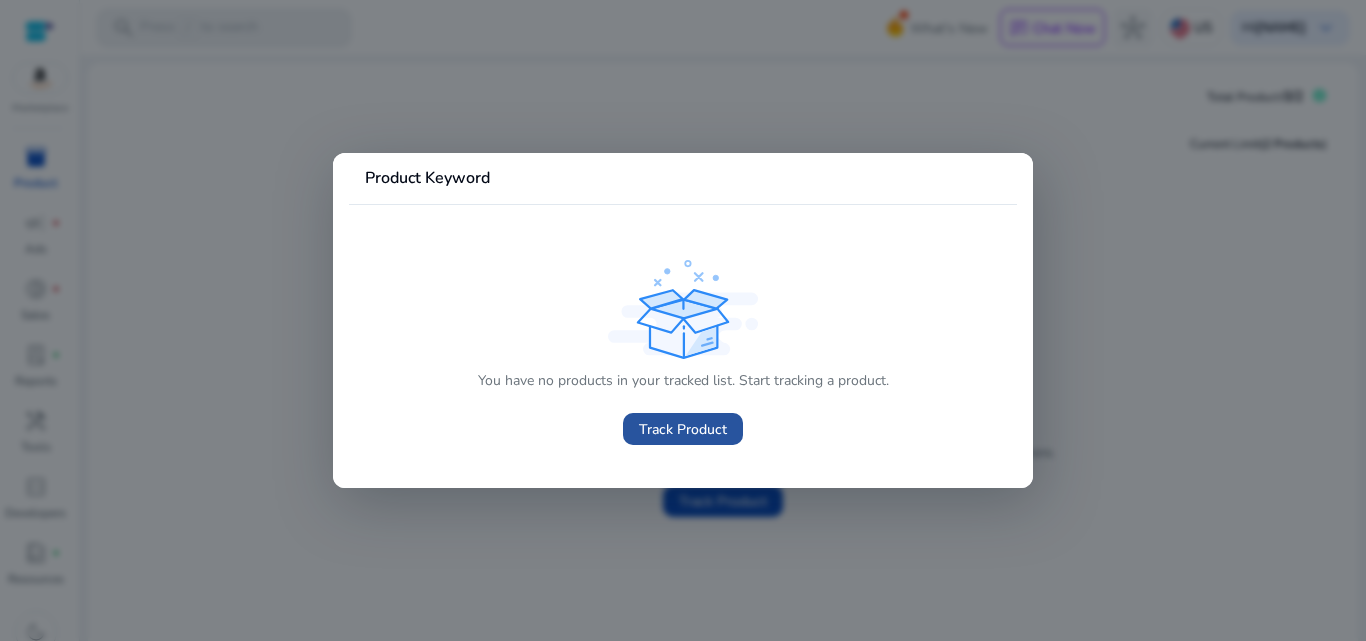 click on "Track Product" 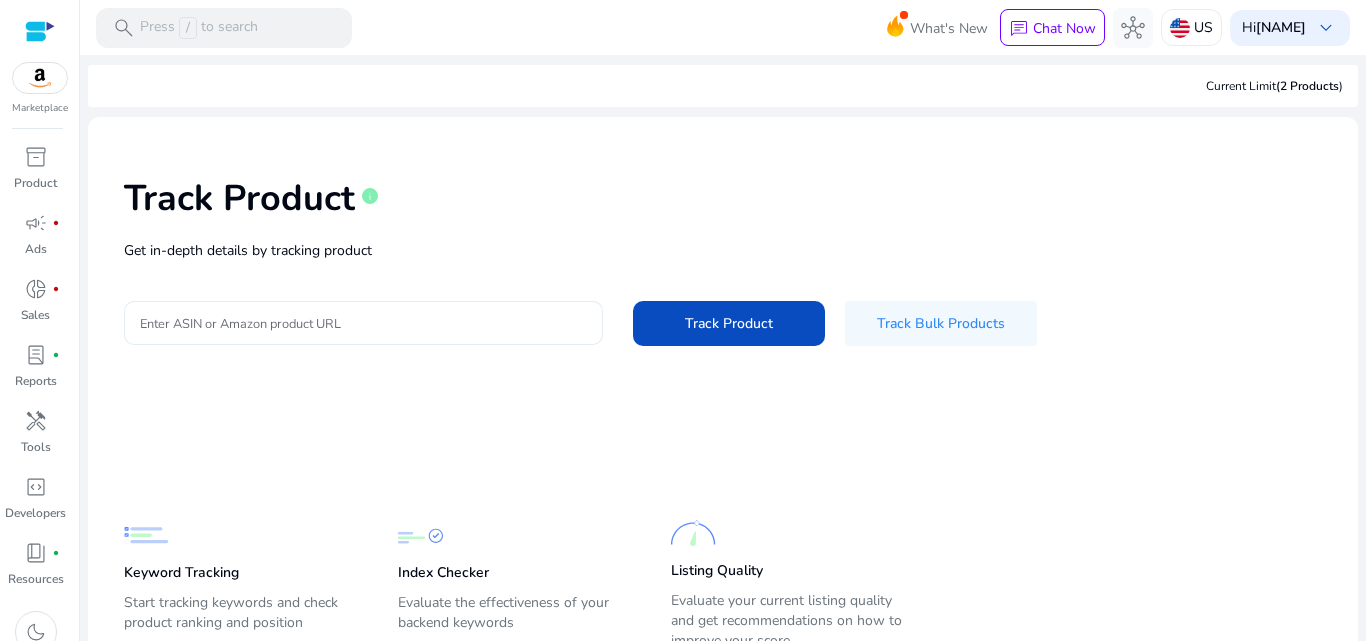 click 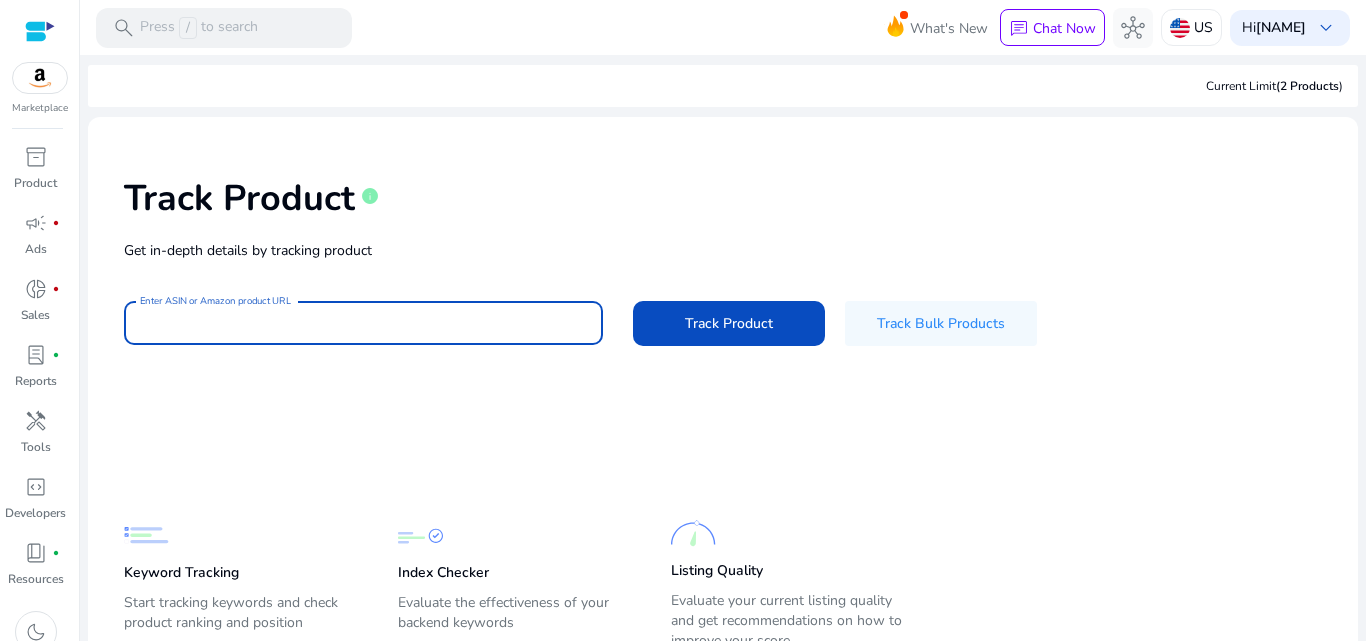 click on "Enter ASIN or Amazon product URL" at bounding box center [363, 323] 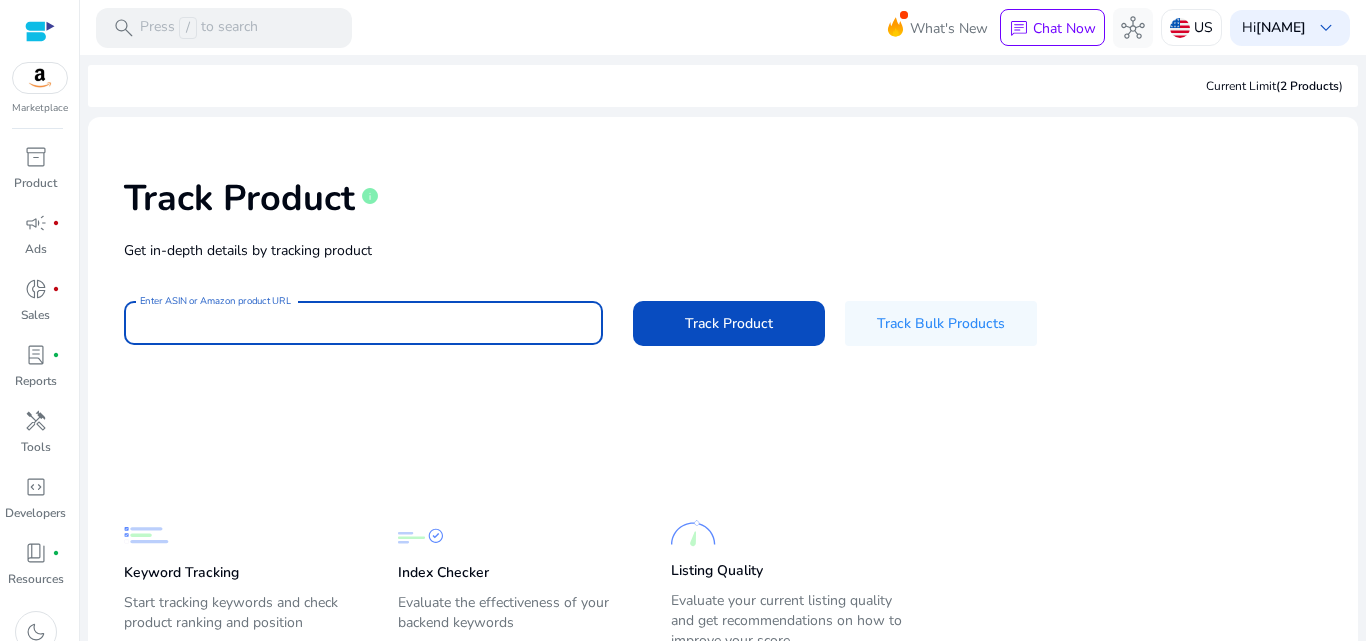 scroll, scrollTop: 0, scrollLeft: 0, axis: both 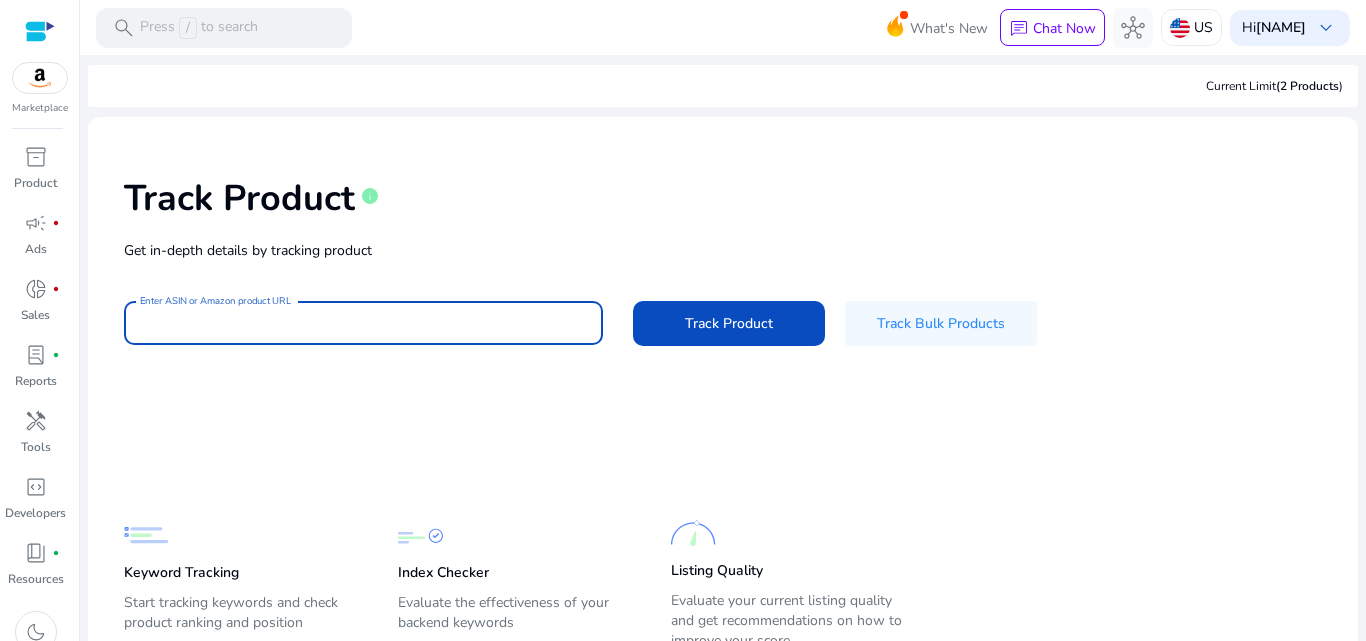 click on "Enter ASIN or Amazon product URL" at bounding box center (363, 323) 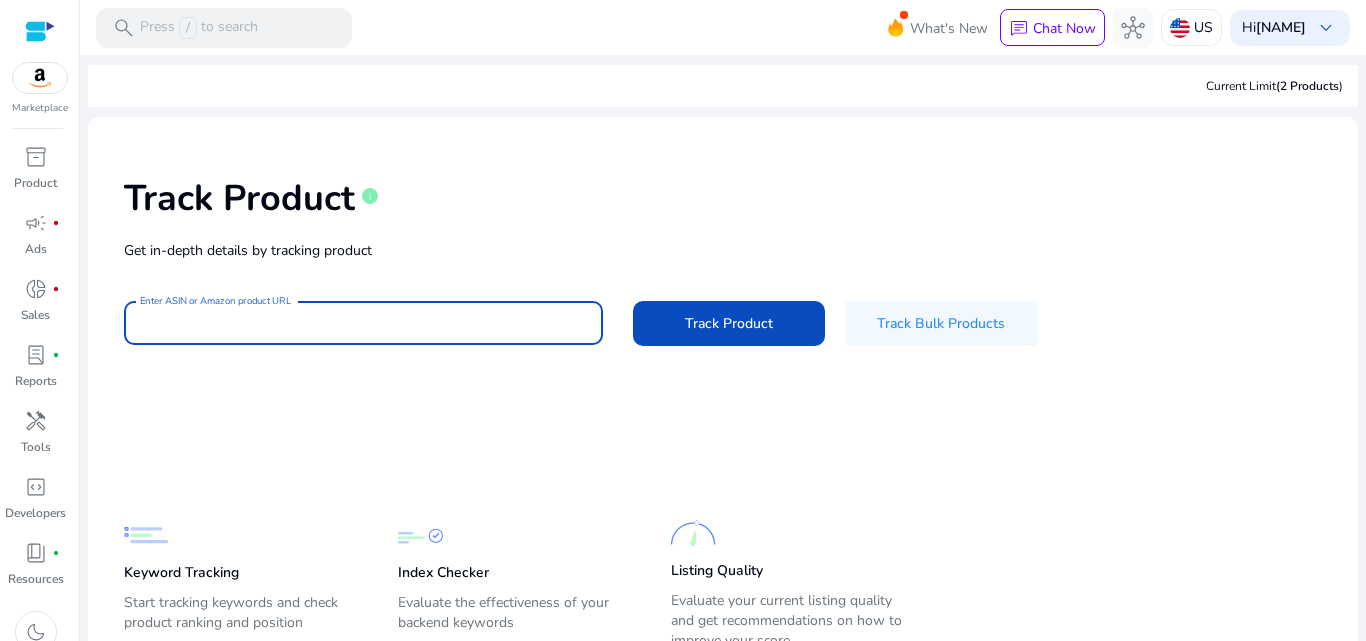 paste on "**********" 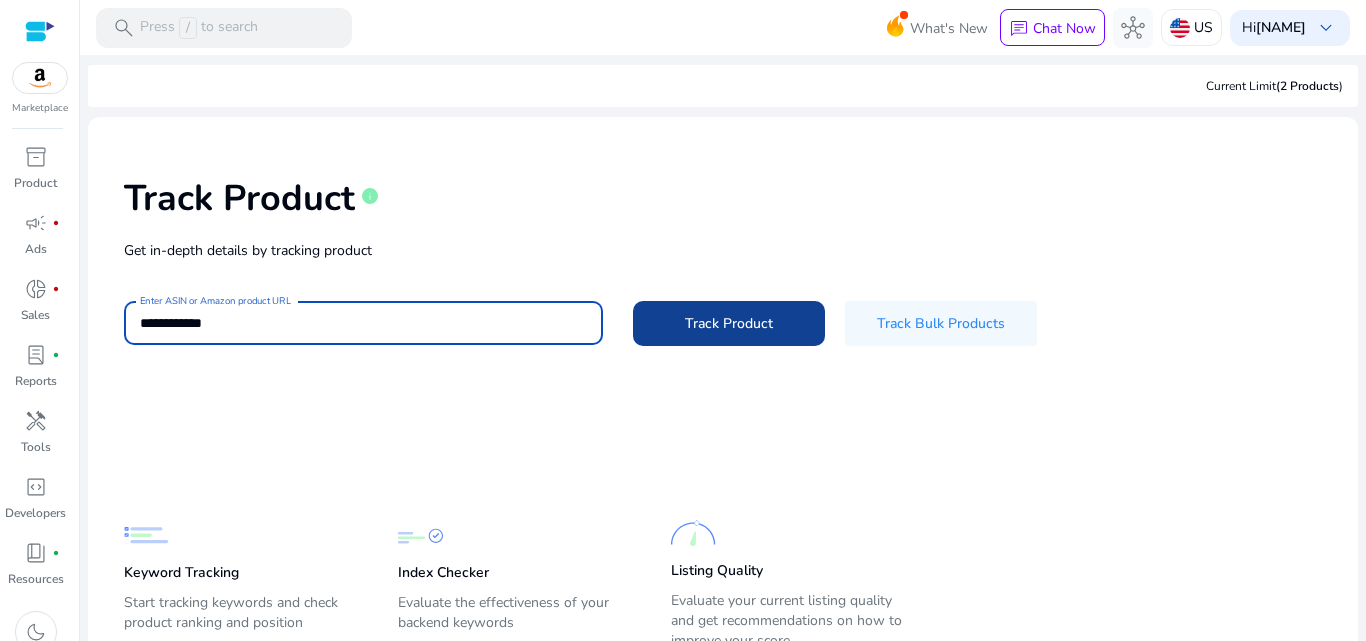 type on "**********" 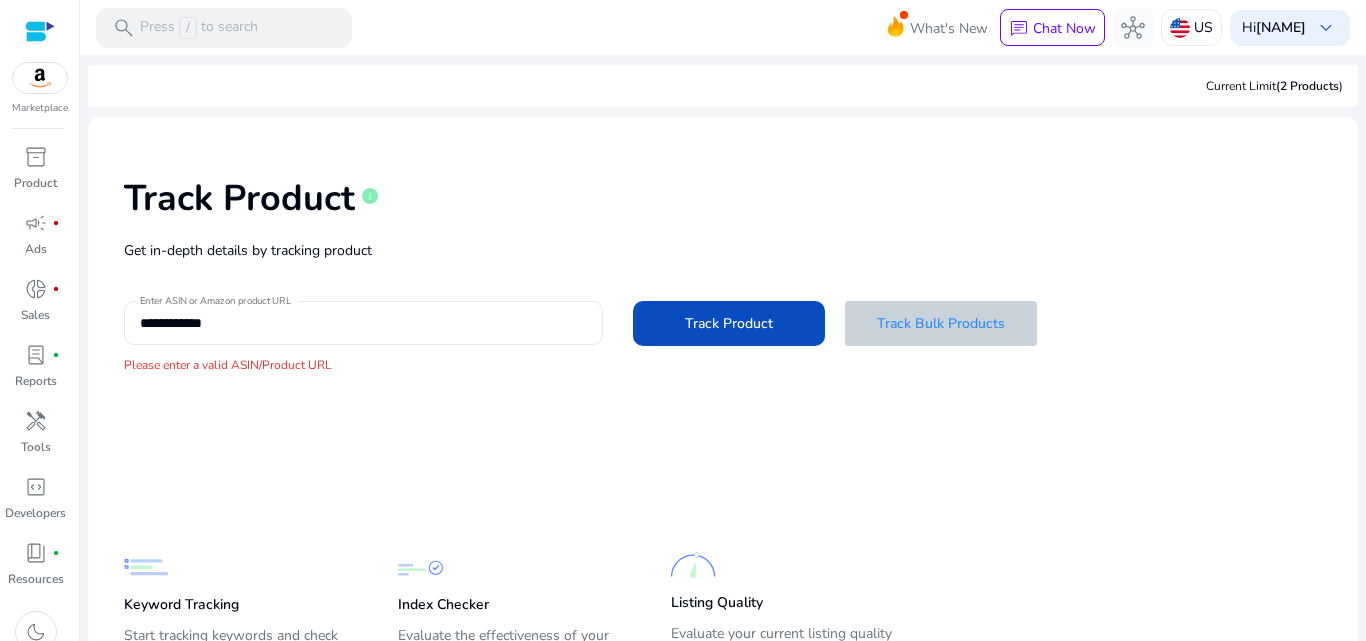 click 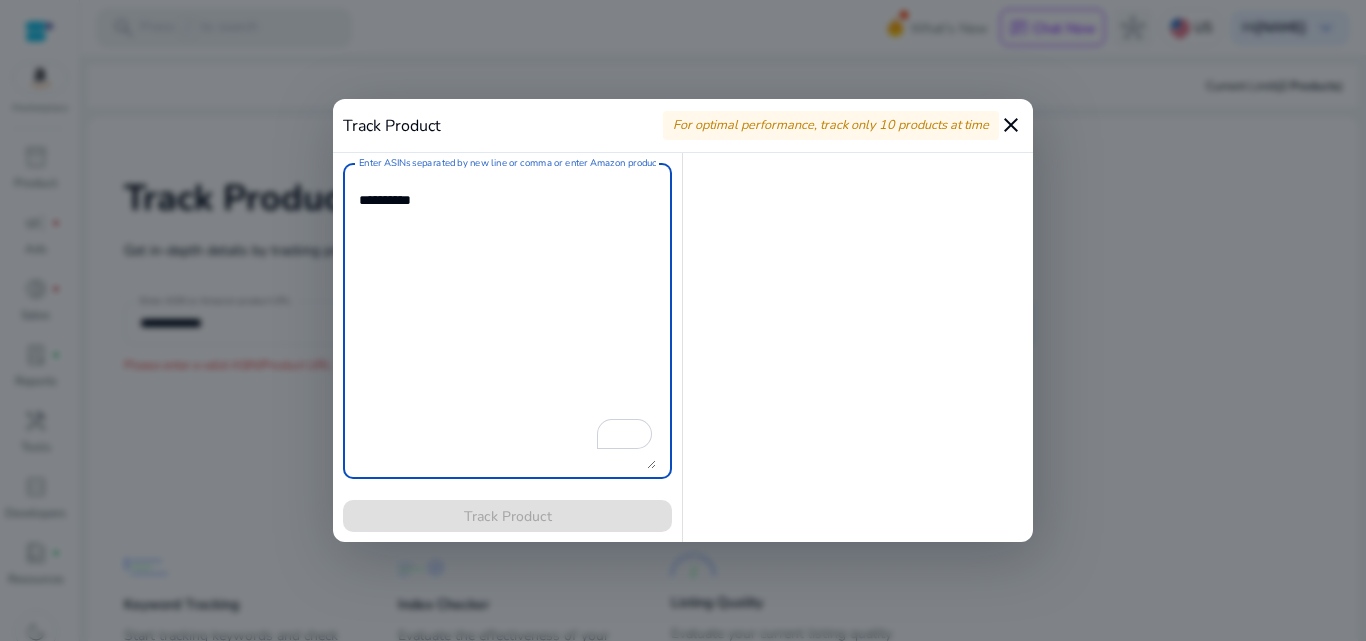 click on "Enter ASINs separated by new line or comma or enter Amazon product page URL" at bounding box center [507, 321] 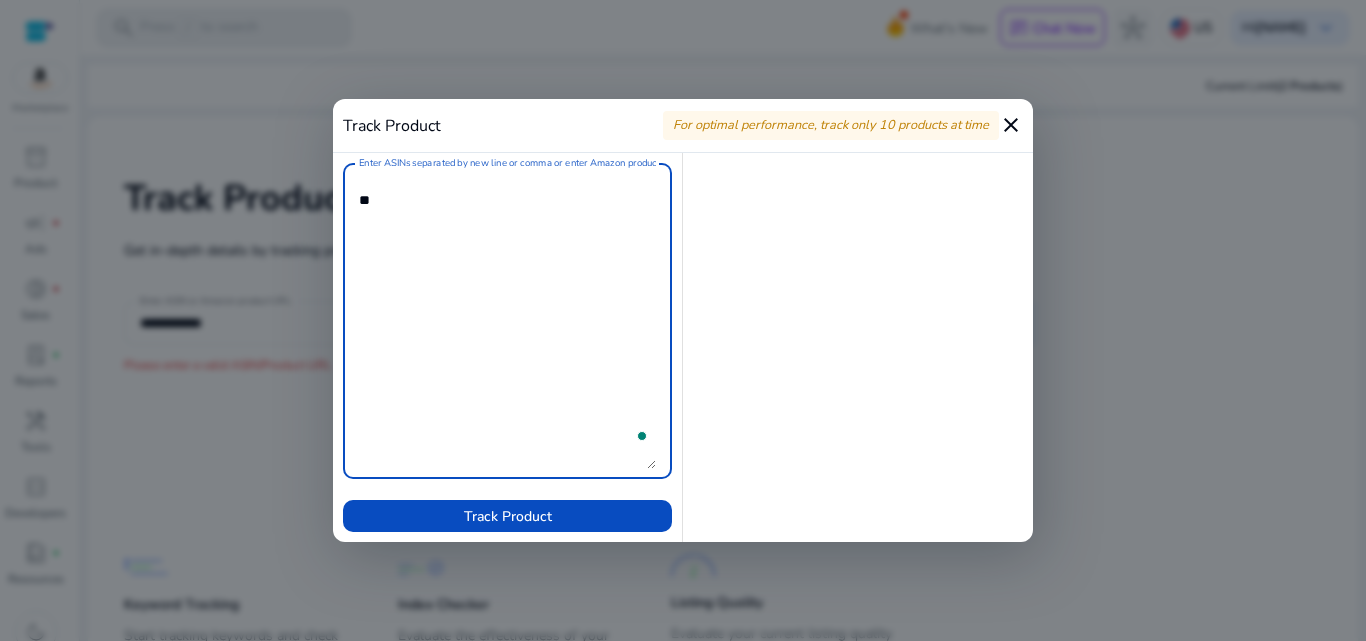type on "*" 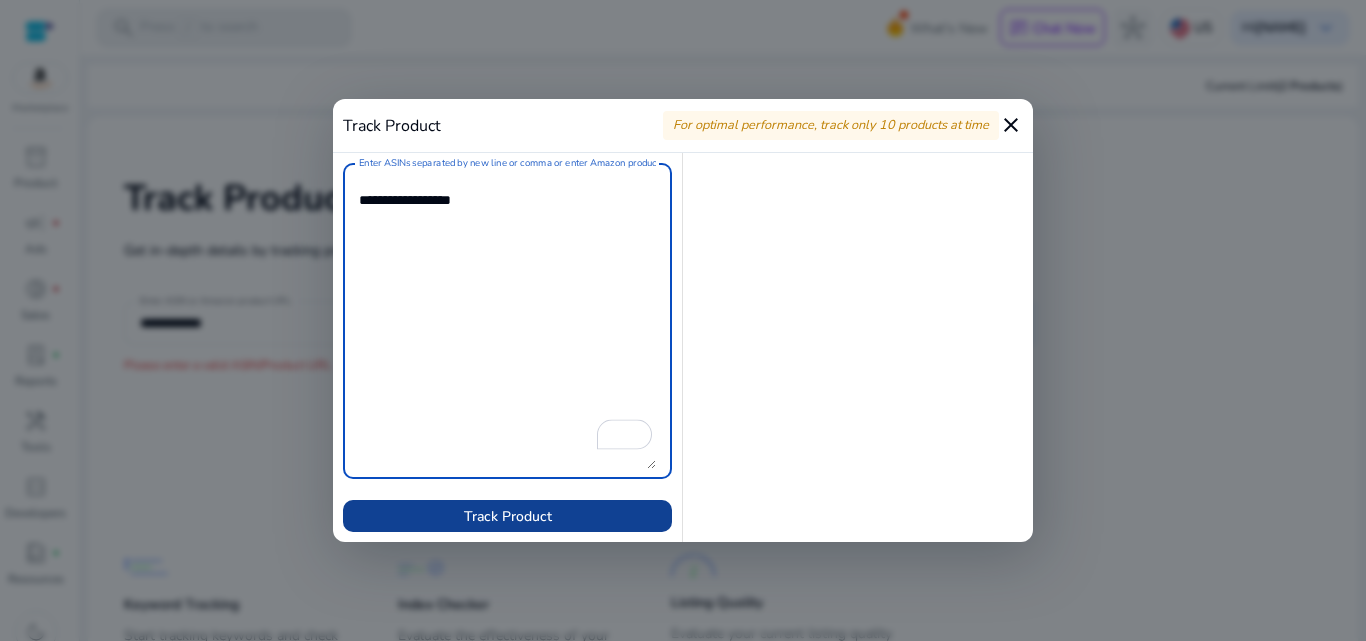 type on "**********" 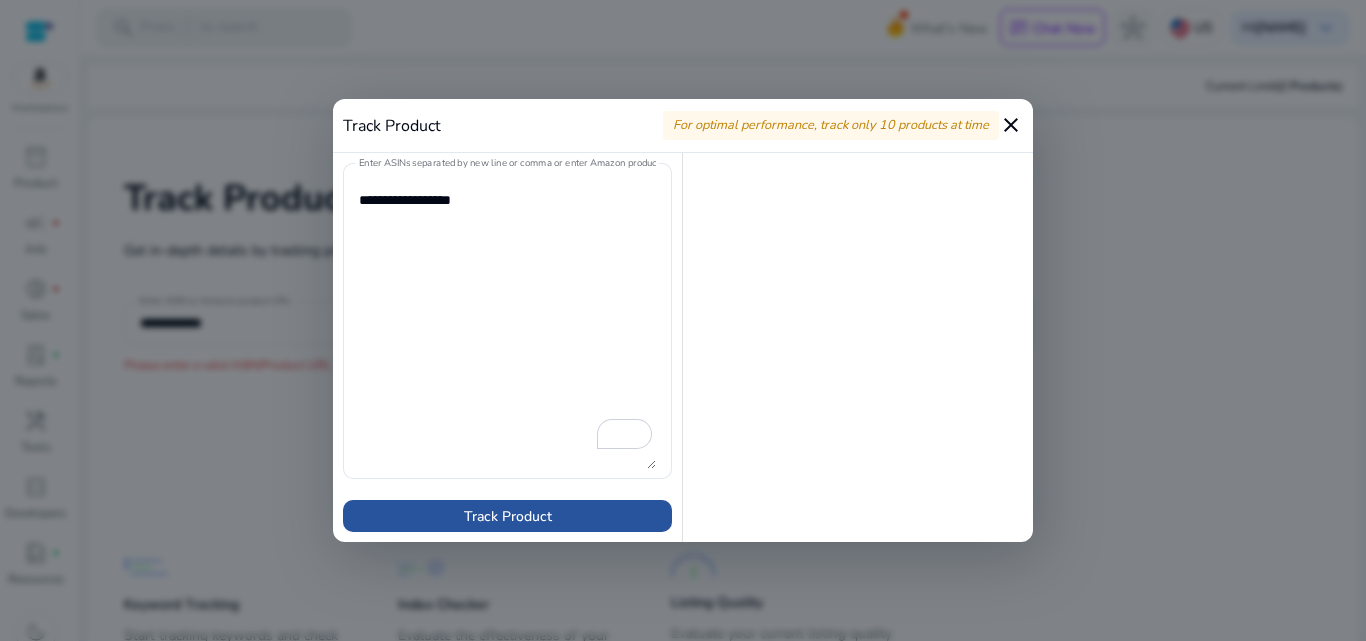click on "Track Product" at bounding box center [508, 516] 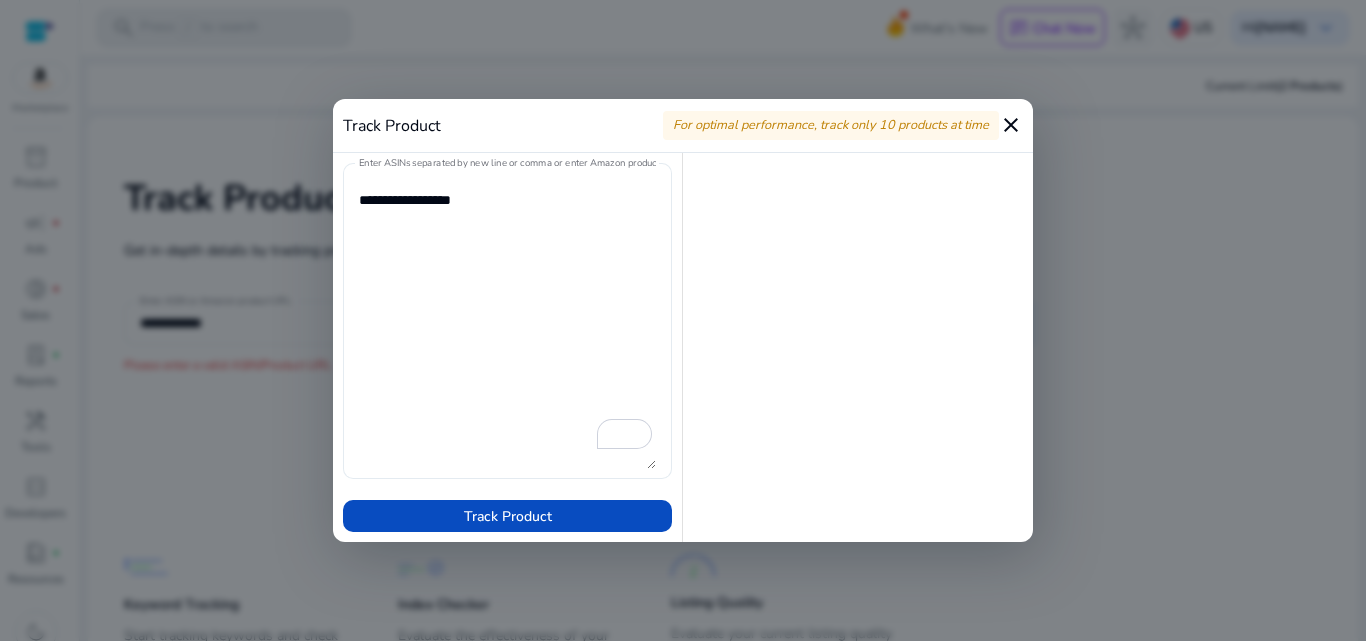 click on "Enter ASINs separated by new line or comma or enter Amazon product page URL" at bounding box center [507, 321] 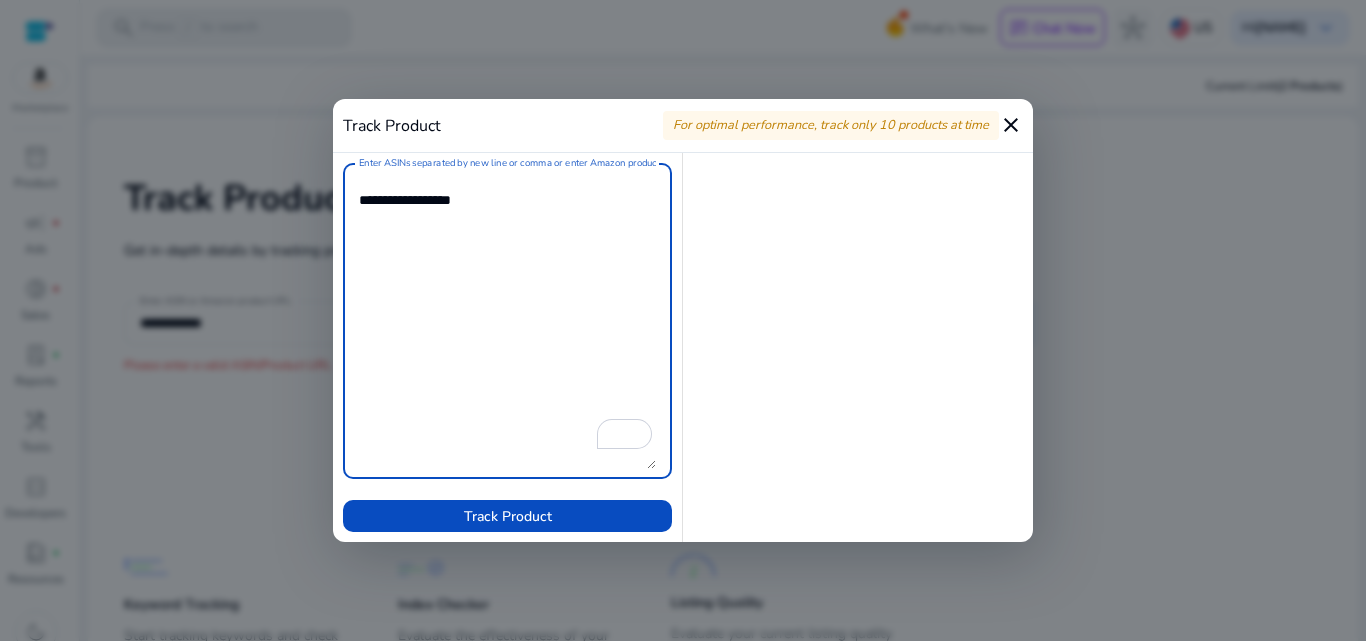 click on "Enter ASINs separated by new line or comma or enter Amazon product page URL" at bounding box center (507, 321) 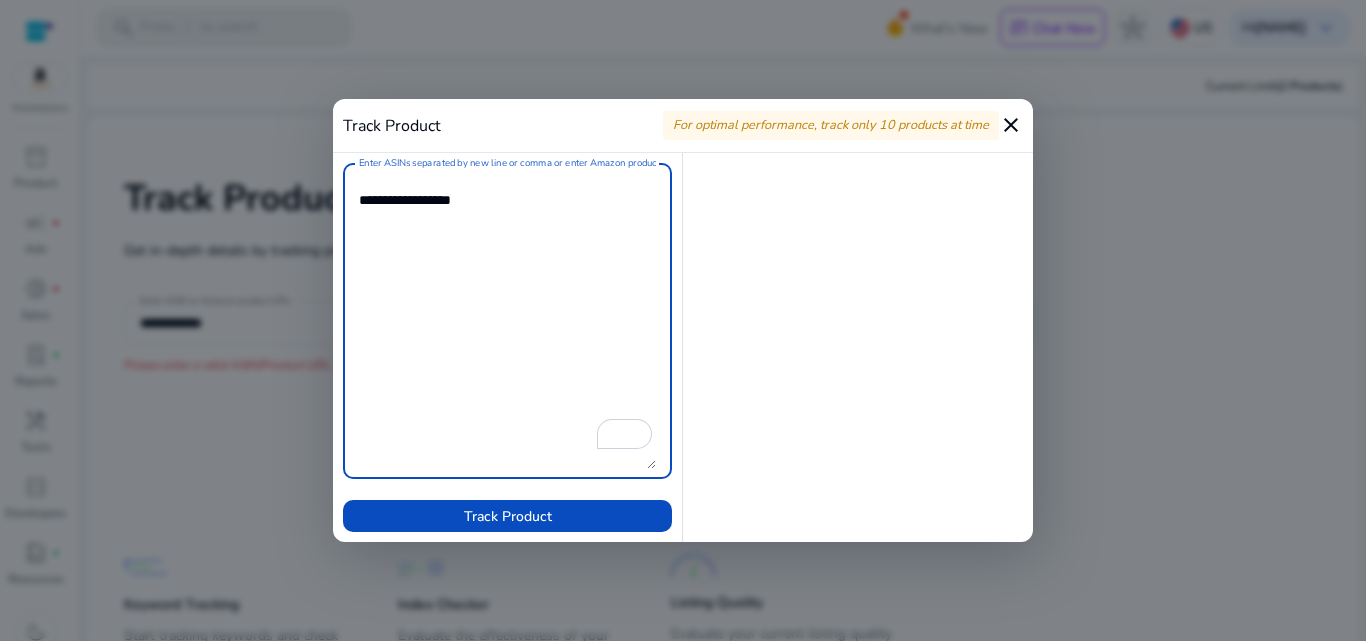 click on "Enter ASINs separated by new line or comma or enter Amazon product page URL" at bounding box center (507, 321) 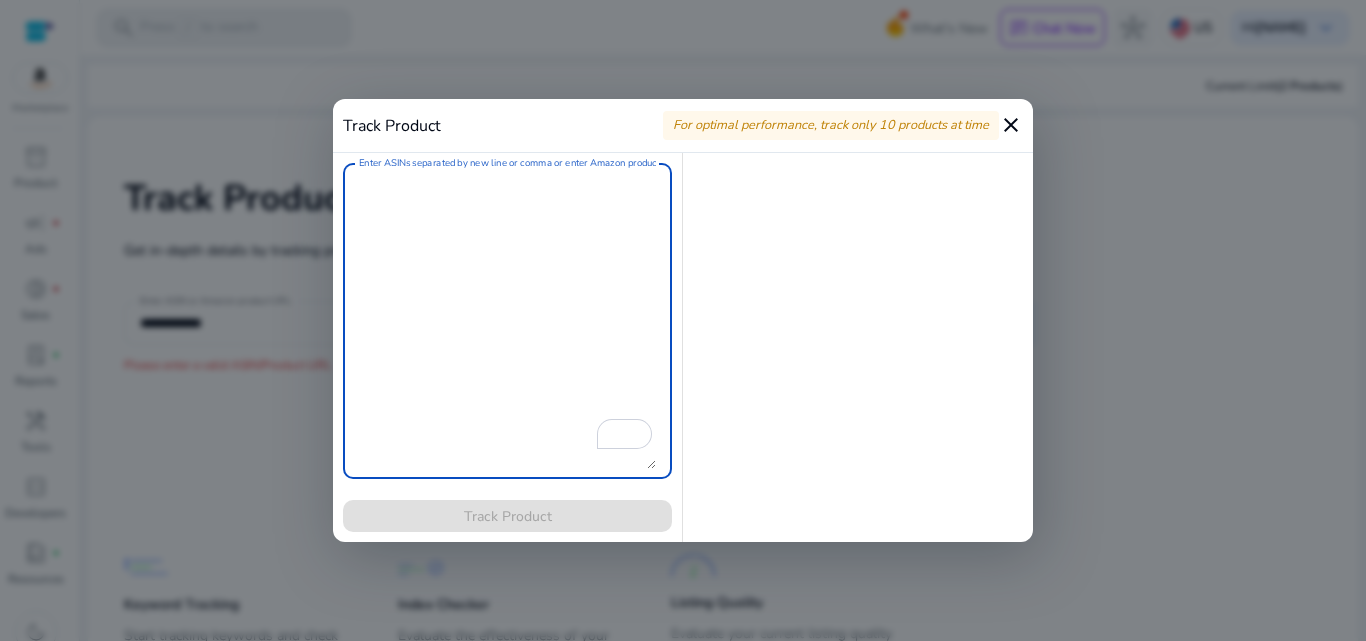 paste on "**********" 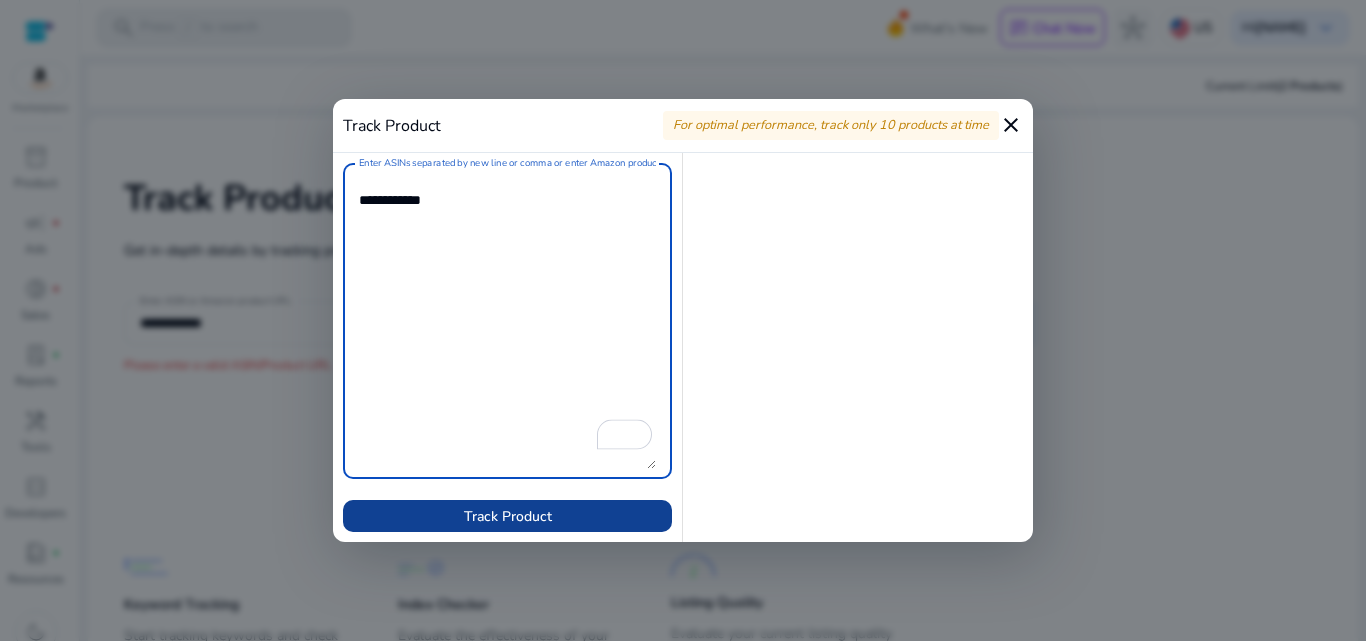 type on "**********" 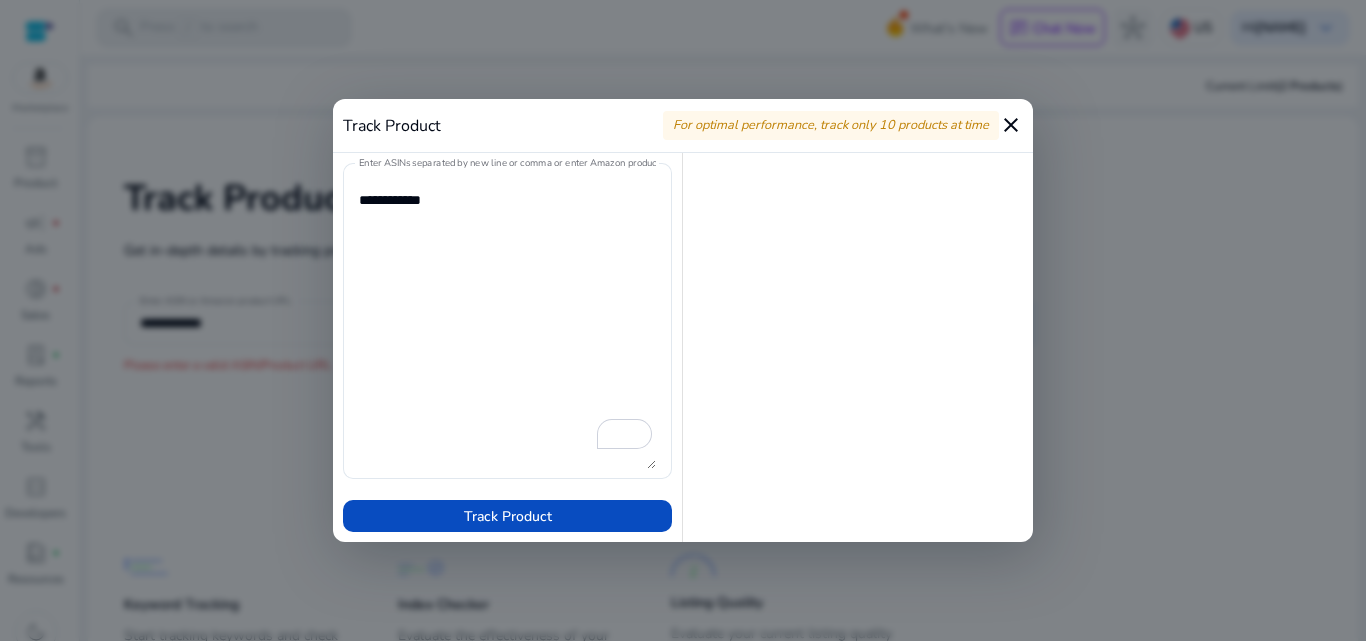 click on "close" at bounding box center [1011, 125] 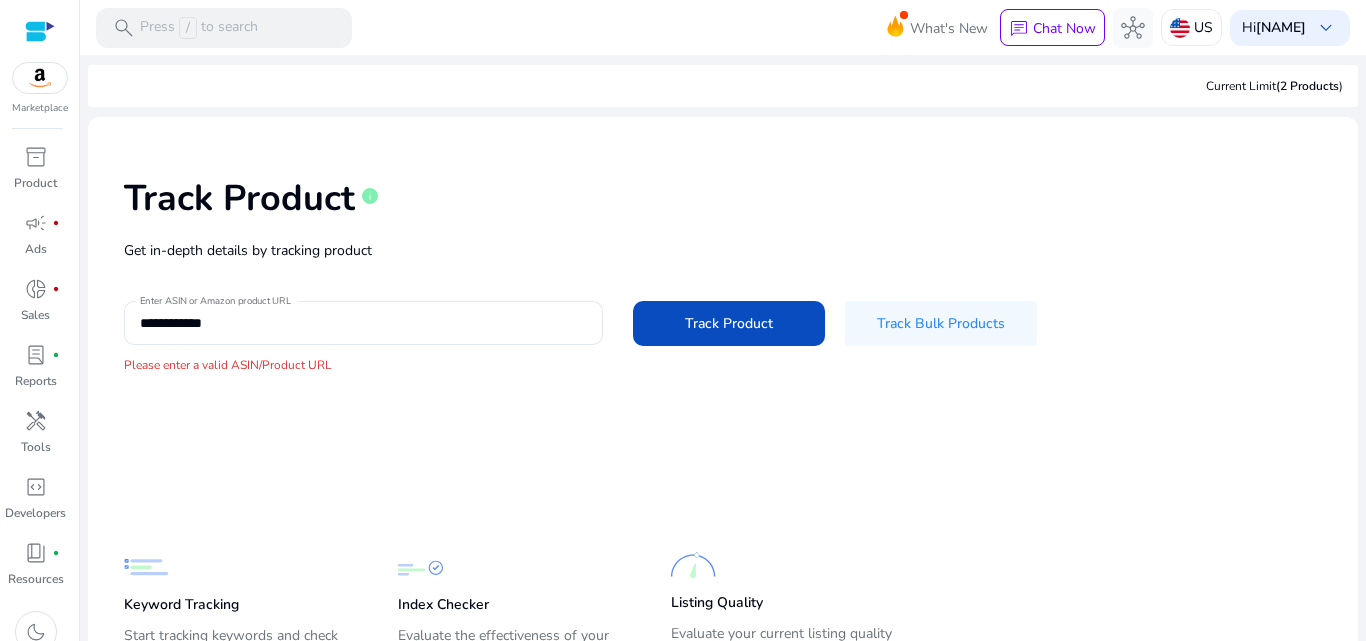 scroll, scrollTop: 115, scrollLeft: 0, axis: vertical 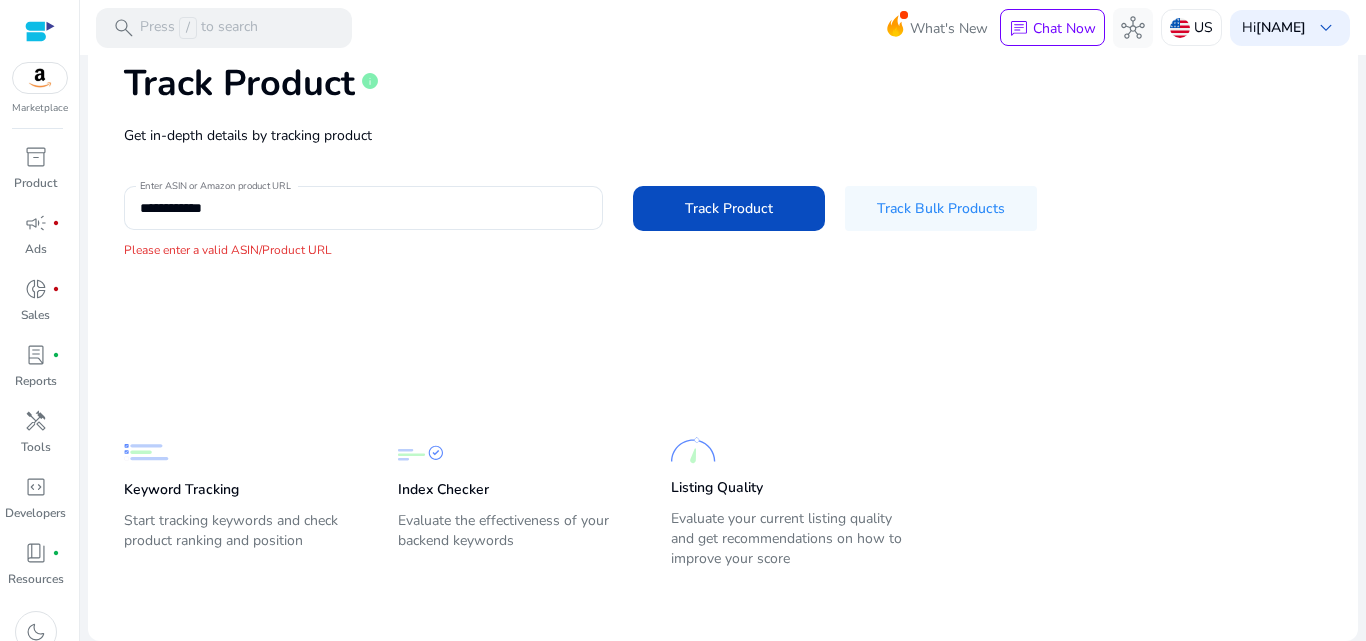 click on "Keyword Tracking" 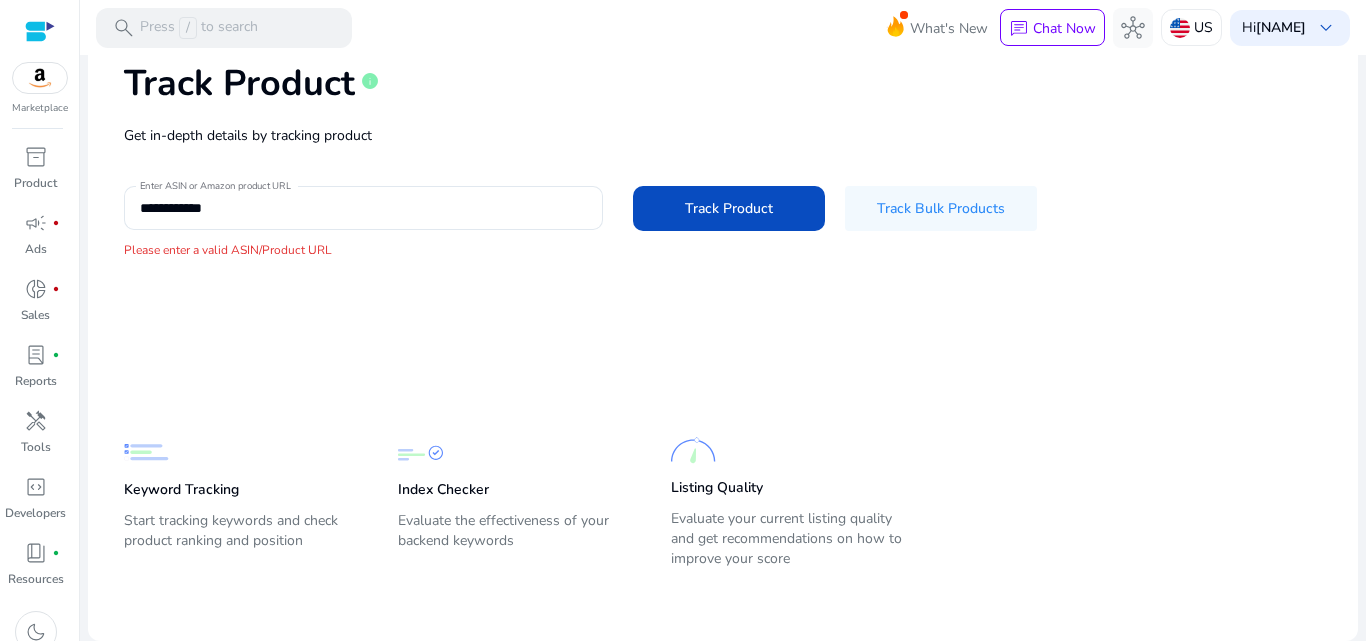 drag, startPoint x: 399, startPoint y: 506, endPoint x: 521, endPoint y: 494, distance: 122.588745 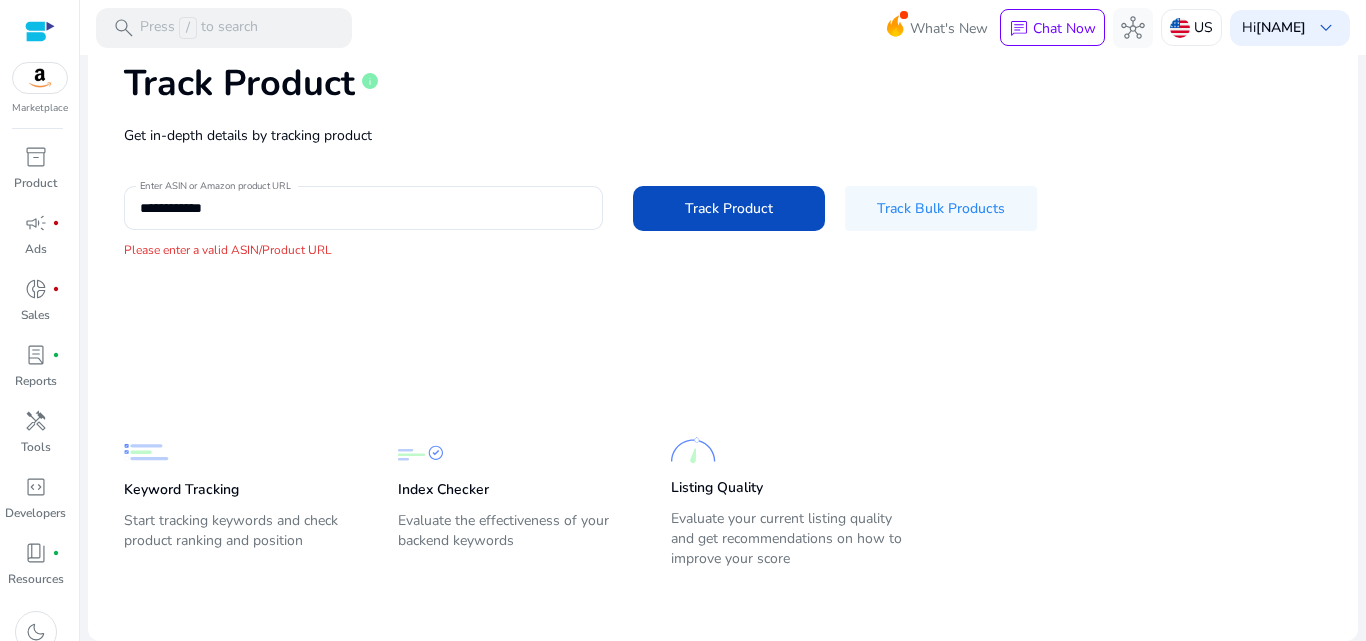 click on "Keyword Tracking  Start tracking keywords and check product ranking and position  Index Checker  Evaluate the effectiveness of your backend keywords  Listing Quality  Evaluate your current listing quality and get recommendations on how to improve your score" 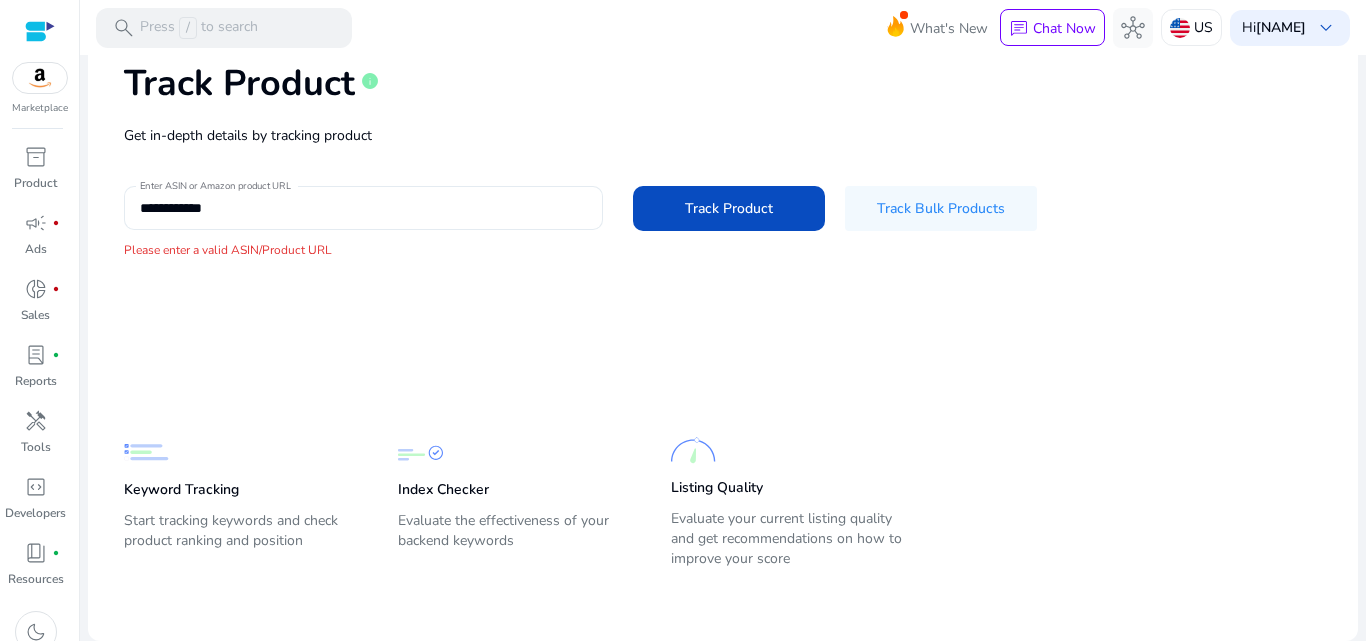 click on "**********" at bounding box center (363, 208) 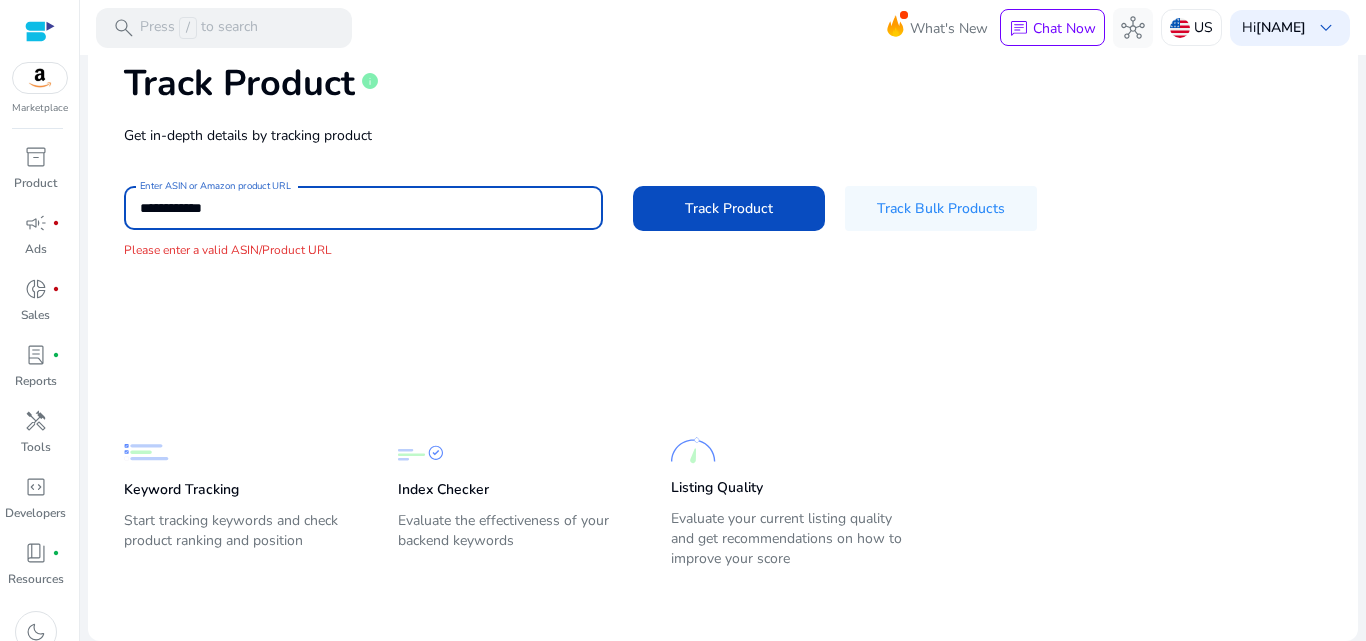 click on "**********" at bounding box center [363, 208] 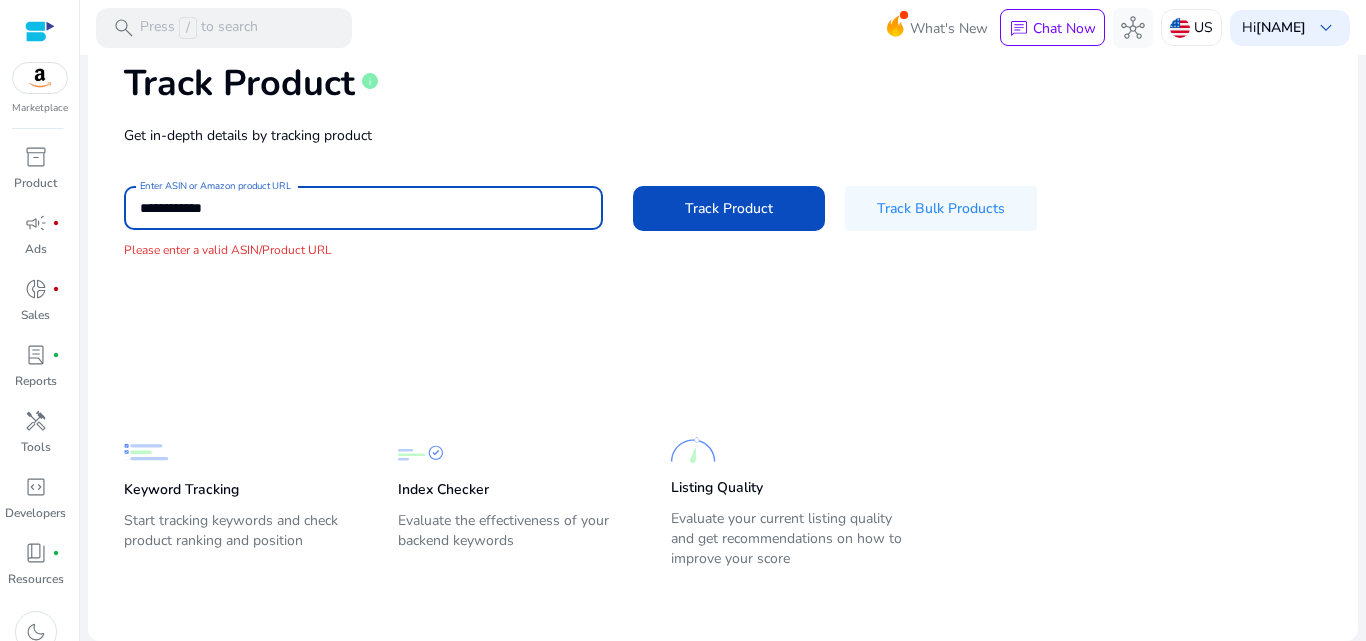 click on "**********" at bounding box center [363, 208] 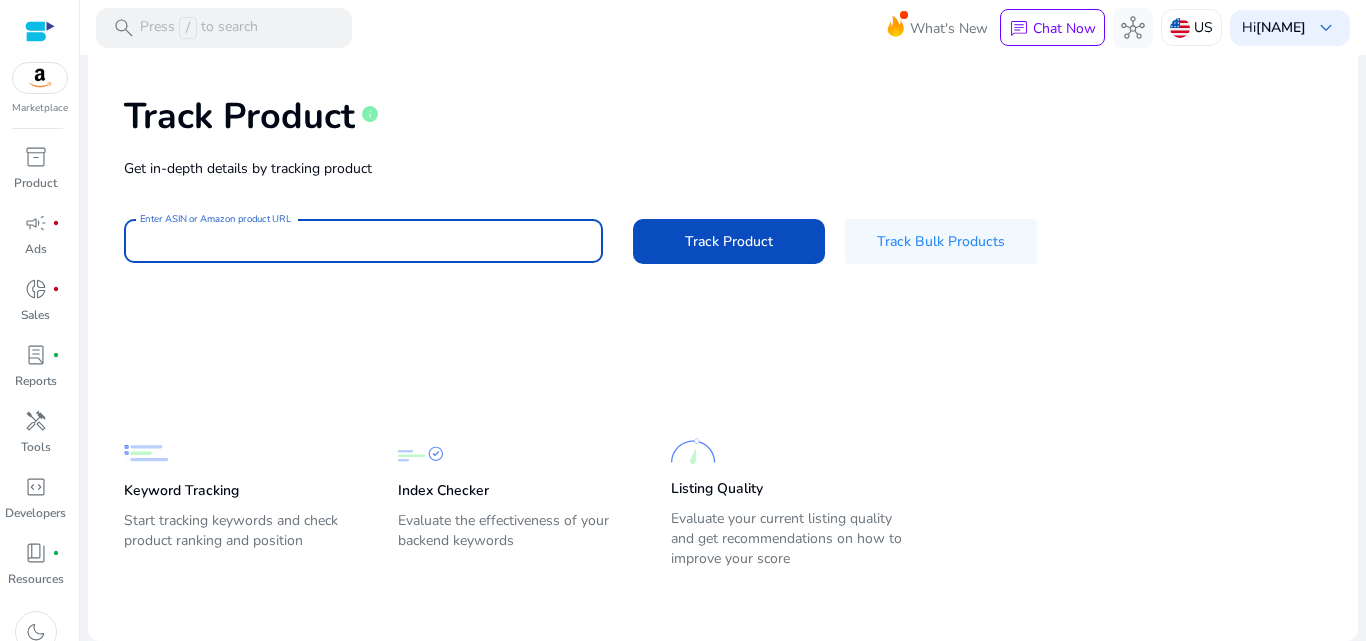 scroll, scrollTop: 82, scrollLeft: 0, axis: vertical 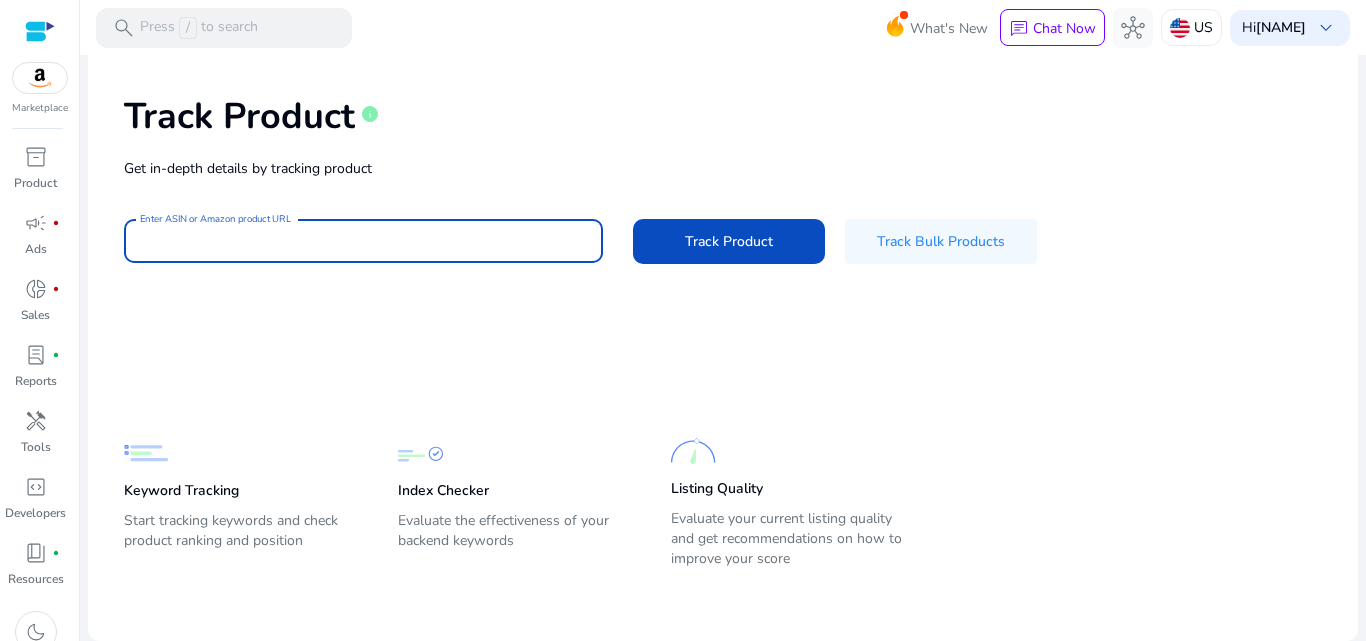 click on "Enter ASIN or Amazon product URL" at bounding box center (363, 241) 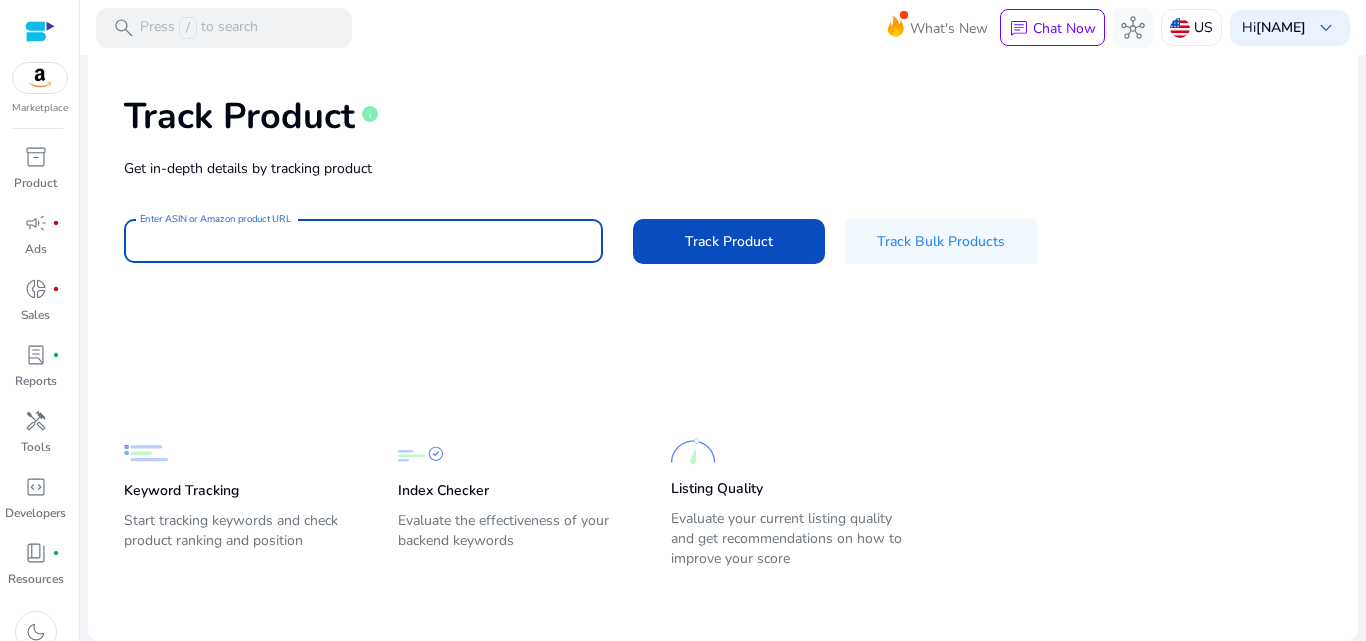 paste on "**********" 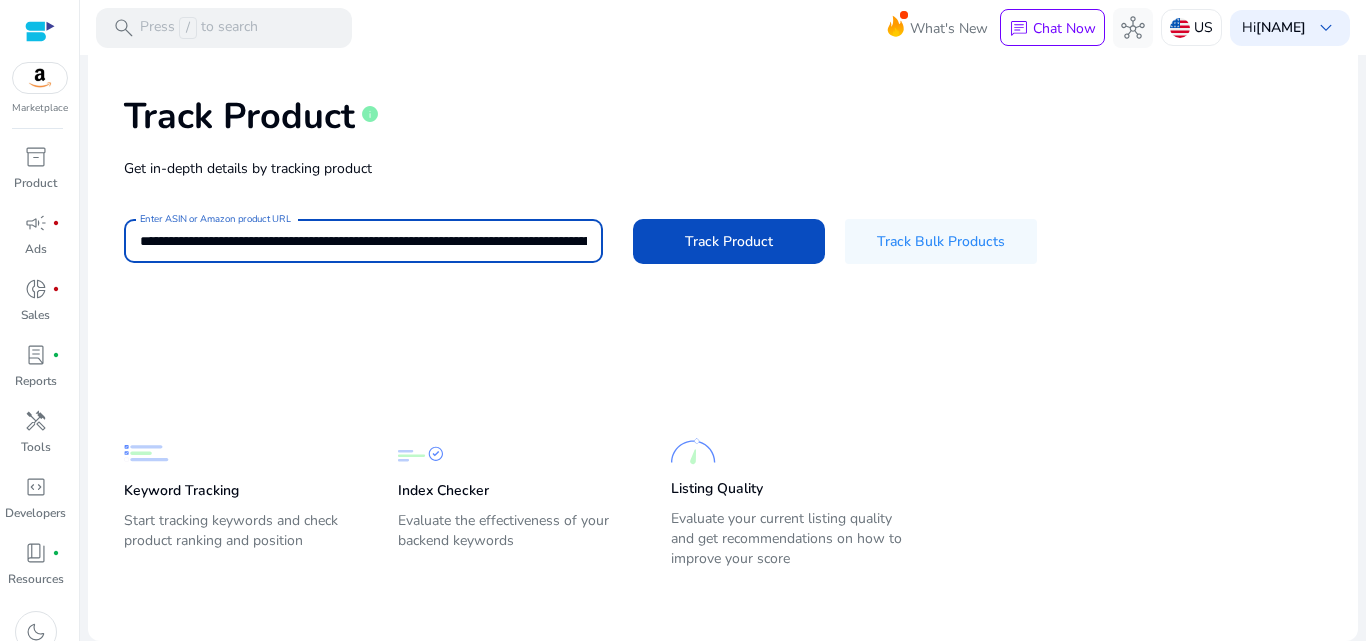 scroll, scrollTop: 0, scrollLeft: 4265, axis: horizontal 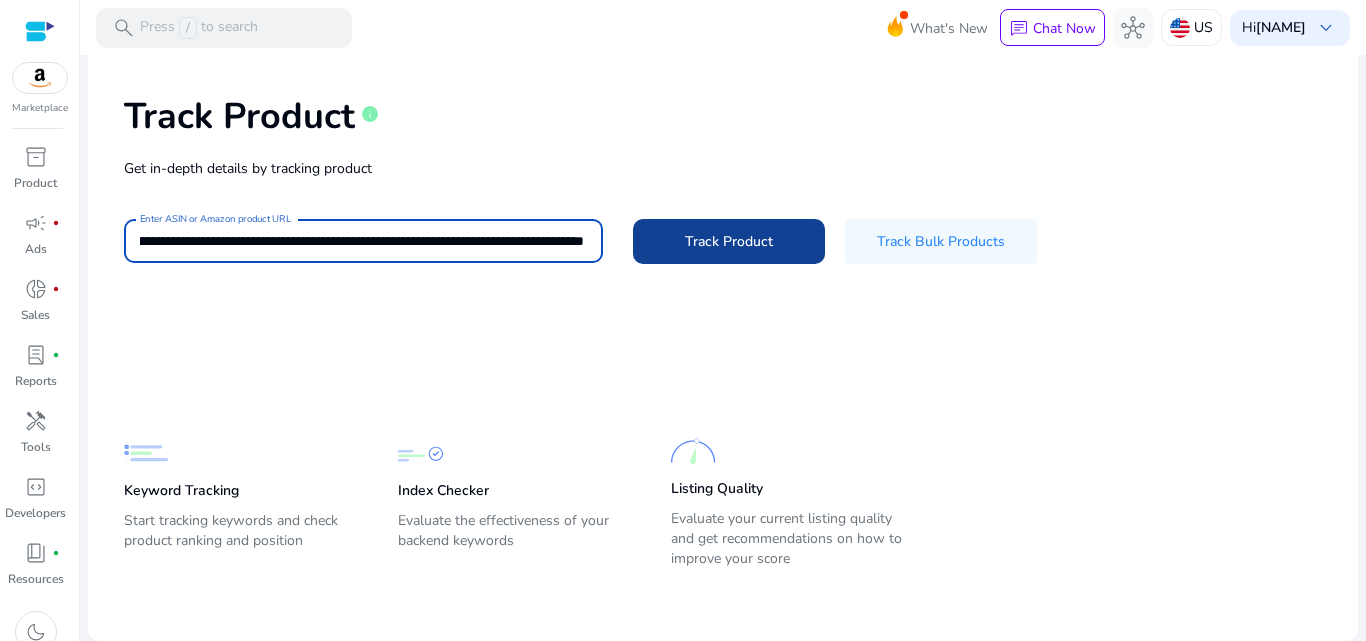 type on "**********" 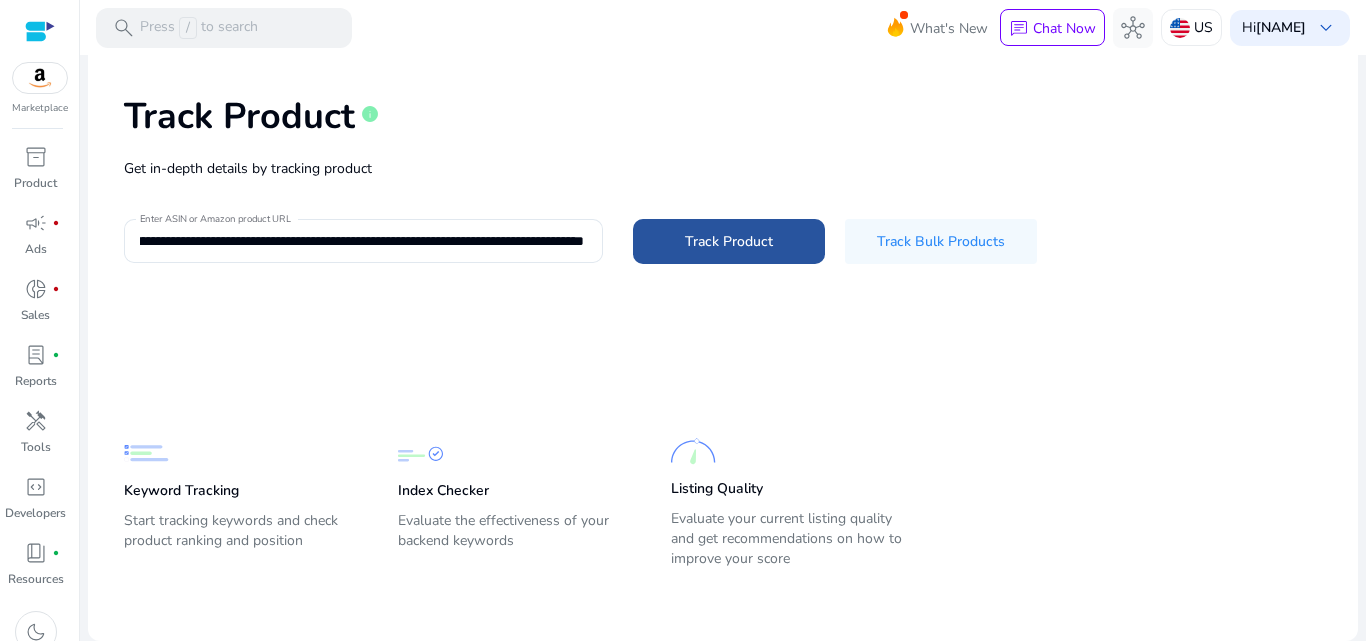 click on "Track Product" 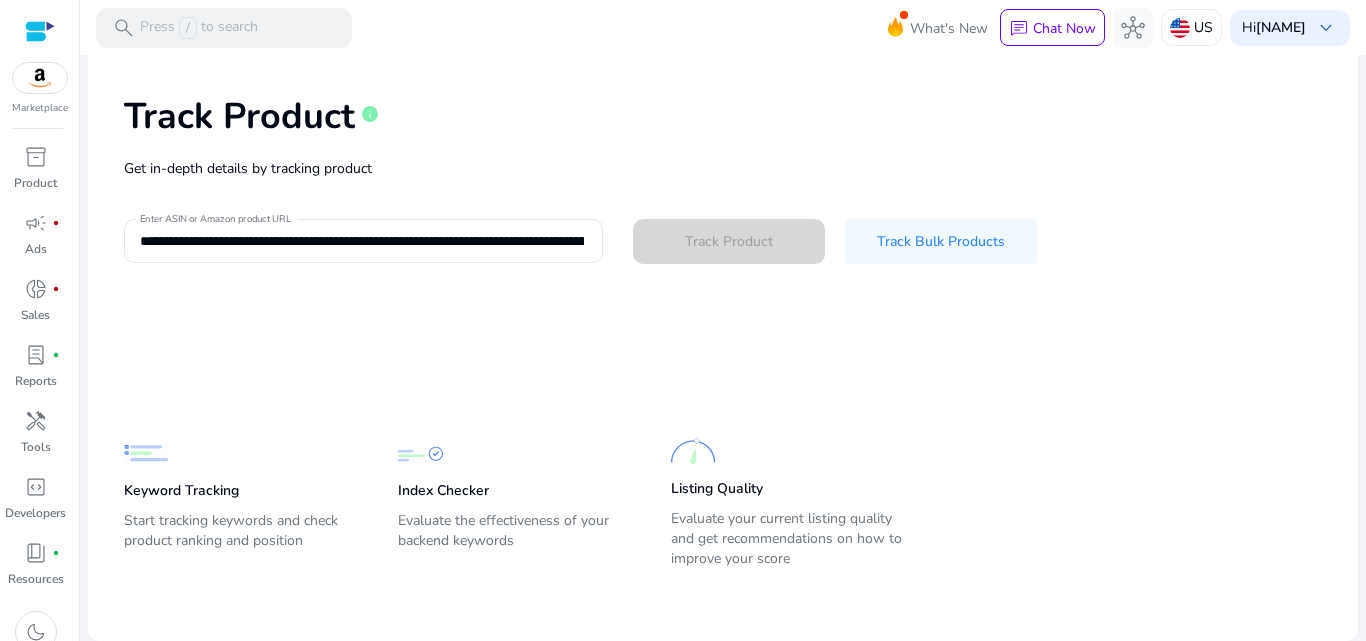 type 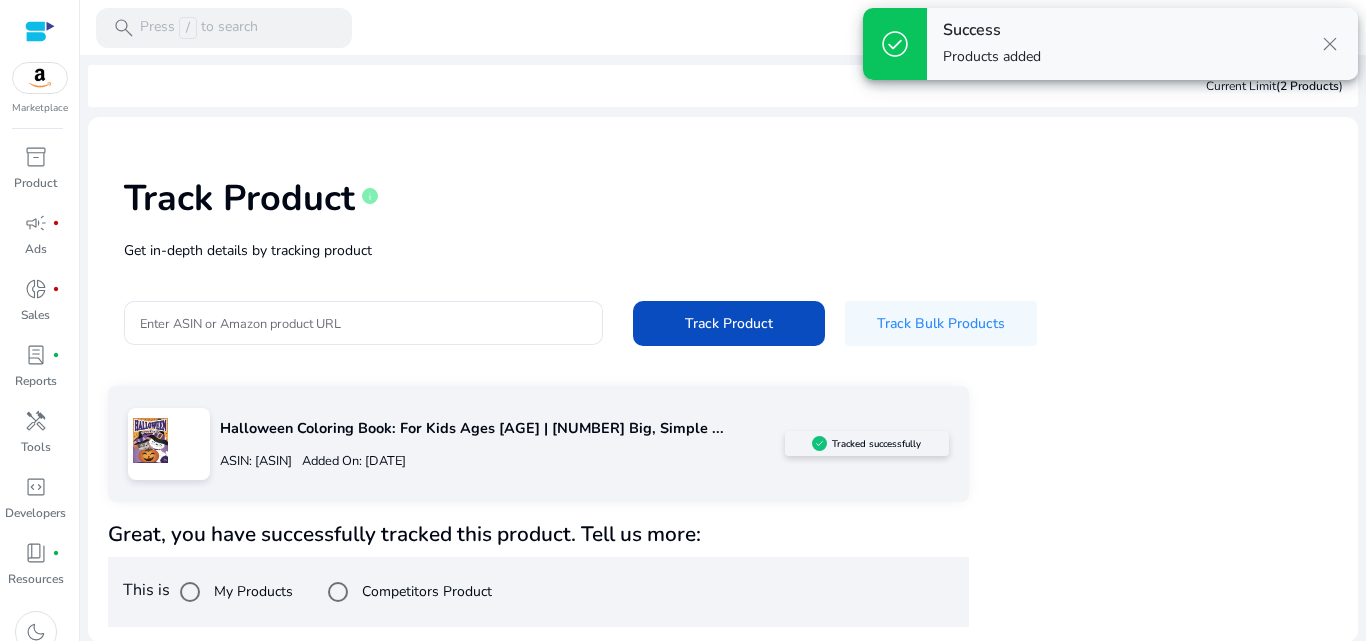 scroll, scrollTop: 1, scrollLeft: 0, axis: vertical 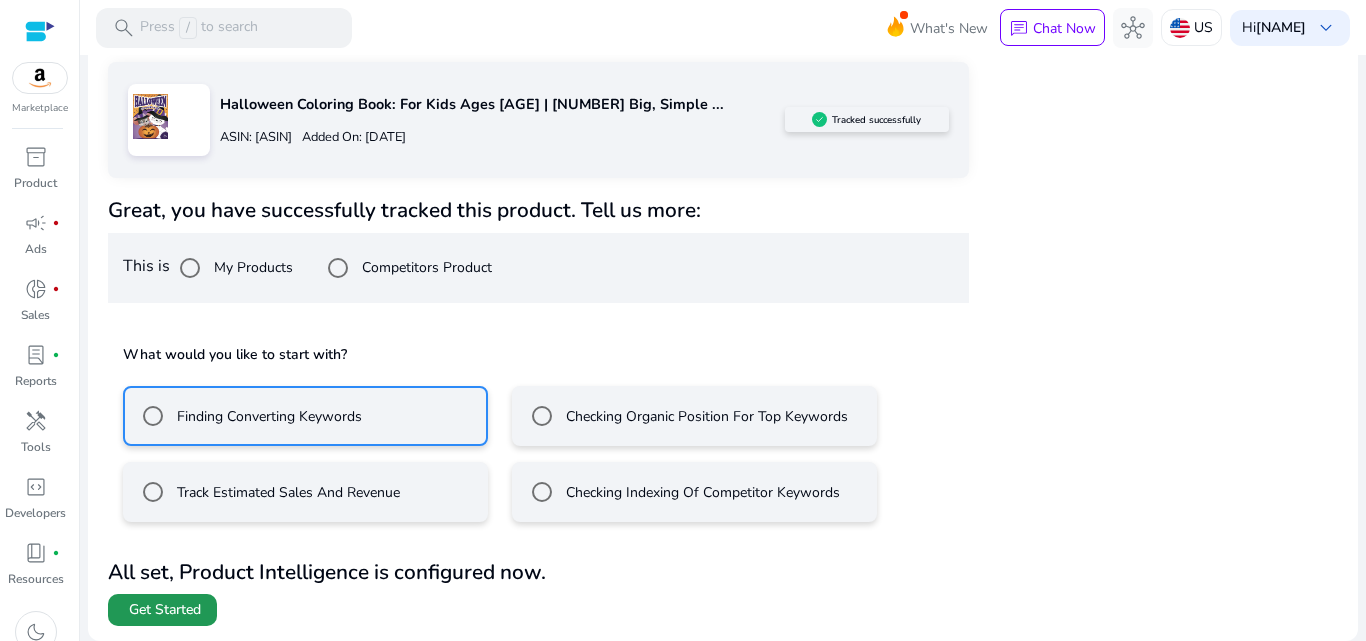 click on "Get Started" at bounding box center (165, 610) 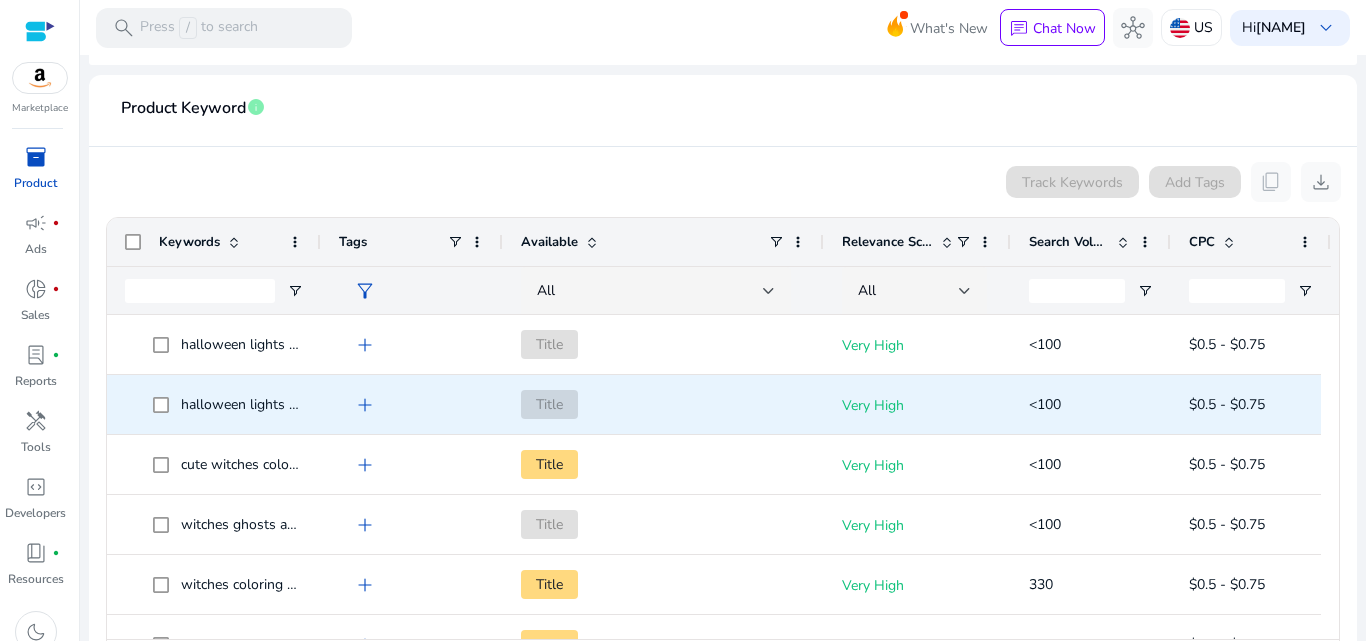 scroll, scrollTop: 374, scrollLeft: 0, axis: vertical 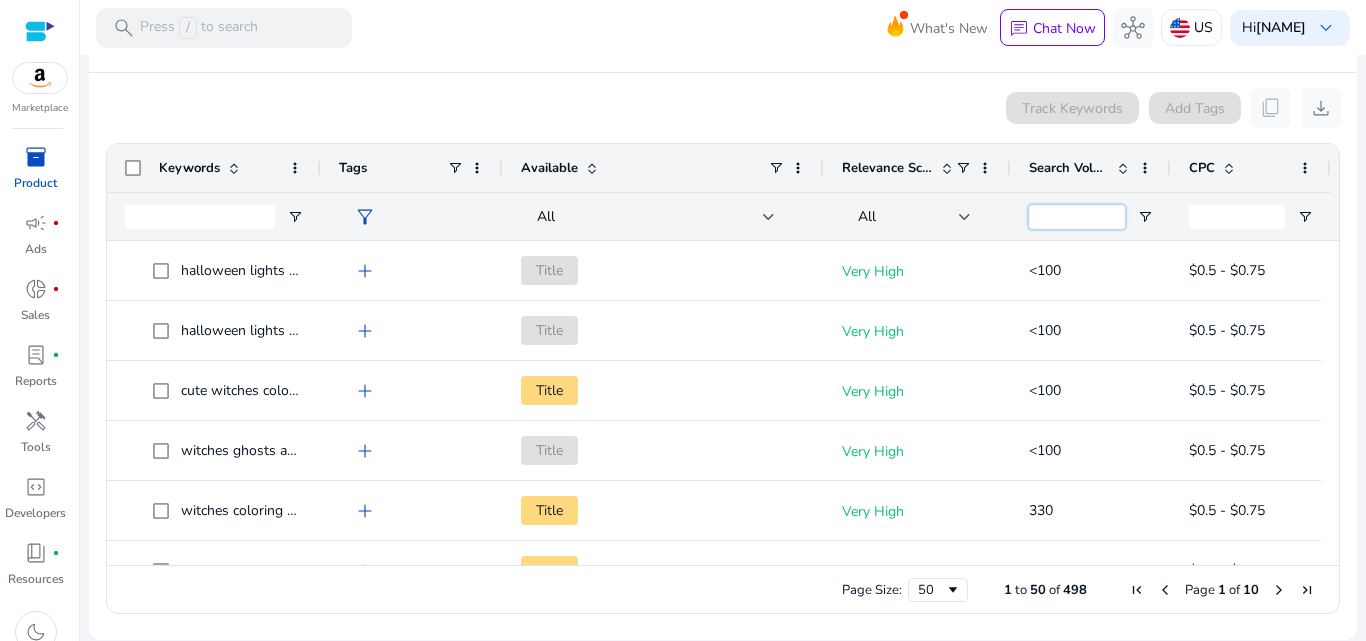 click at bounding box center (1077, 217) 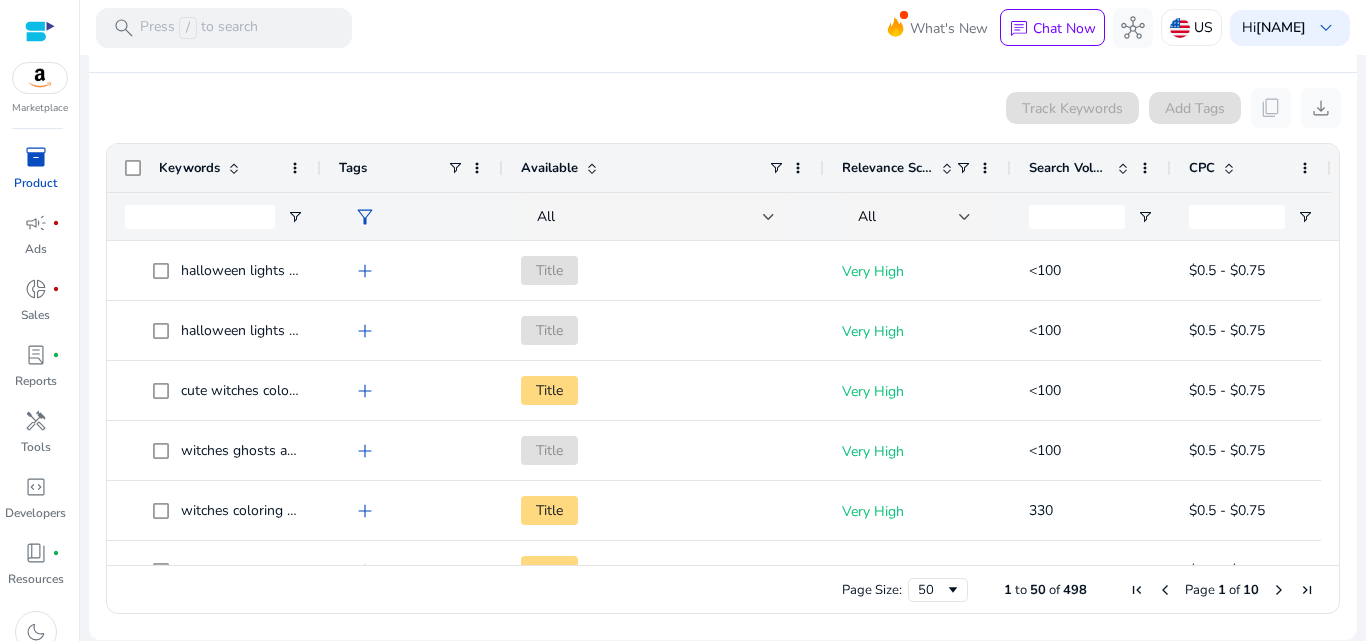 click 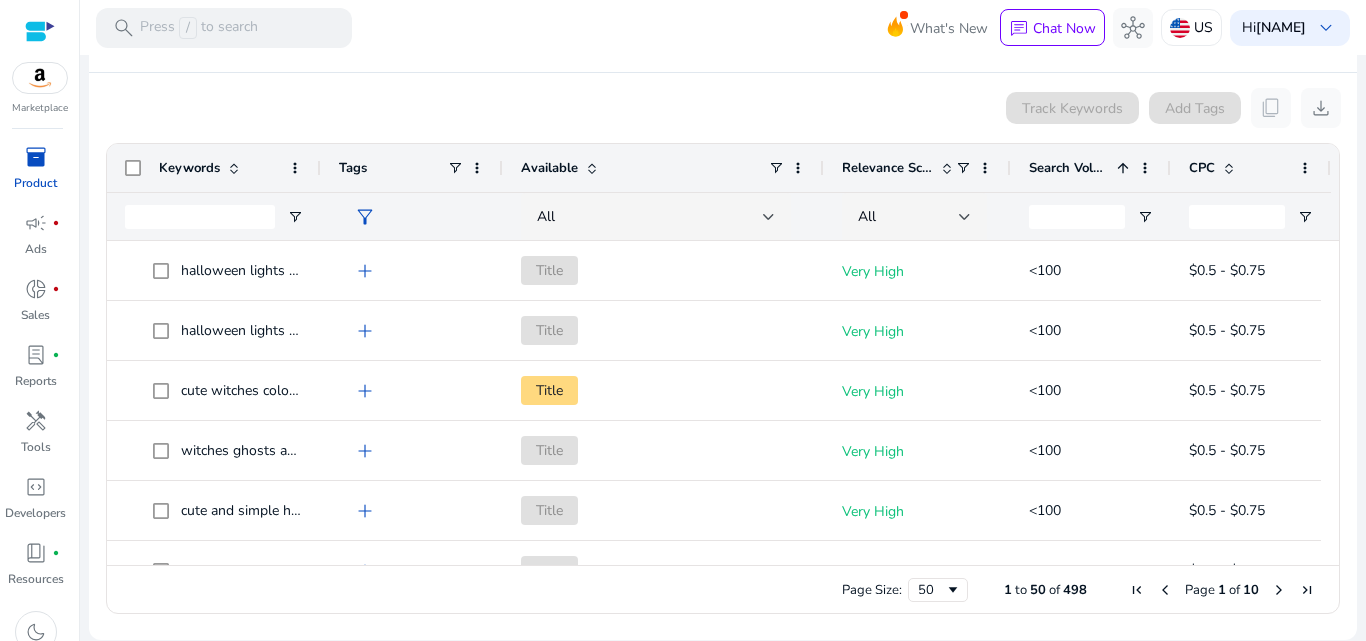click on "filter_alt" 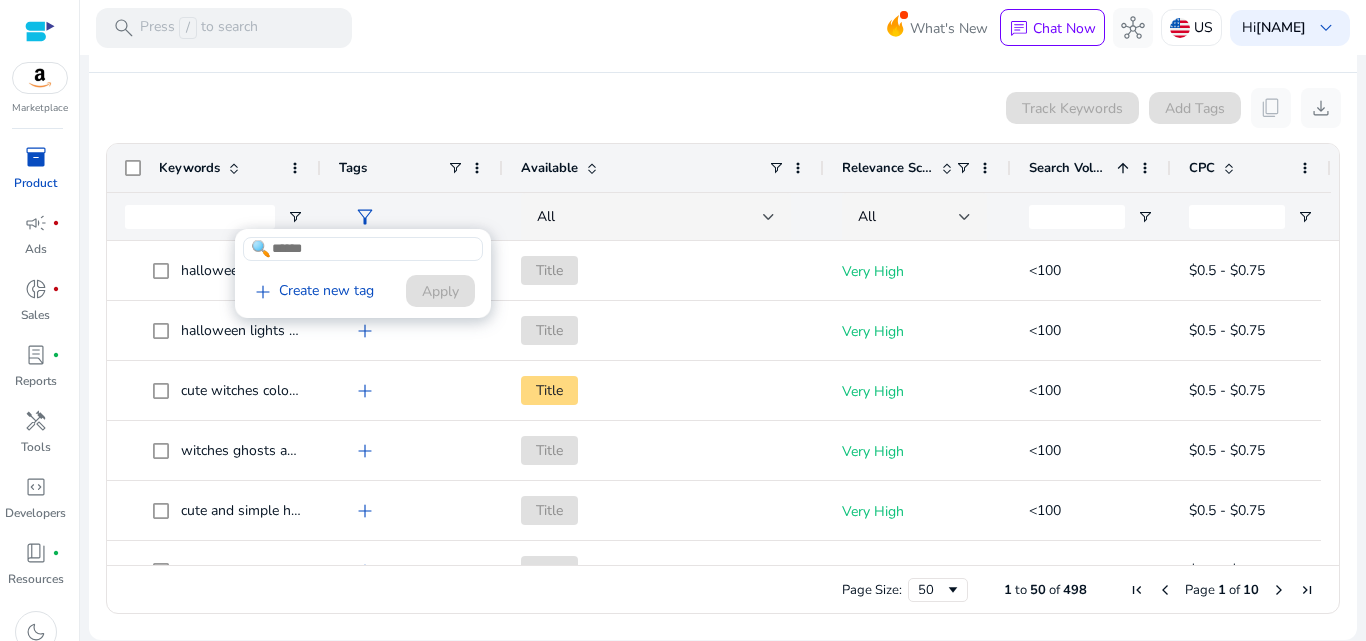 click at bounding box center (683, 320) 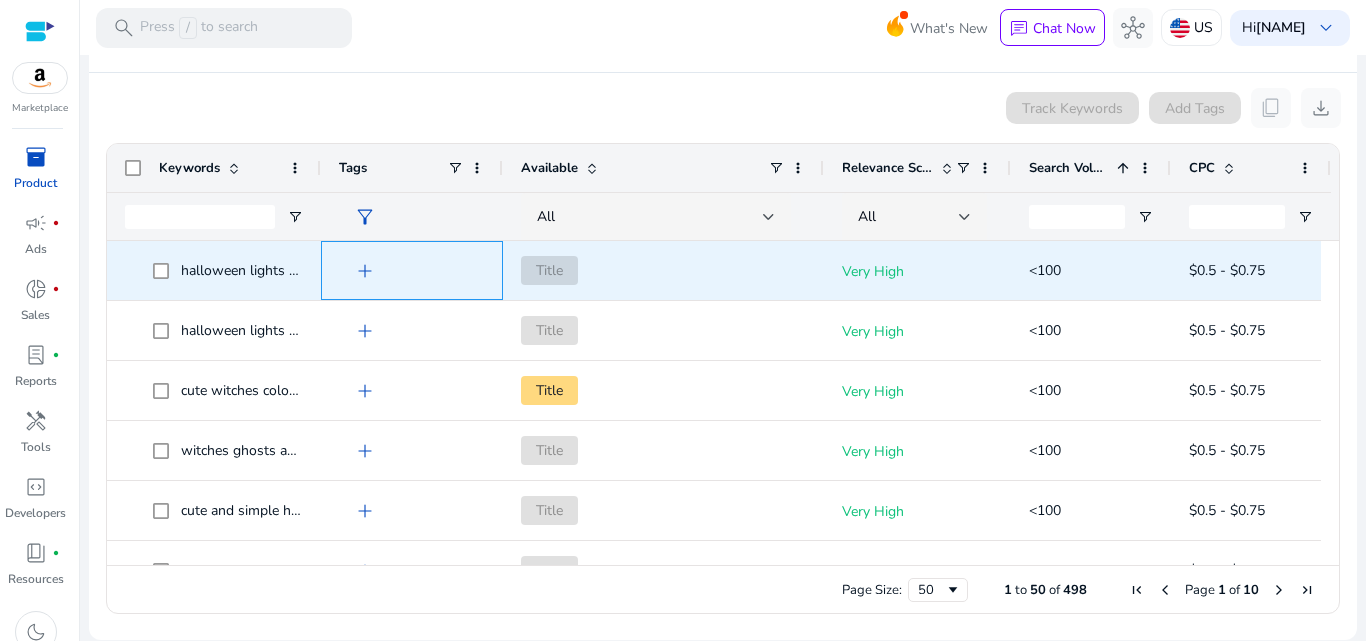 click on "add" 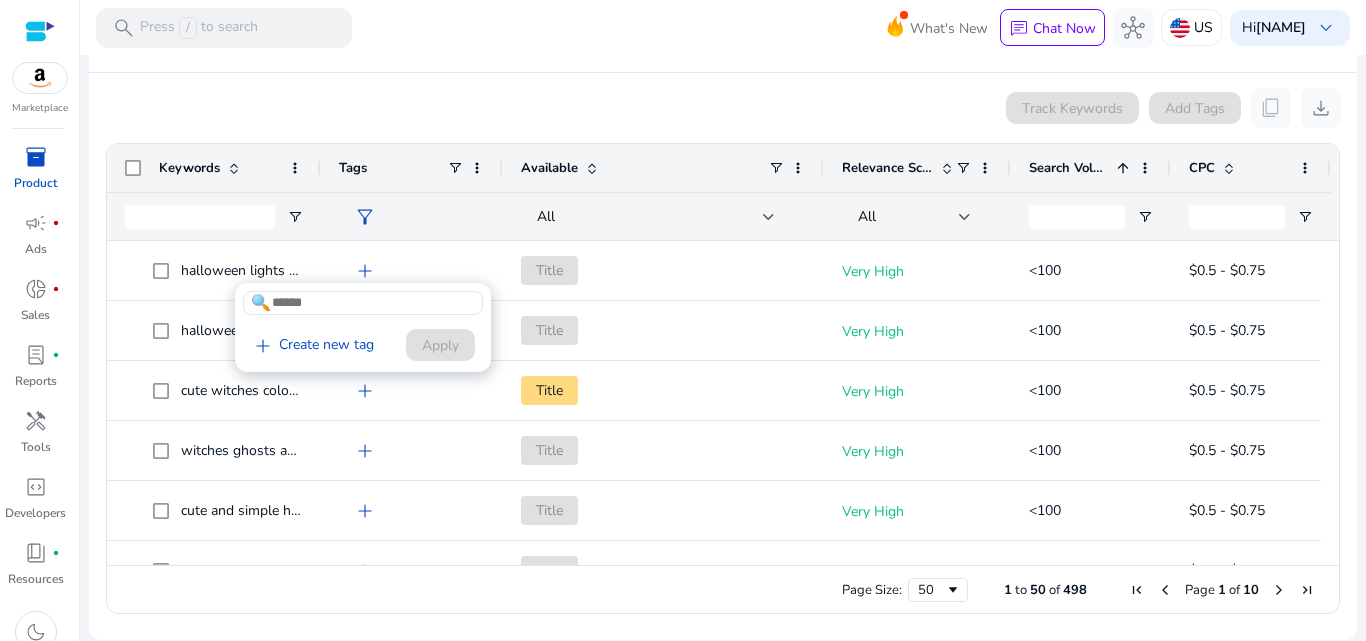 click at bounding box center (683, 320) 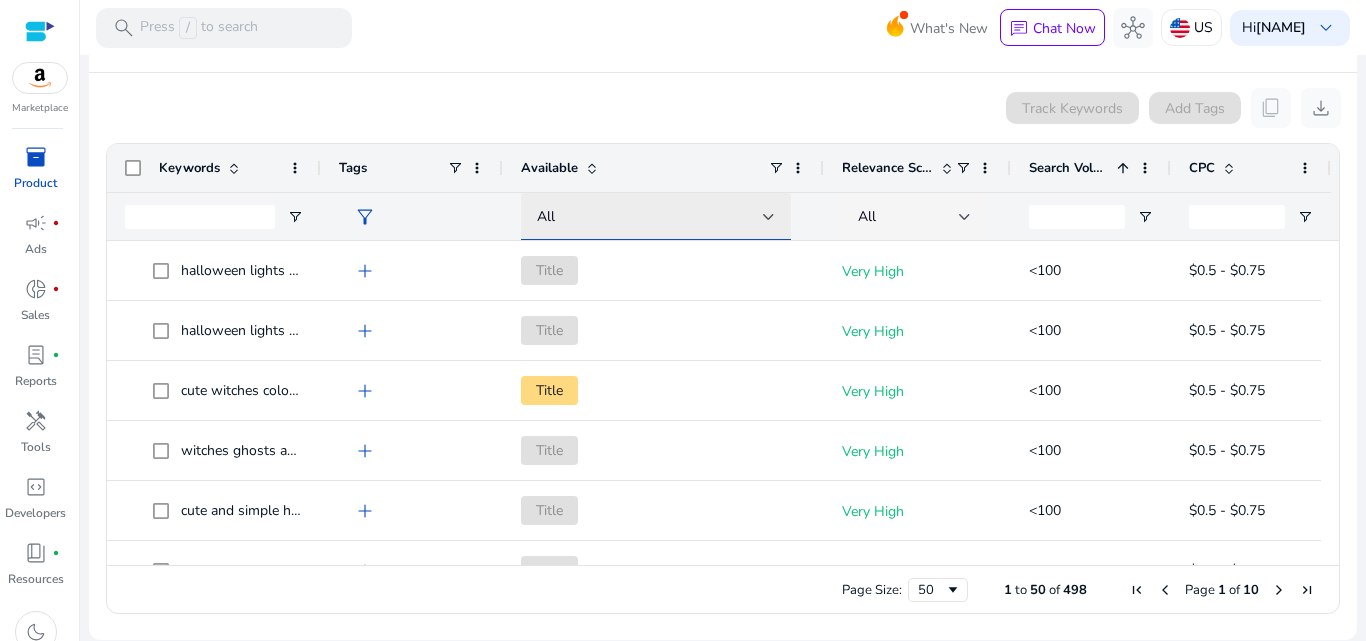 click on "All" at bounding box center [650, 217] 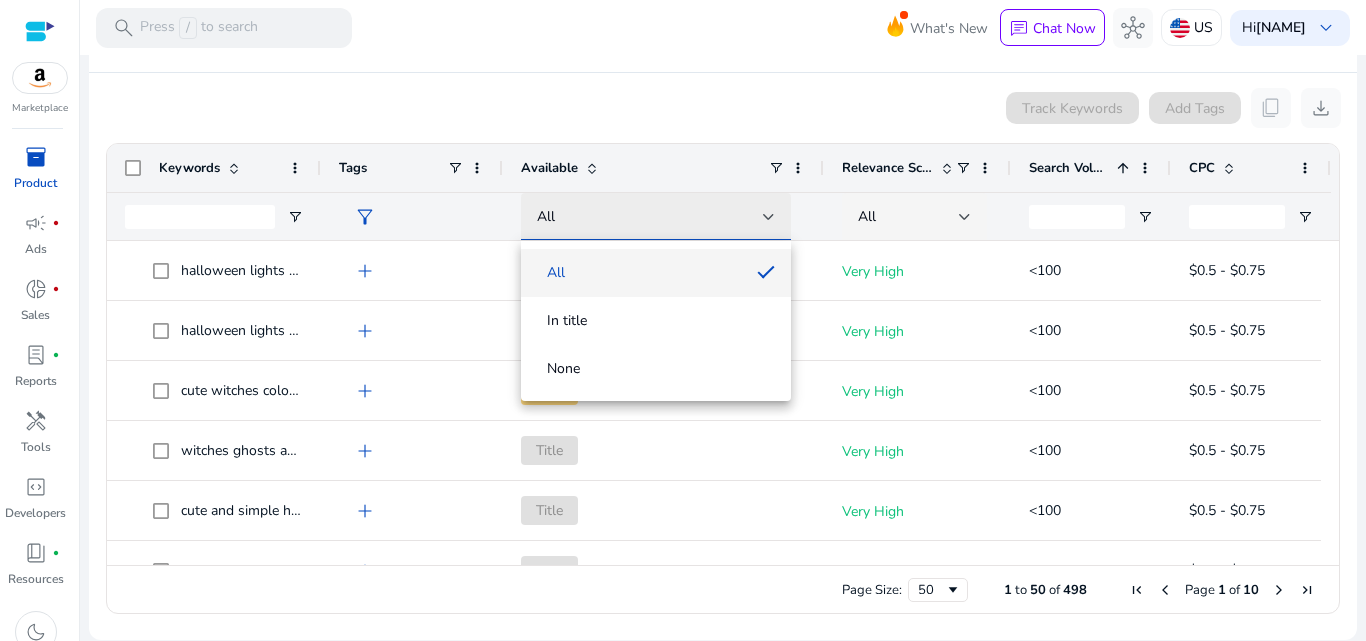 click at bounding box center (683, 320) 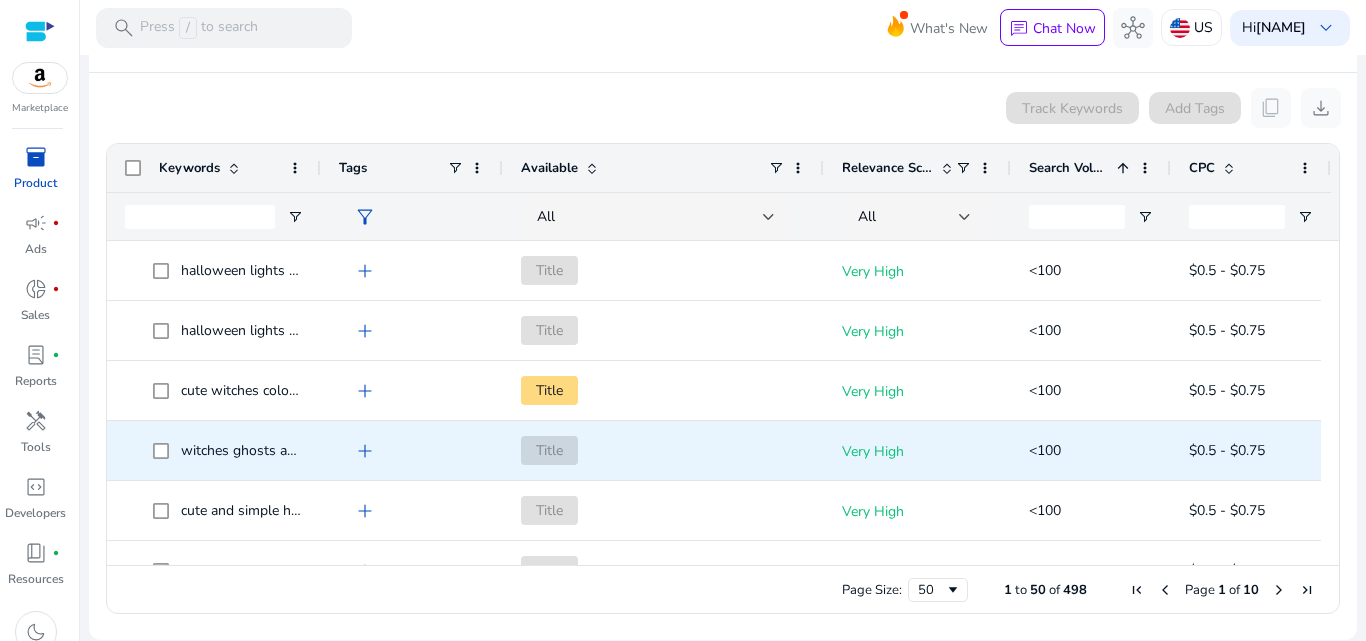 scroll, scrollTop: 200, scrollLeft: 0, axis: vertical 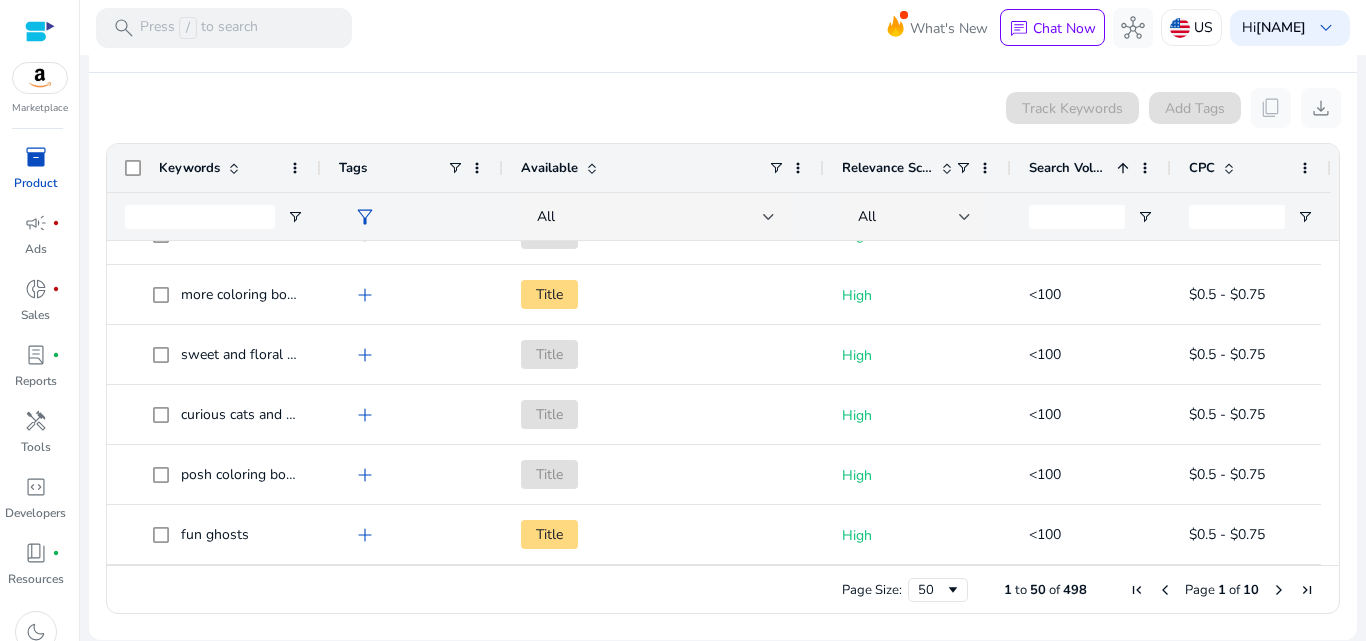 click at bounding box center (40, 78) 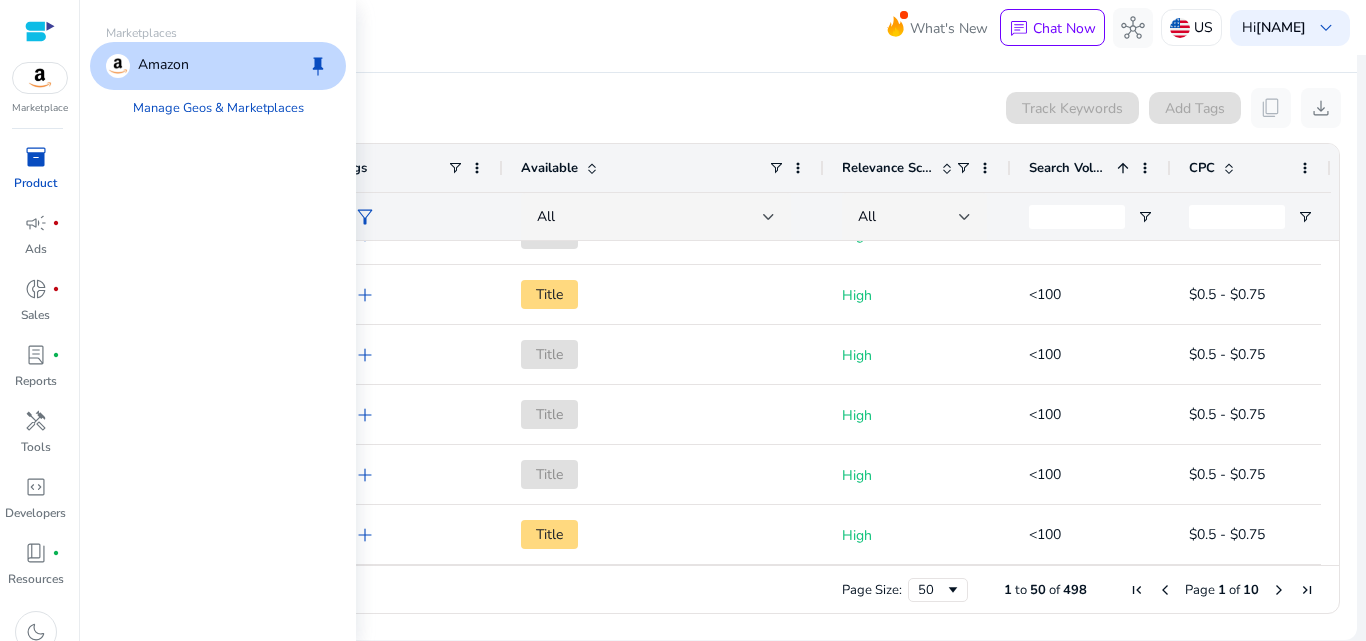 click at bounding box center [40, 78] 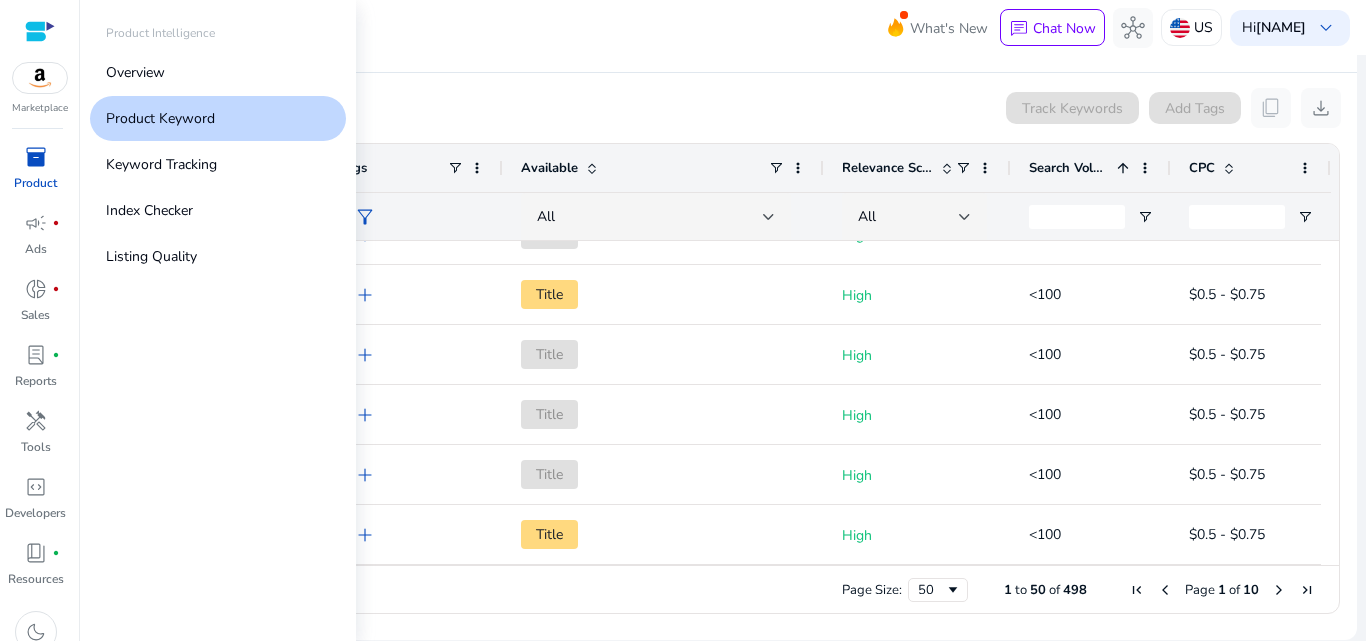 click on "Product" at bounding box center (35, 183) 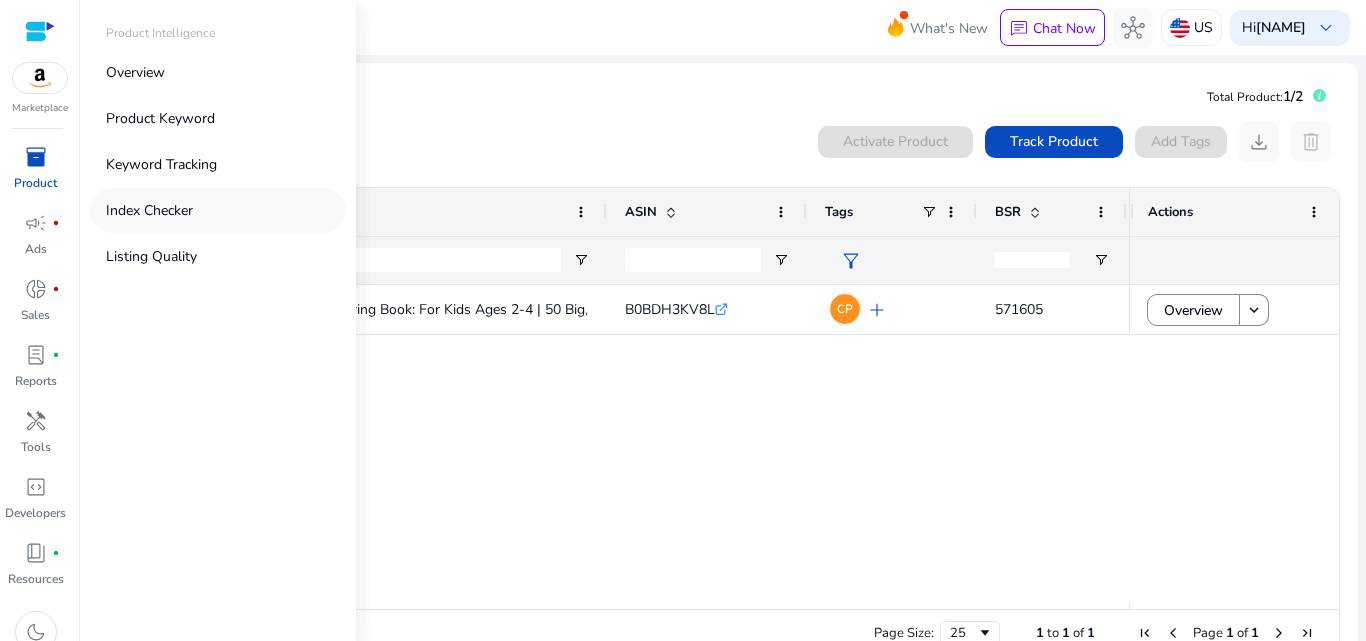 click on "Index Checker" at bounding box center [218, 210] 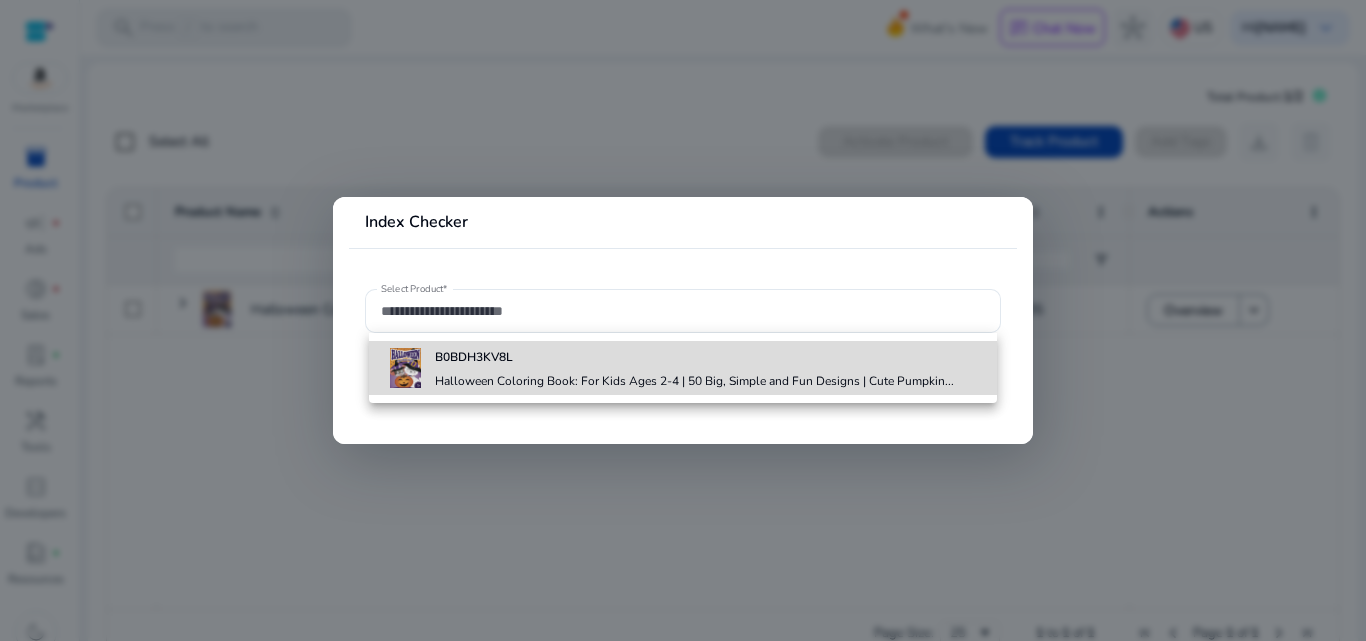 click on "Halloween Coloring Book: For Kids Ages 2-4 | 50 Big, Simple and Fun Designs | Cute Pumpkin..." at bounding box center [694, 381] 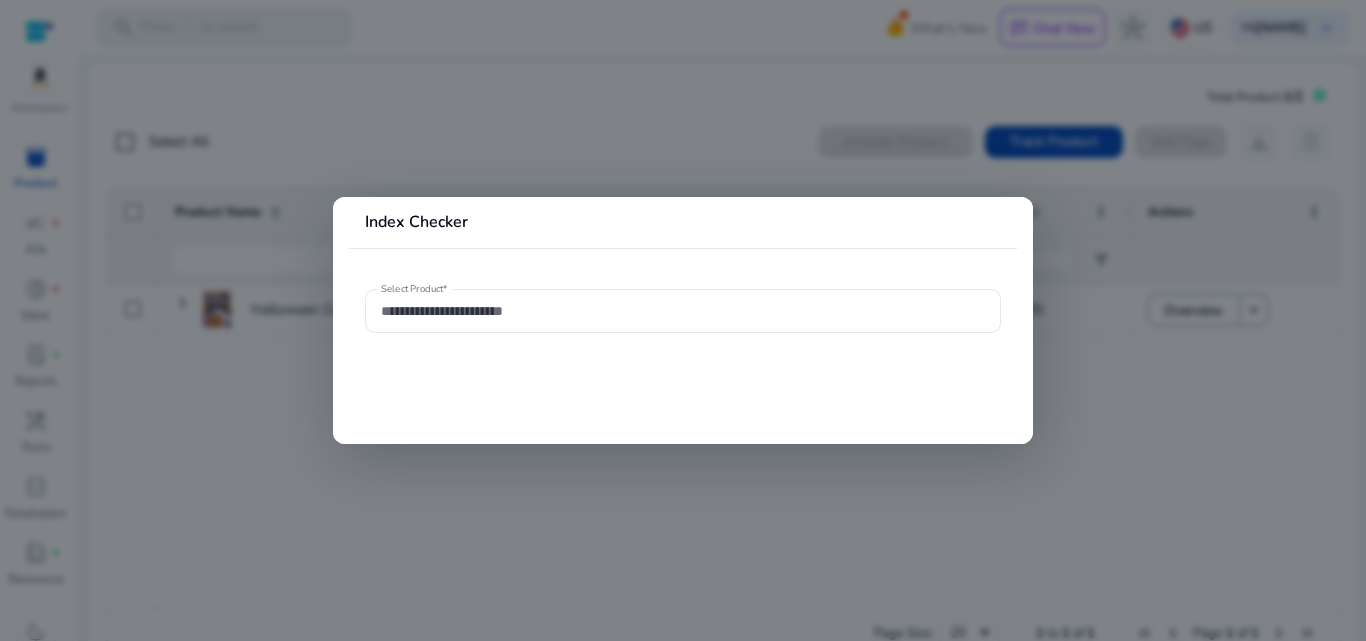 type on "**********" 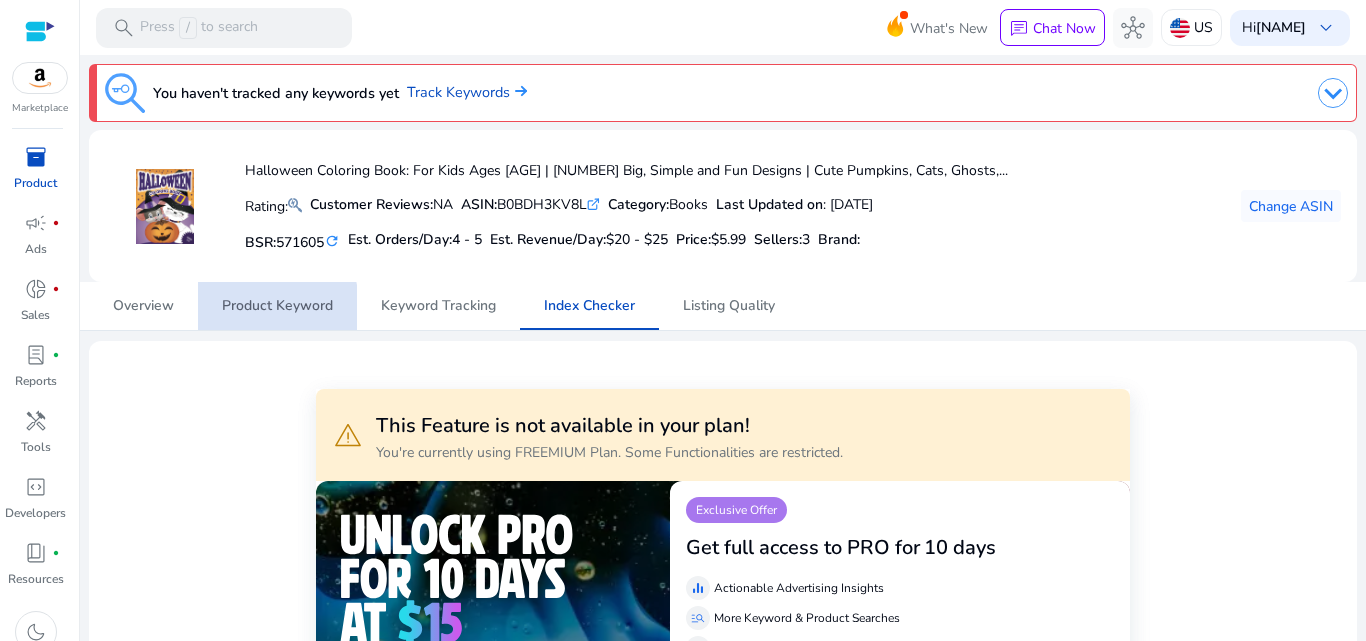 click on "Product Keyword" at bounding box center (277, 306) 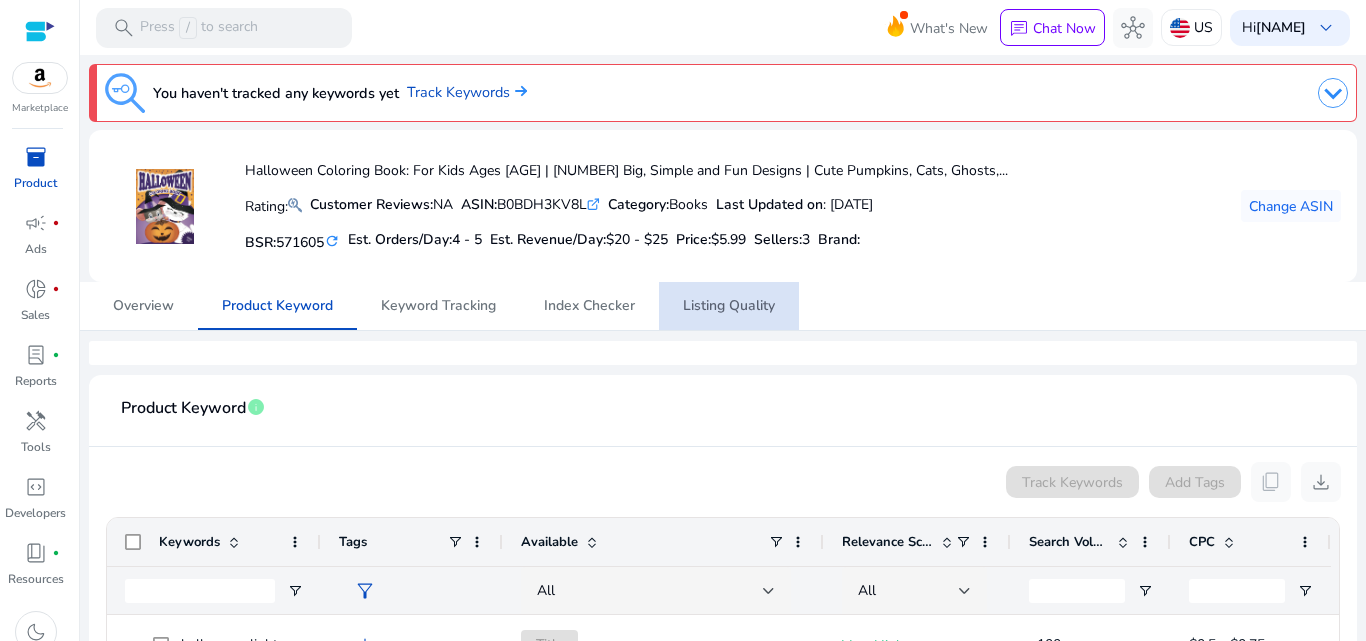 click on "Listing Quality" at bounding box center [729, 306] 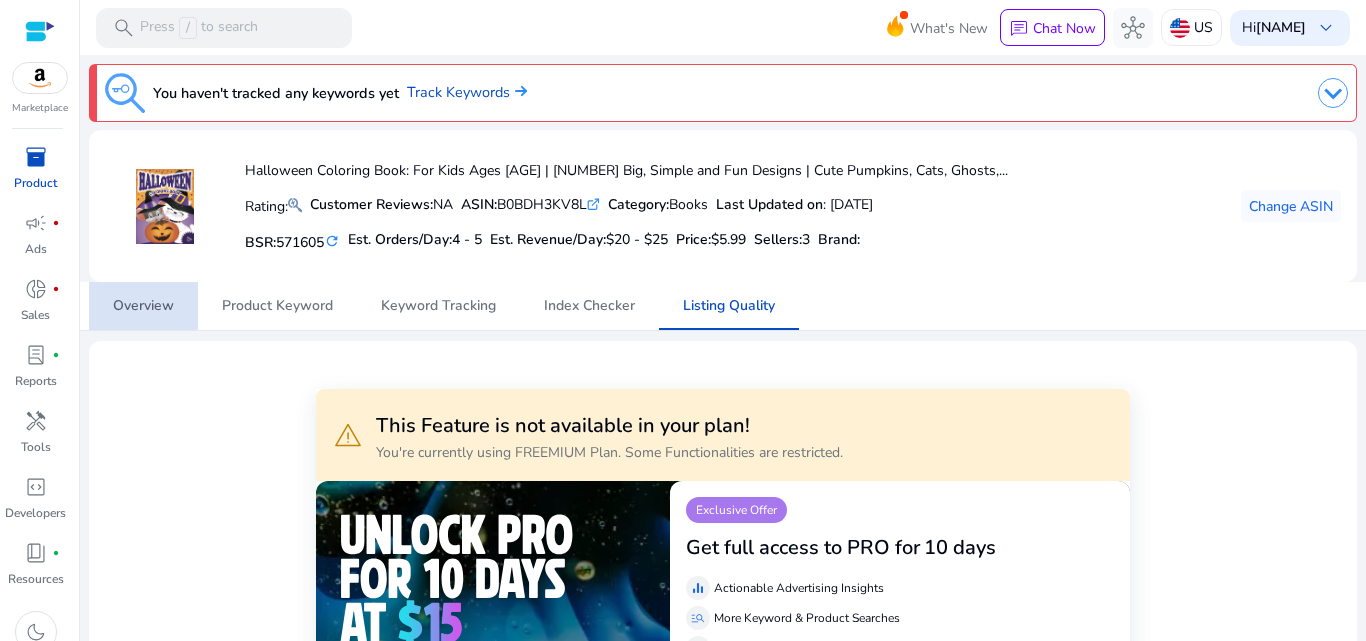 click on "Overview" at bounding box center (143, 306) 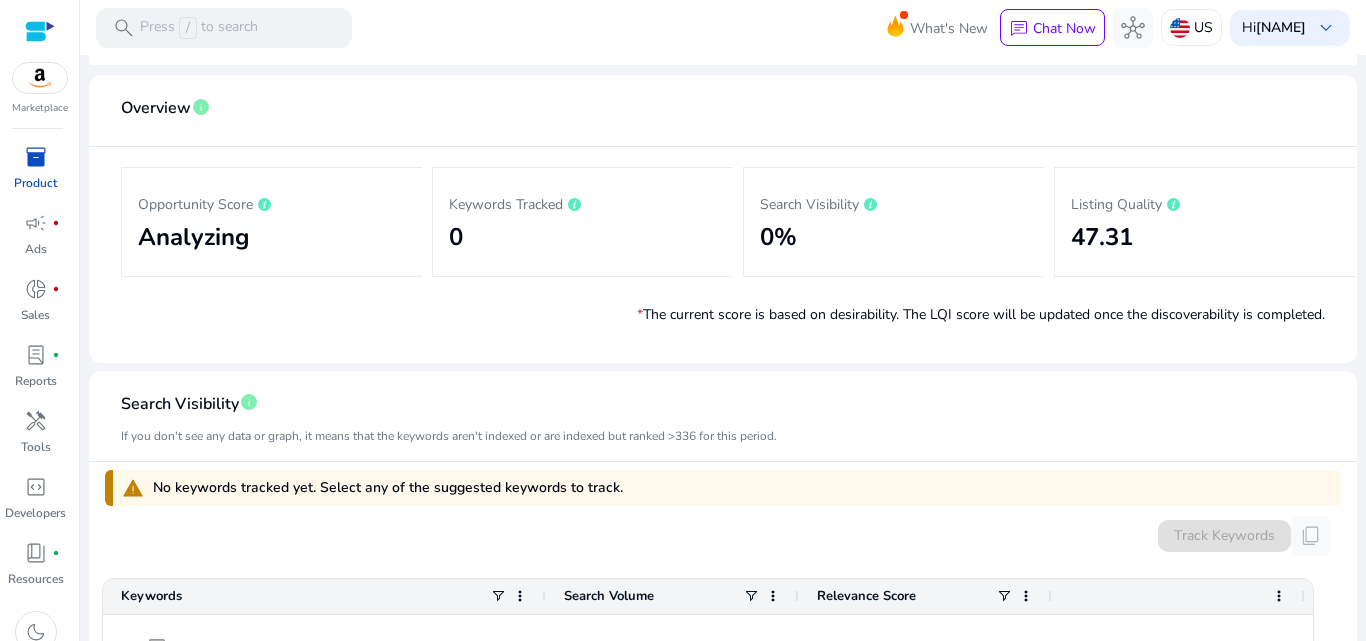 scroll, scrollTop: 0, scrollLeft: 0, axis: both 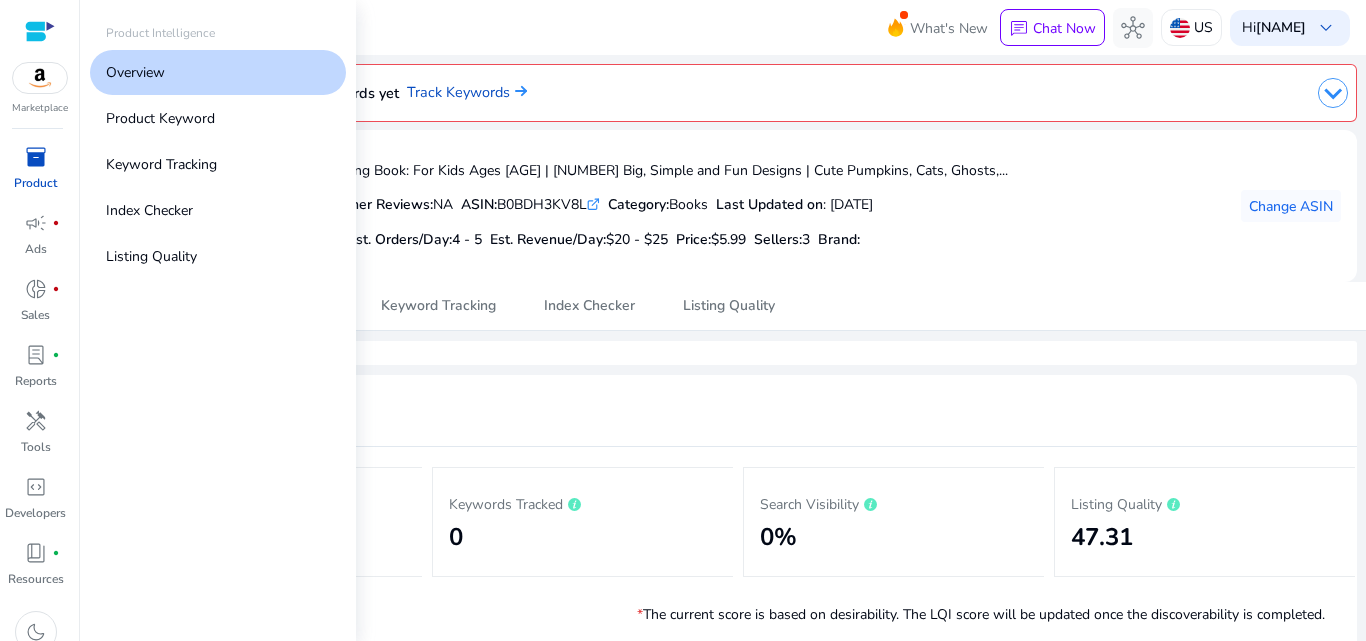 click on "inventory_2" at bounding box center [36, 157] 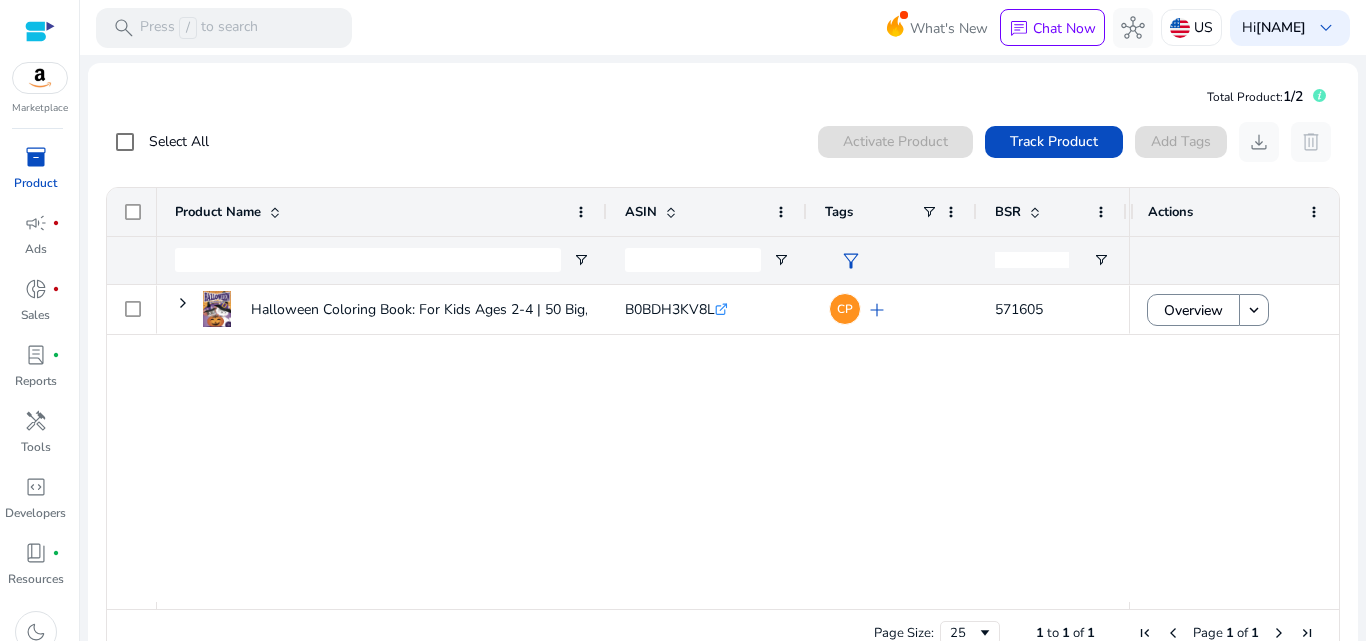 click on "Select All  0  products selected Activate Product Track Product  Add Tags   download   delete" 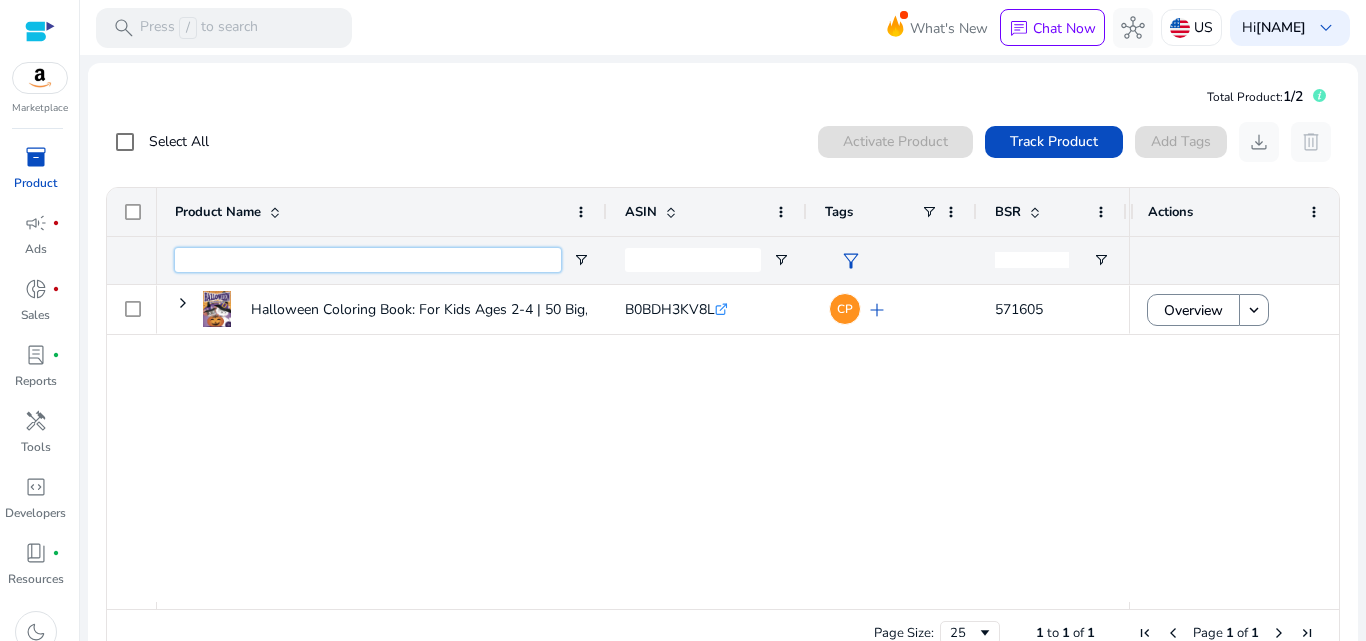 click at bounding box center [368, 260] 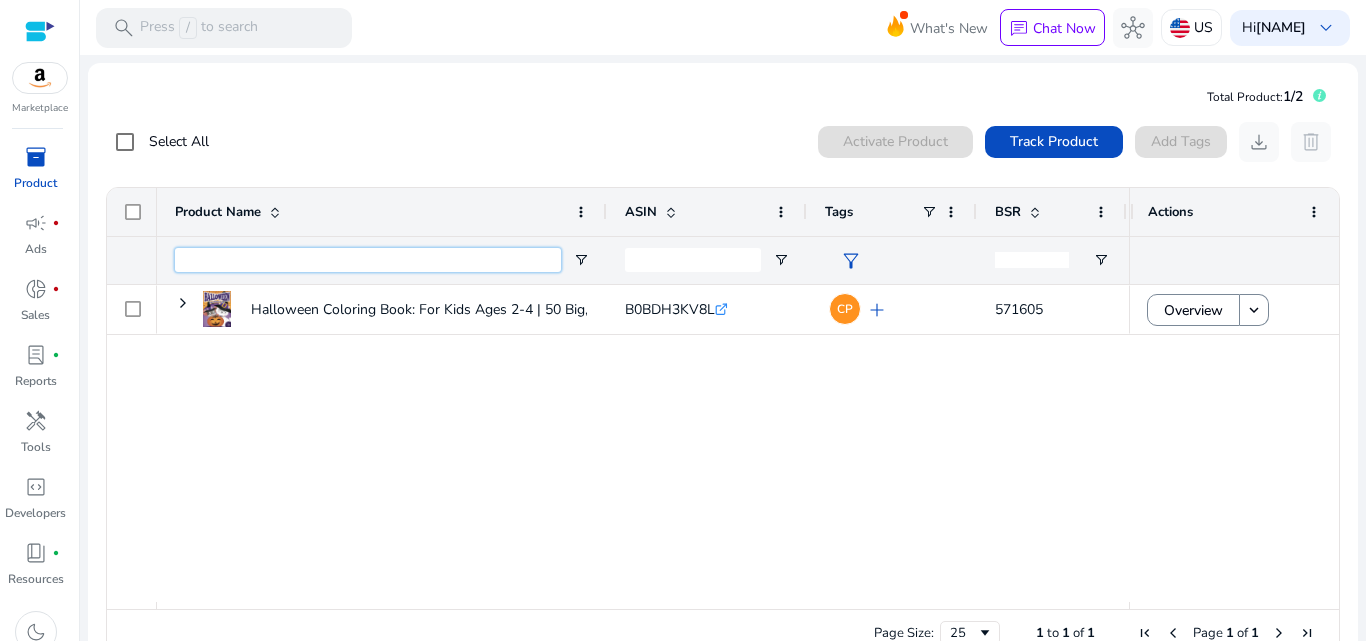 paste on "**********" 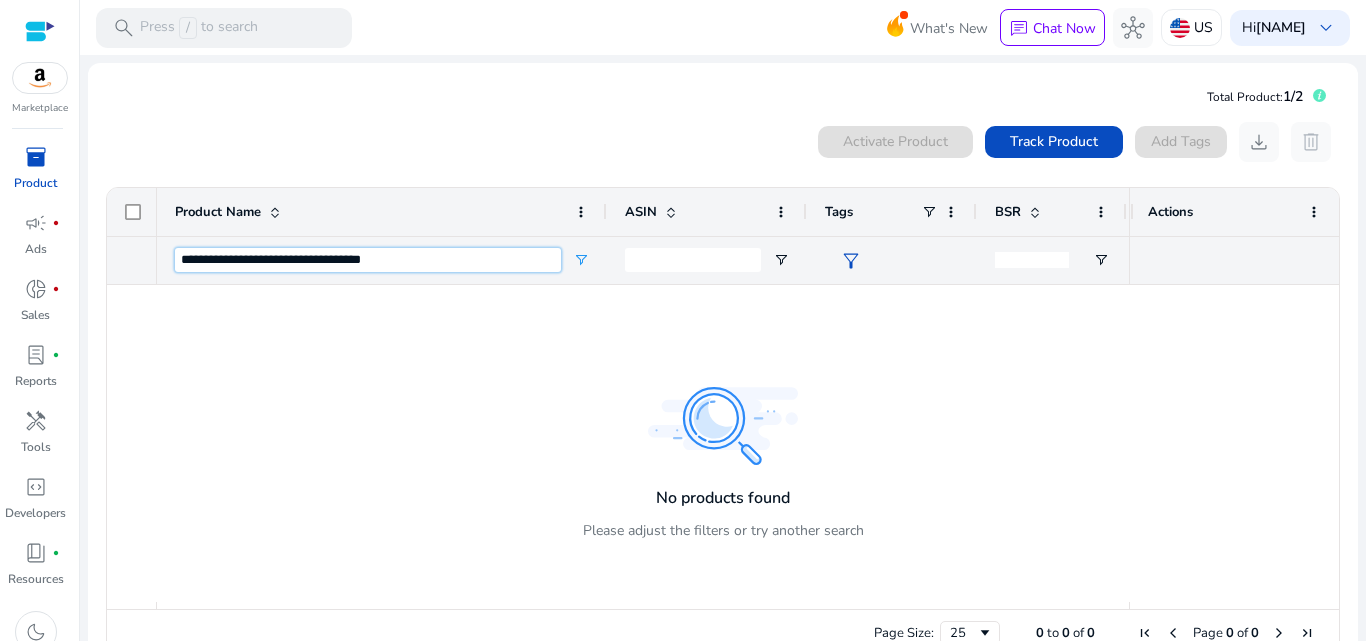 type on "**********" 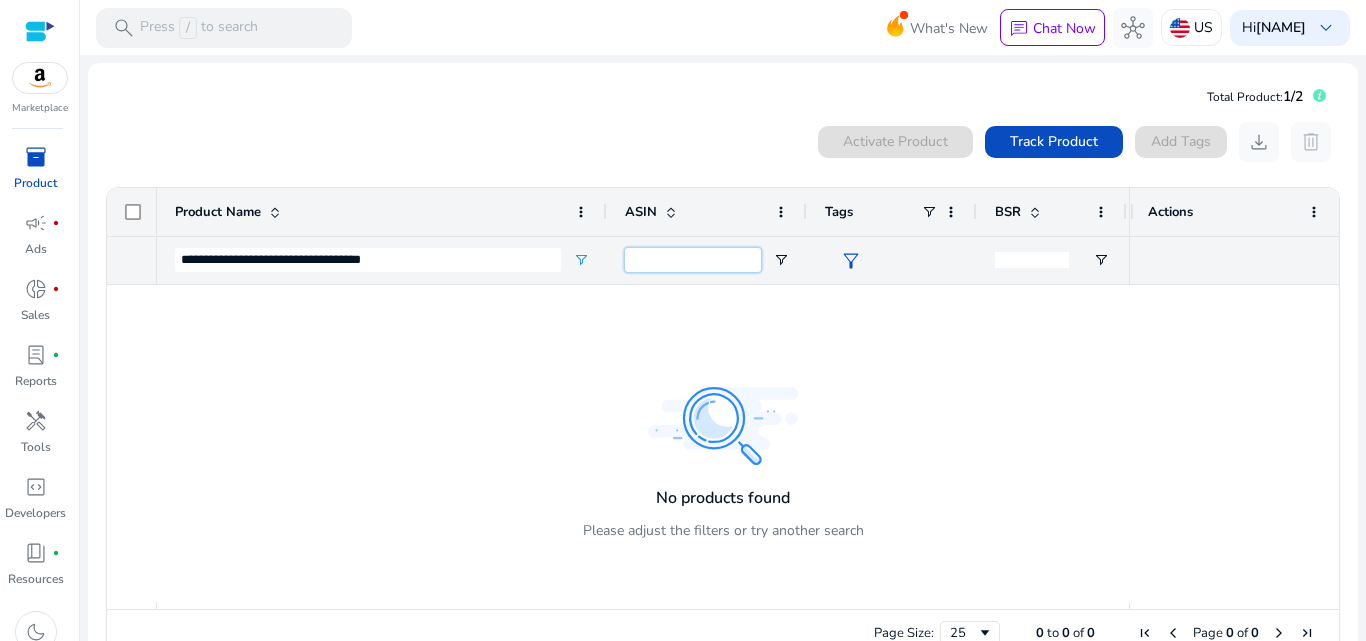 click at bounding box center [693, 260] 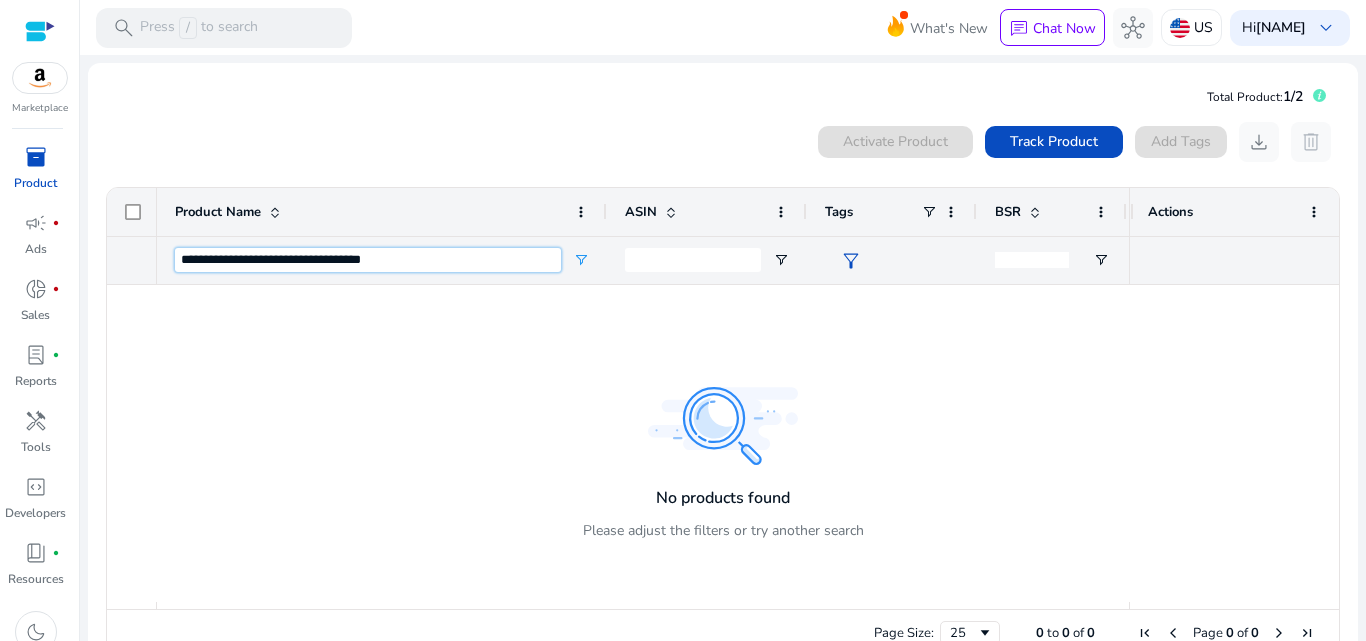 drag, startPoint x: 350, startPoint y: 265, endPoint x: 456, endPoint y: 265, distance: 106 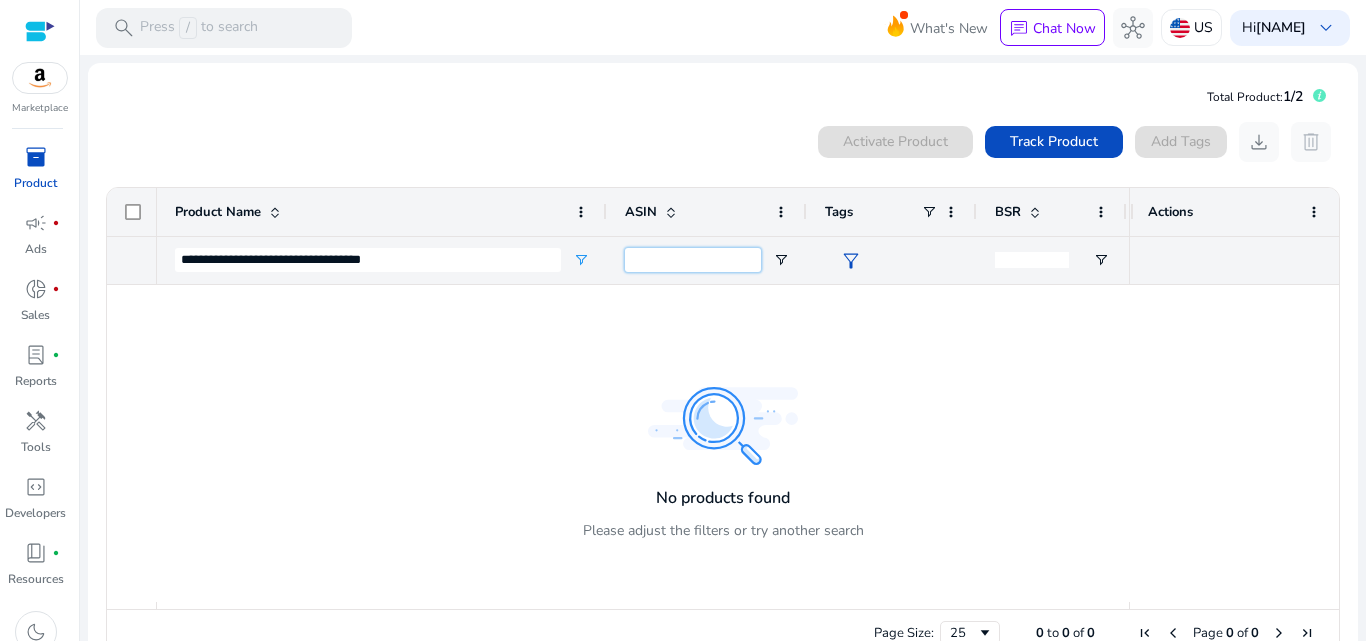 click at bounding box center [693, 260] 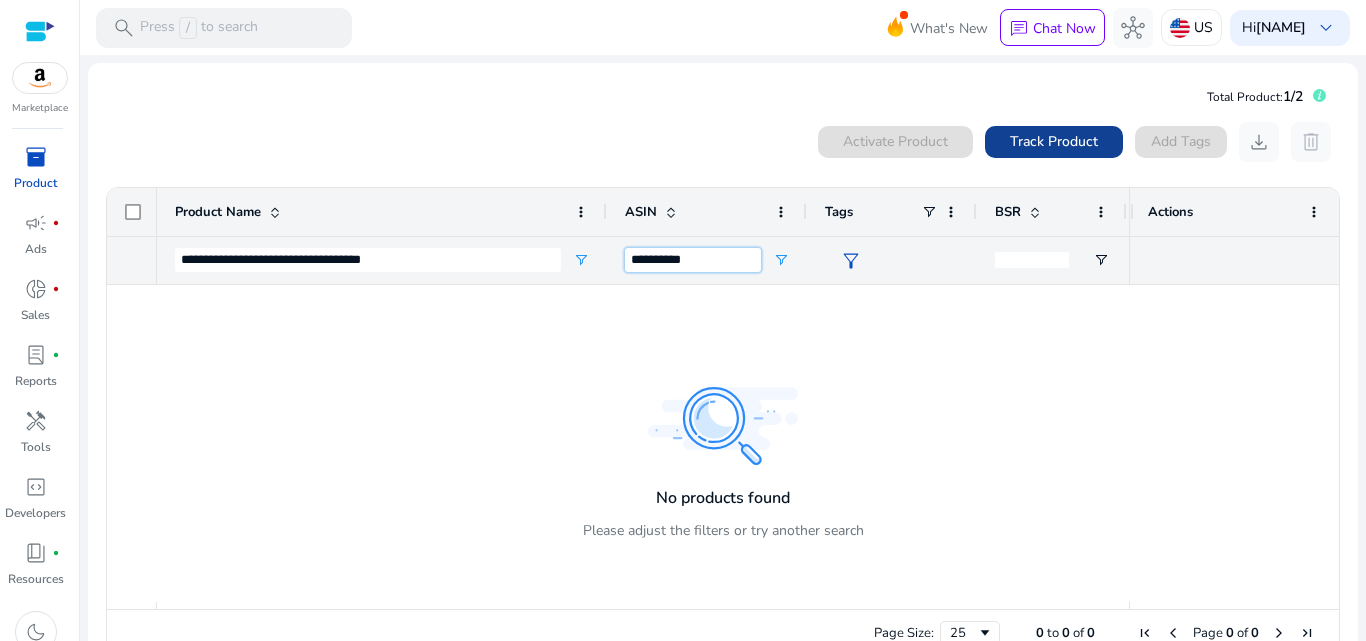 type on "**********" 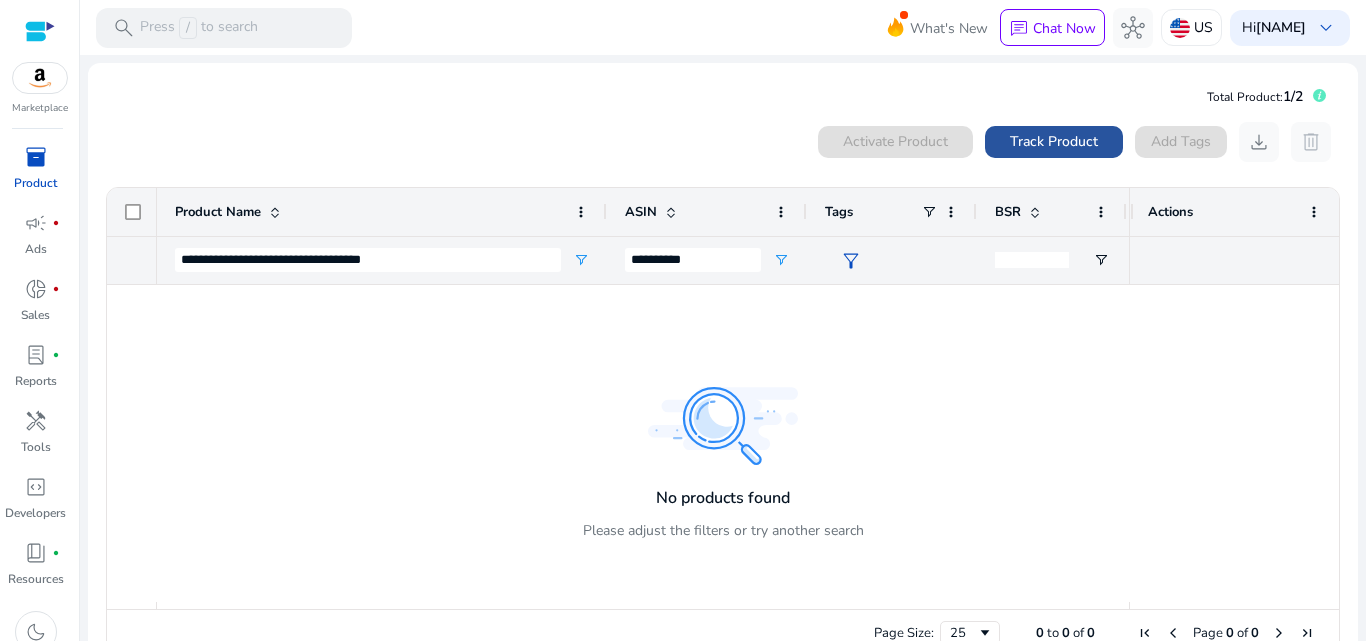 click on "Track Product" 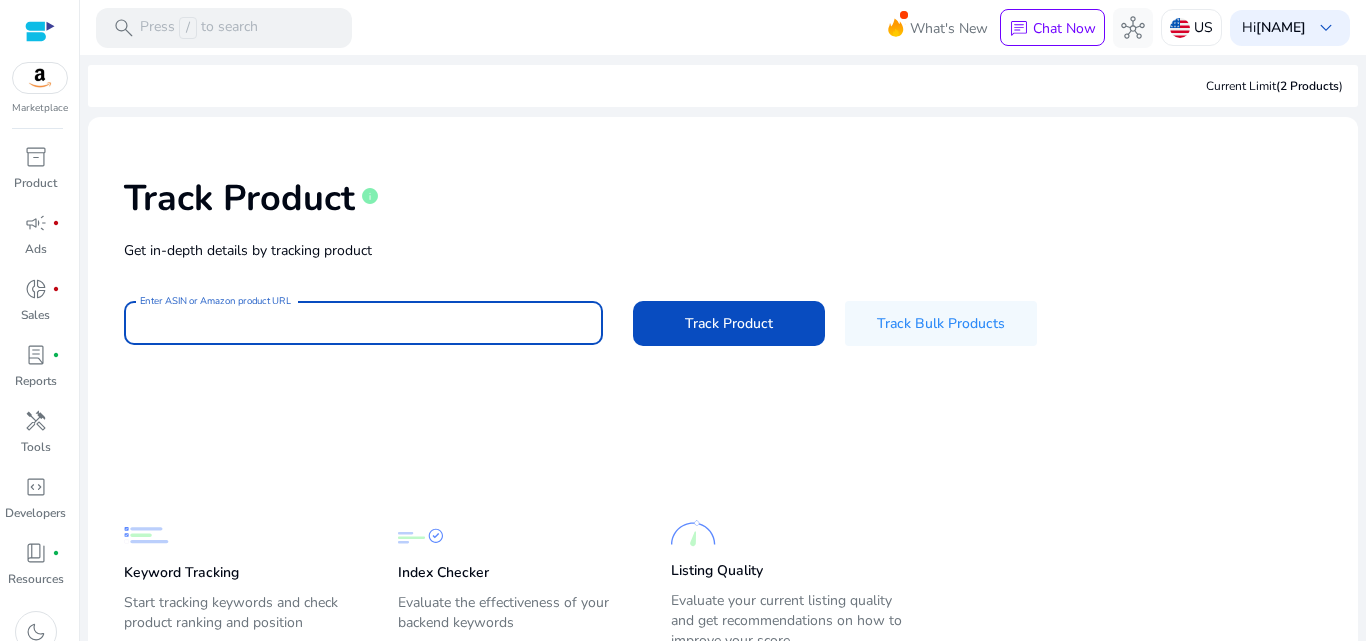 click on "Enter ASIN or Amazon product URL" at bounding box center (363, 323) 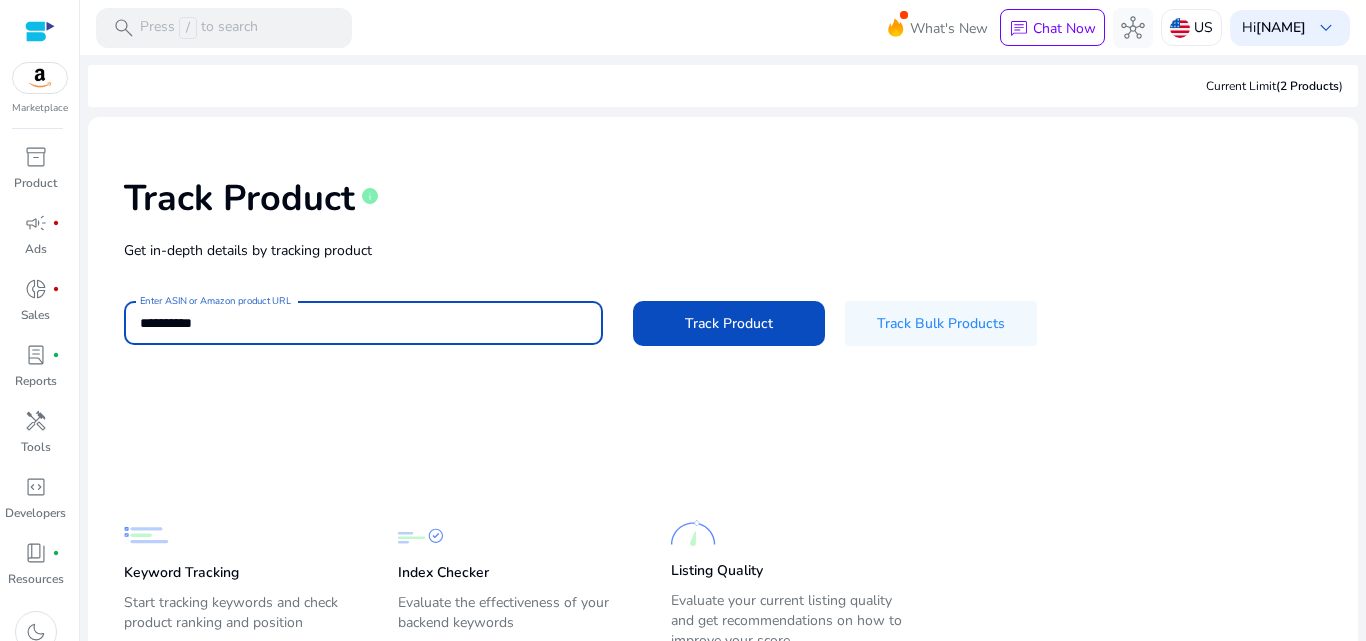 click on "**********" at bounding box center [363, 323] 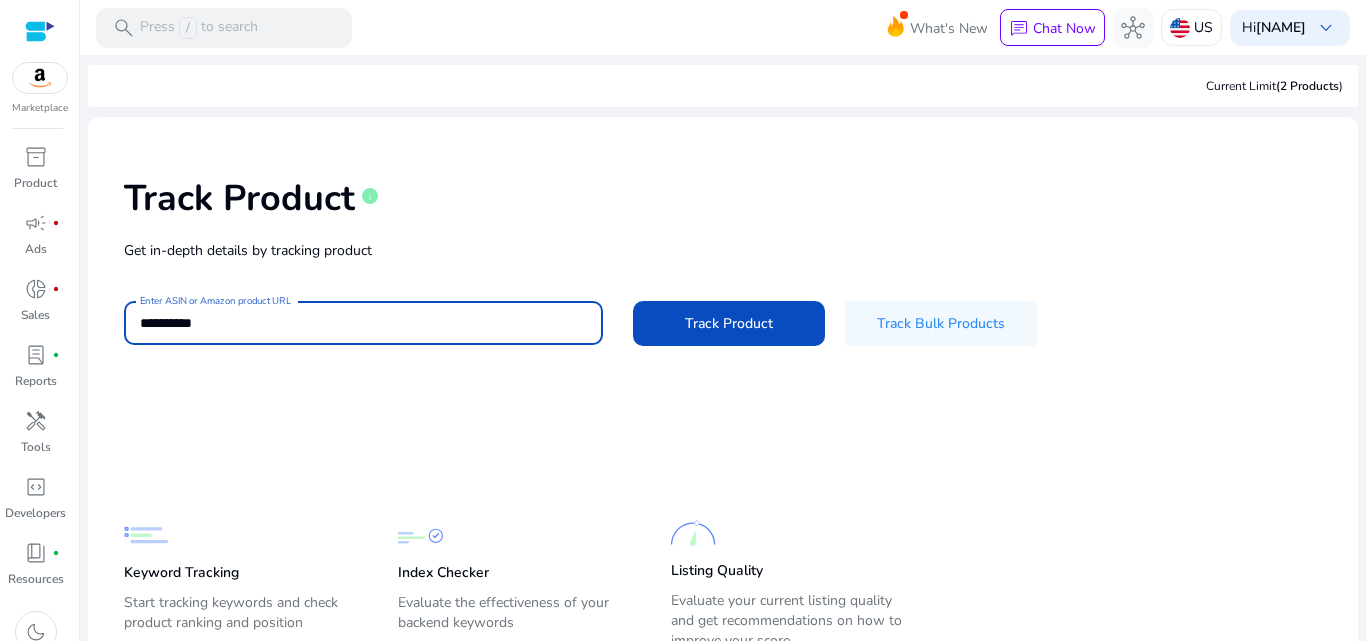 click on "**********" at bounding box center (363, 323) 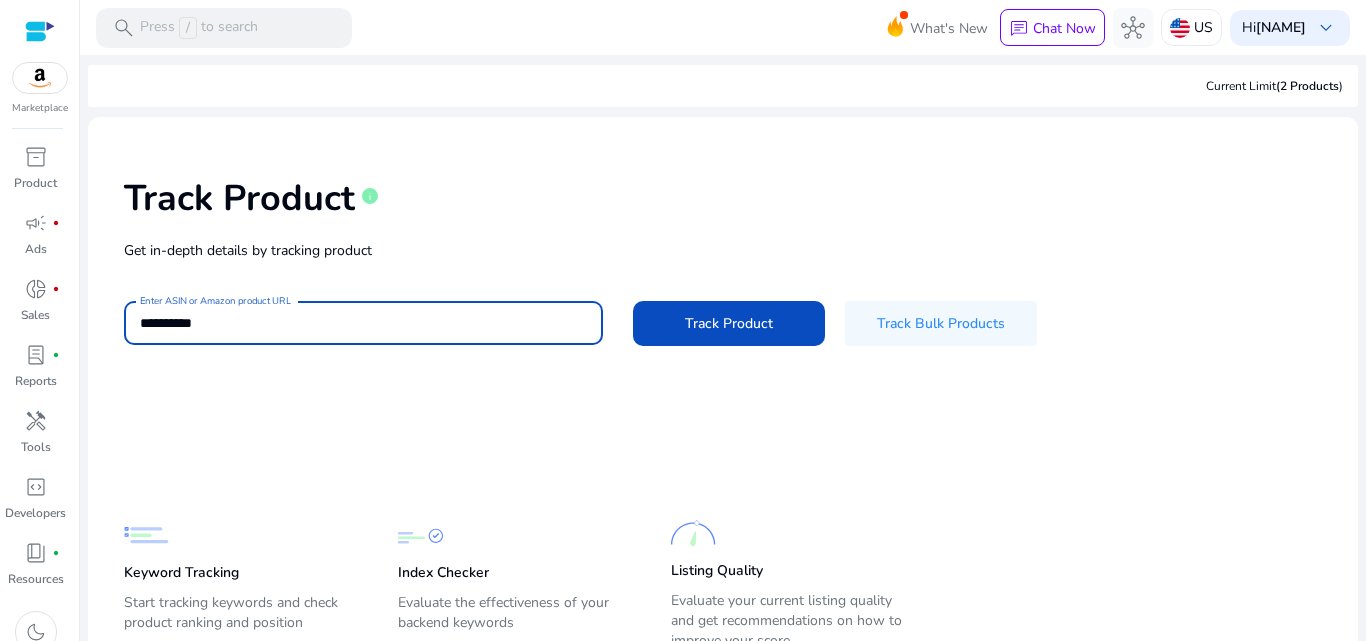 paste on "**********" 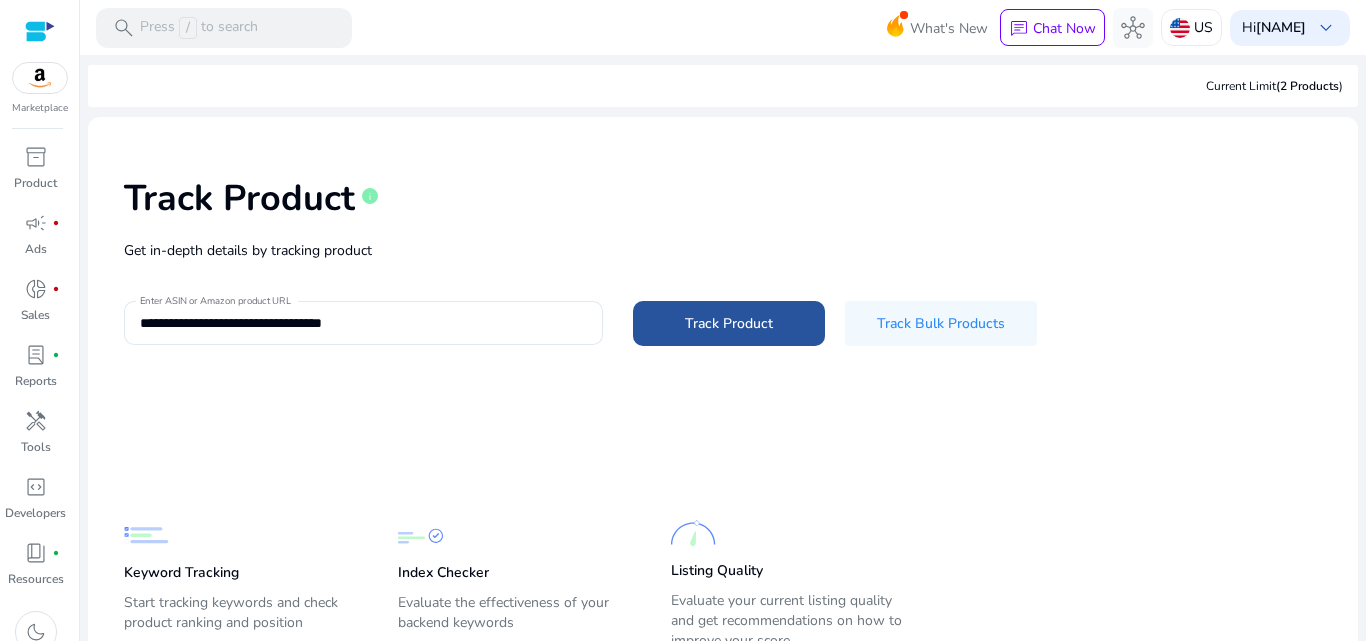 click 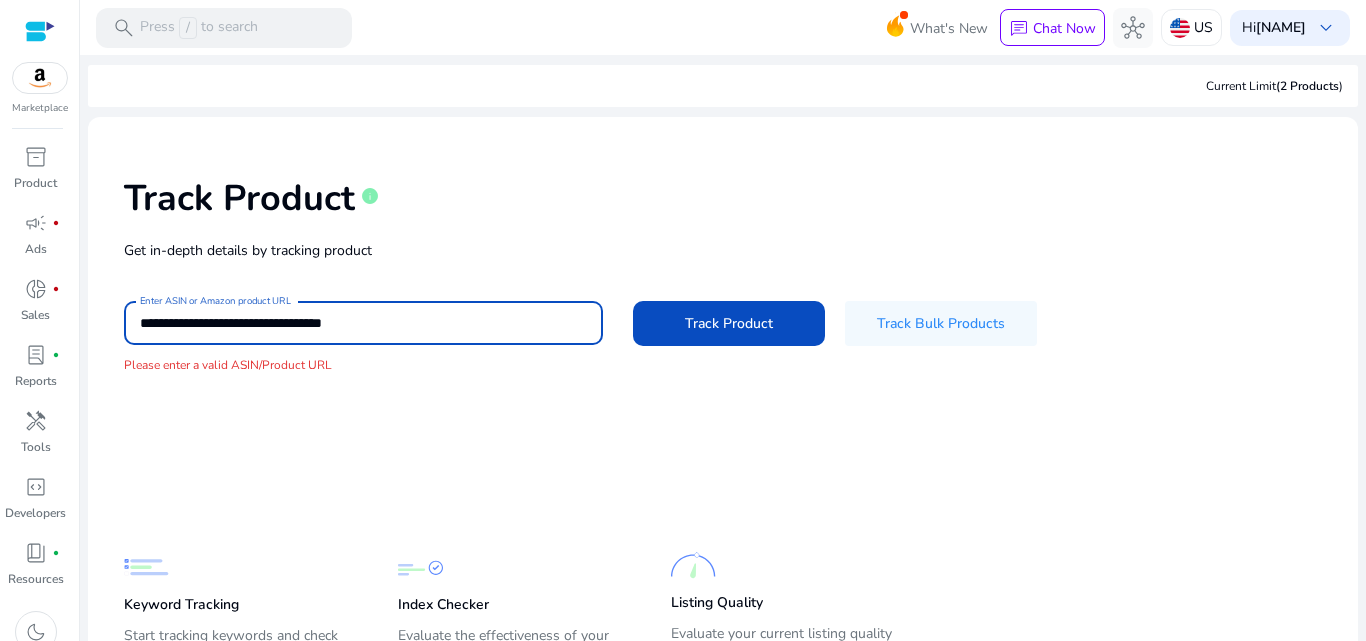 drag, startPoint x: 326, startPoint y: 323, endPoint x: 110, endPoint y: 303, distance: 216.92395 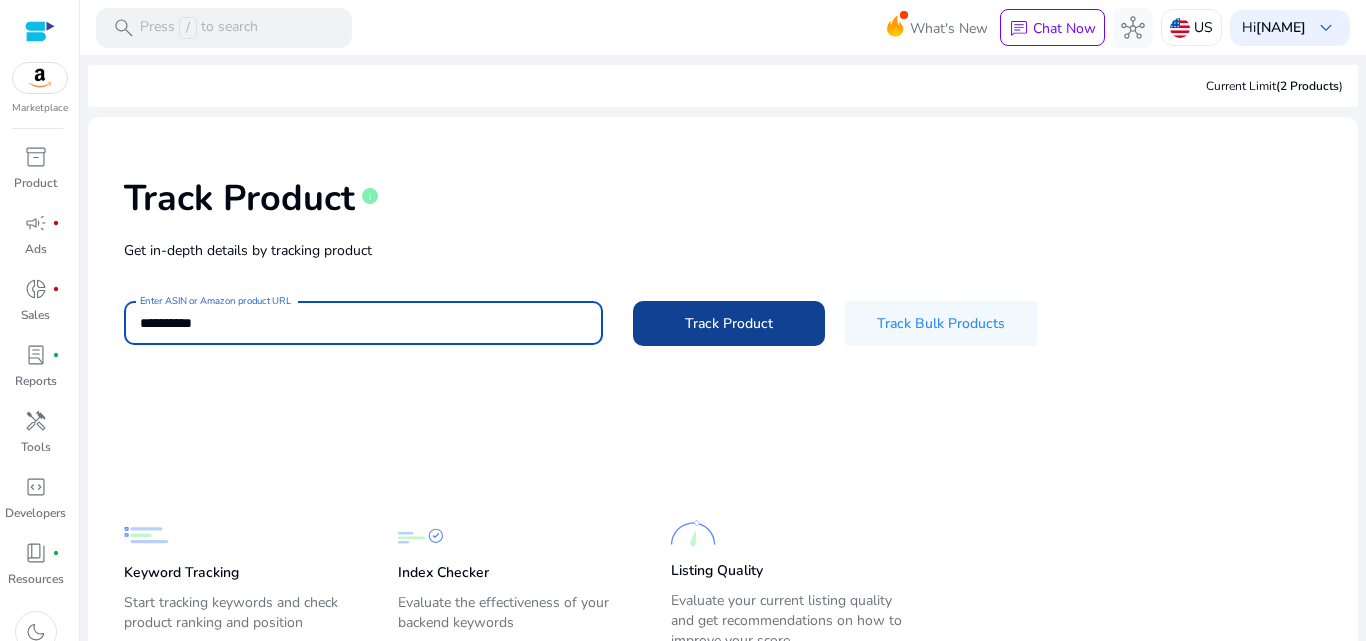 type on "**********" 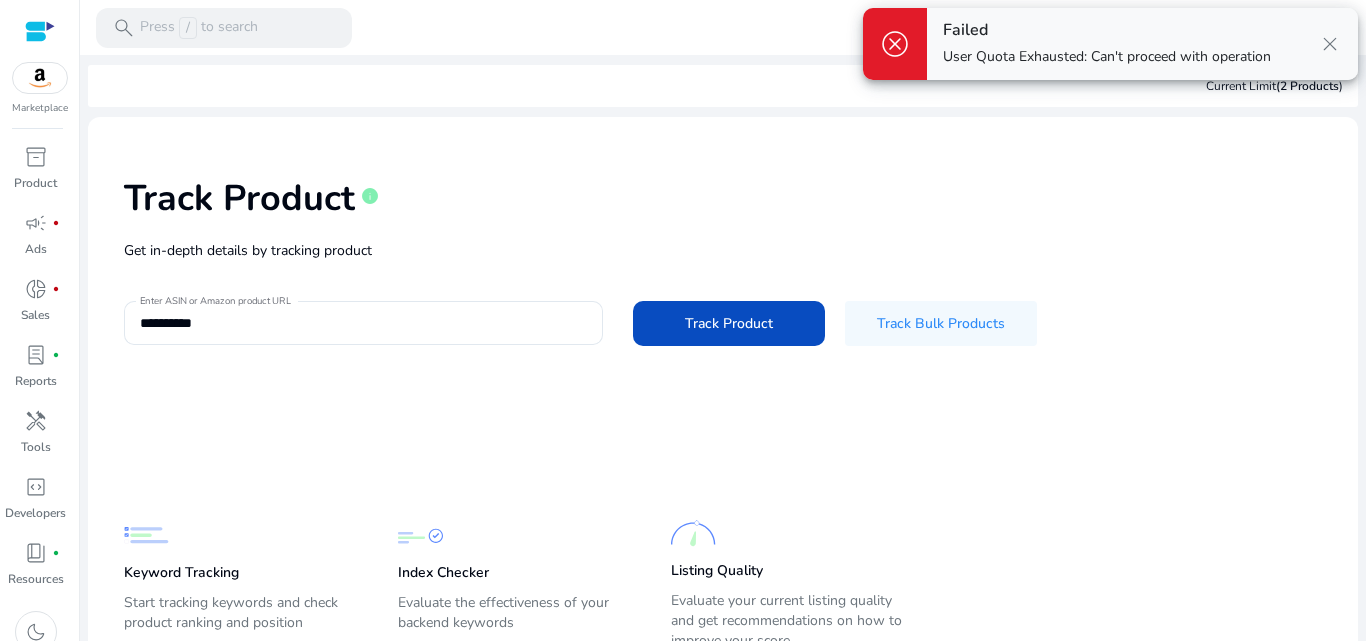 scroll, scrollTop: 82, scrollLeft: 0, axis: vertical 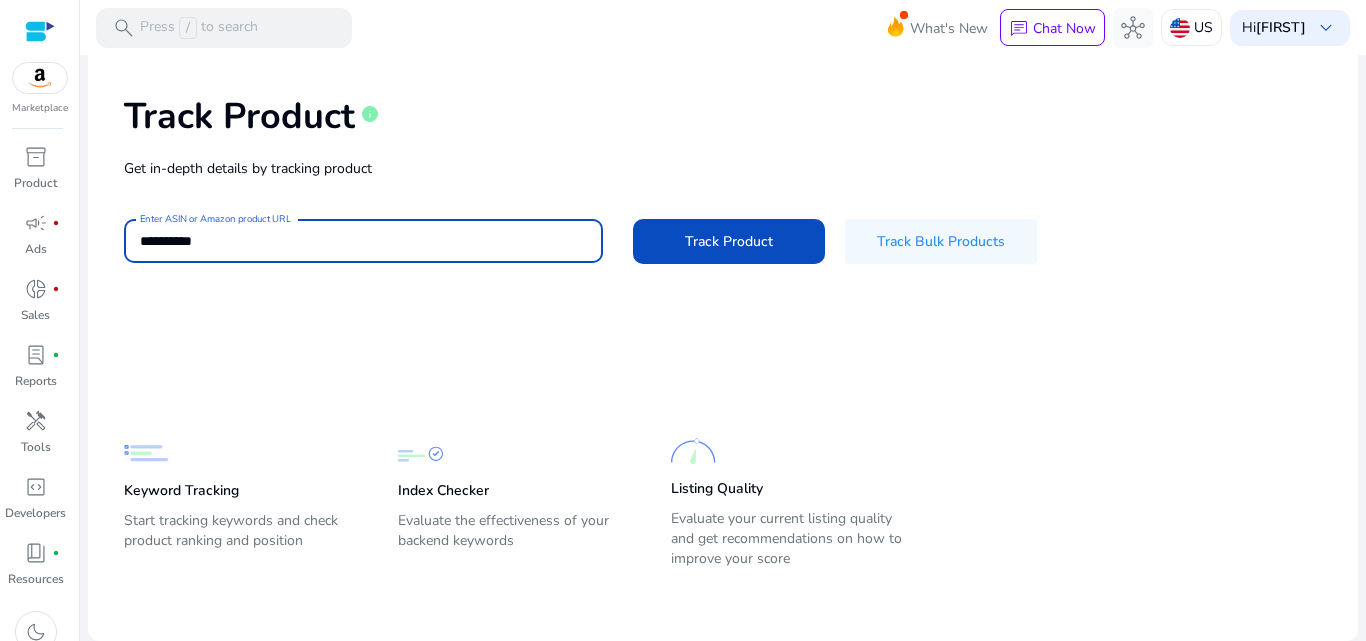 click on "**********" at bounding box center [363, 241] 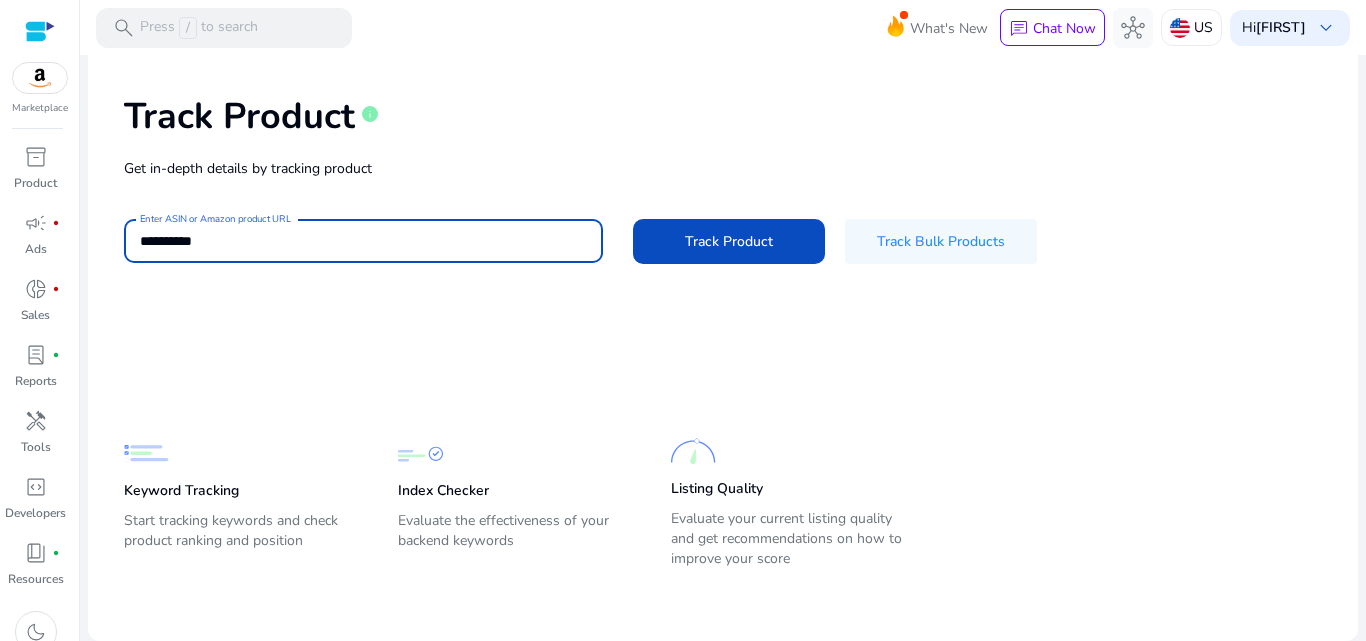 click on "**********" at bounding box center [363, 241] 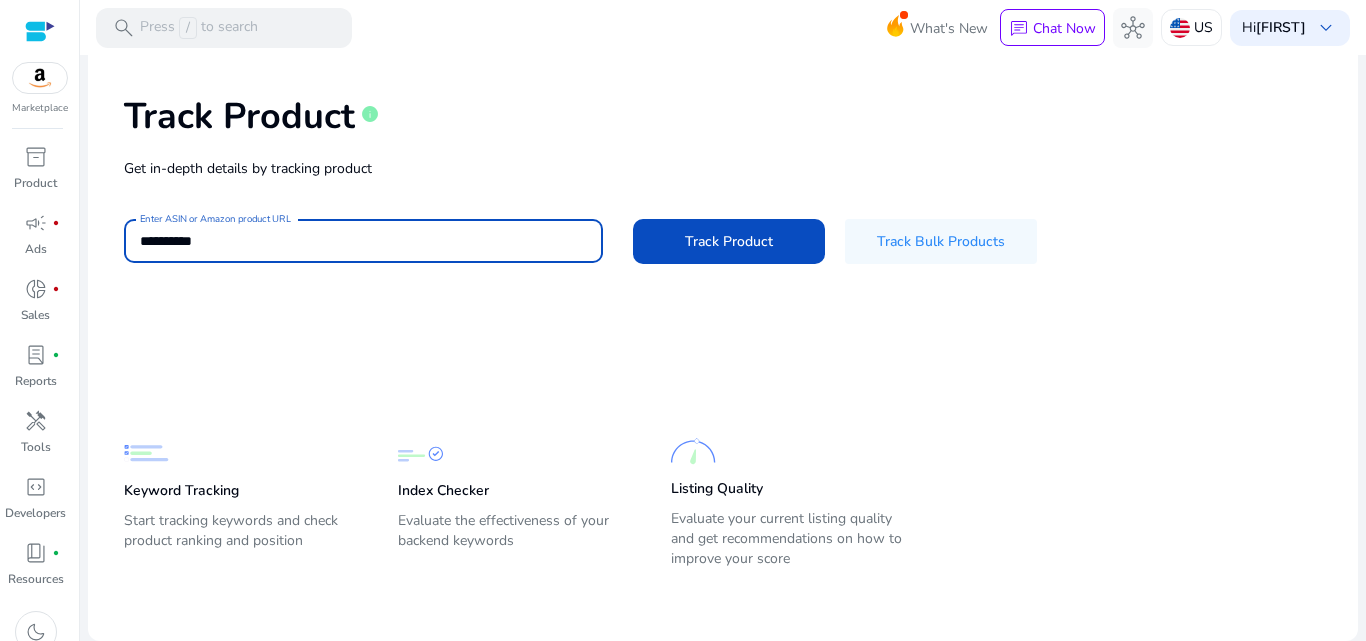 paste on "**********" 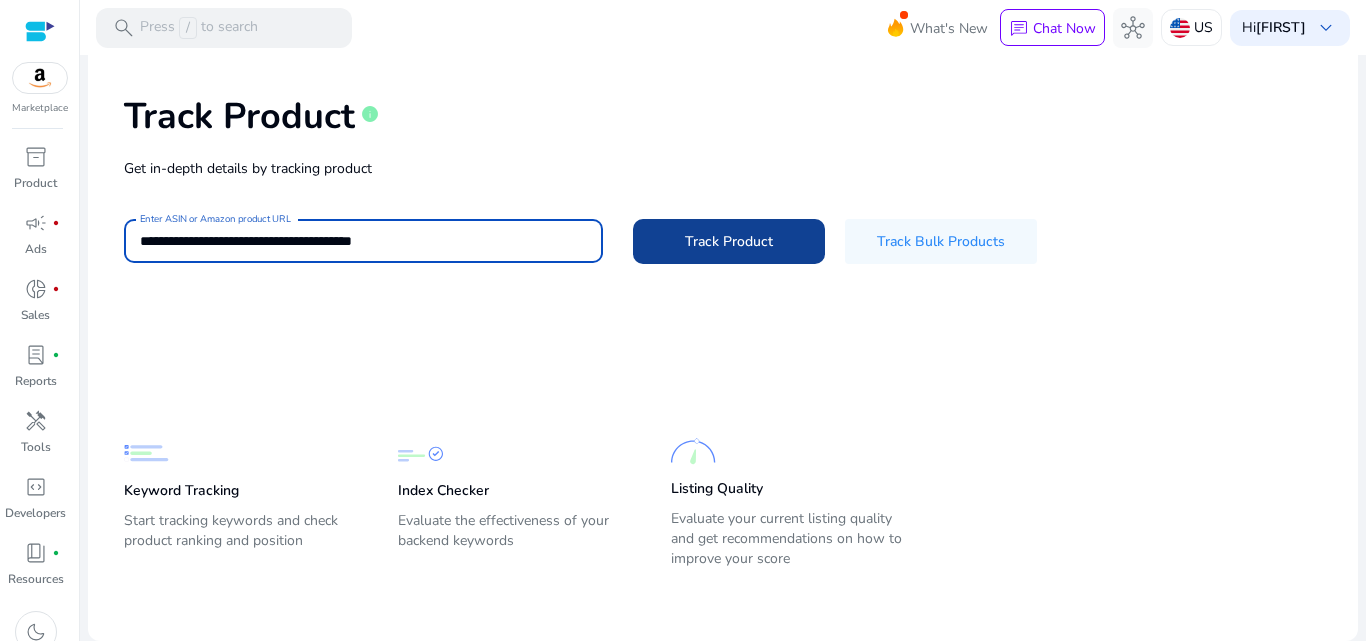 type on "**********" 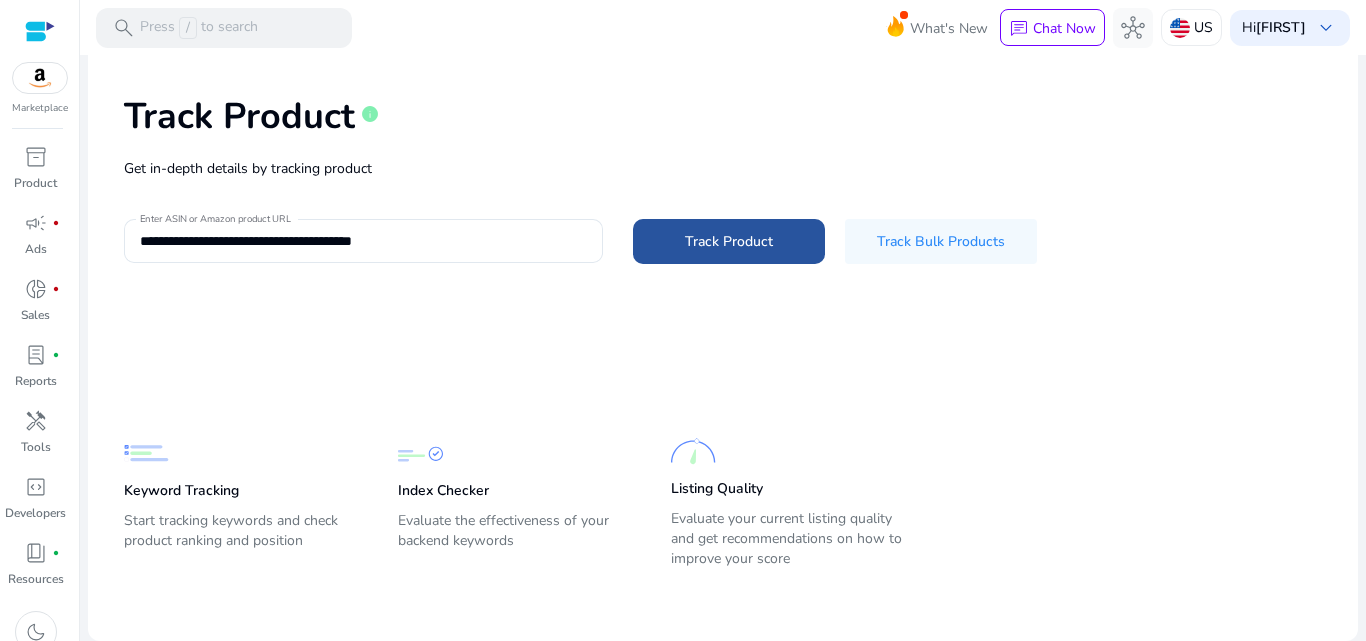 click on "Track Product" 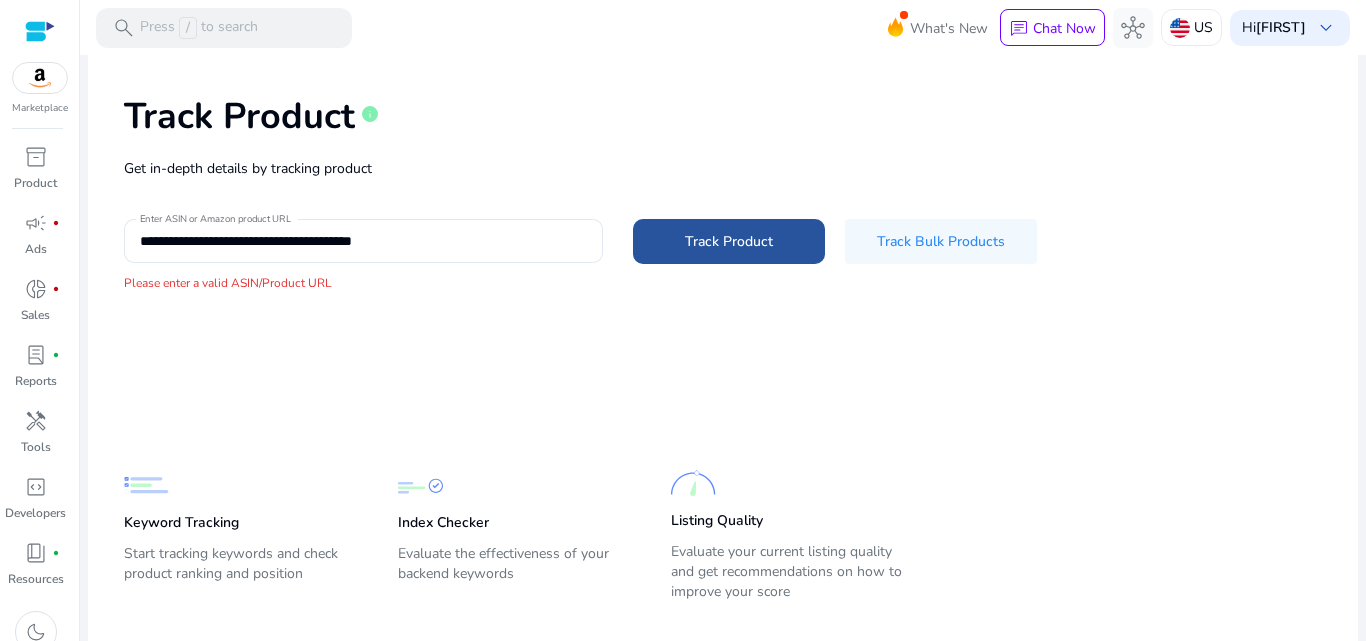 click on "Track Product" 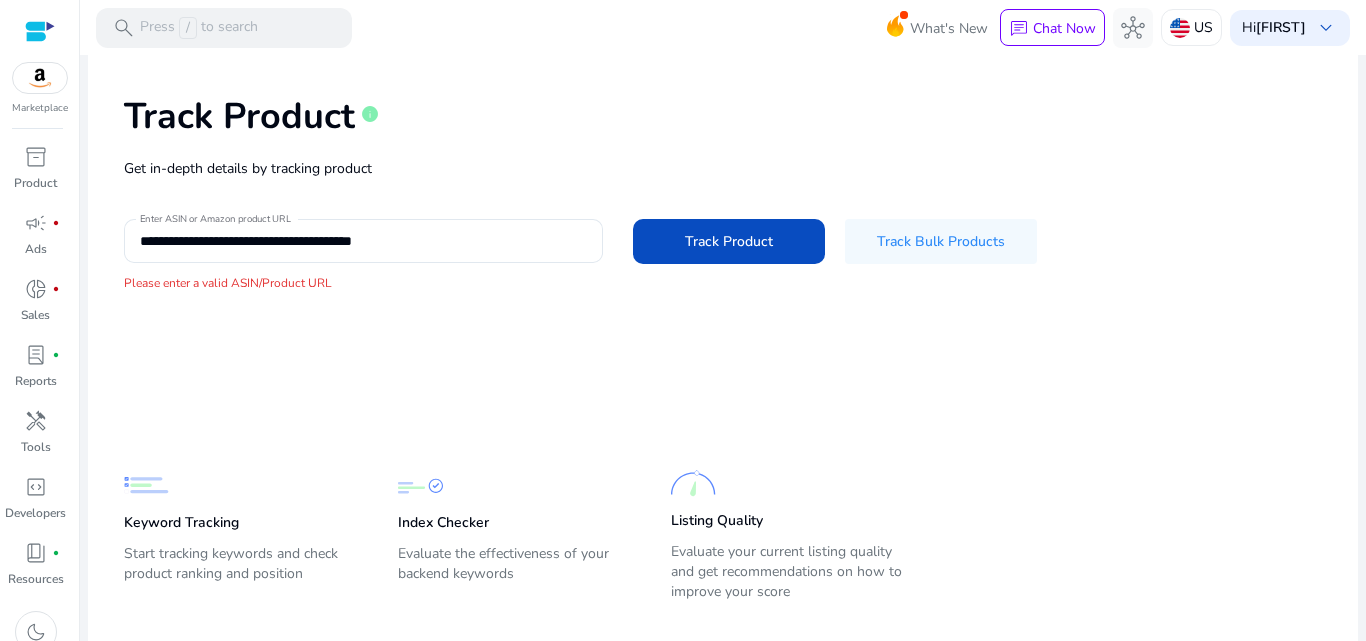 scroll, scrollTop: 0, scrollLeft: 0, axis: both 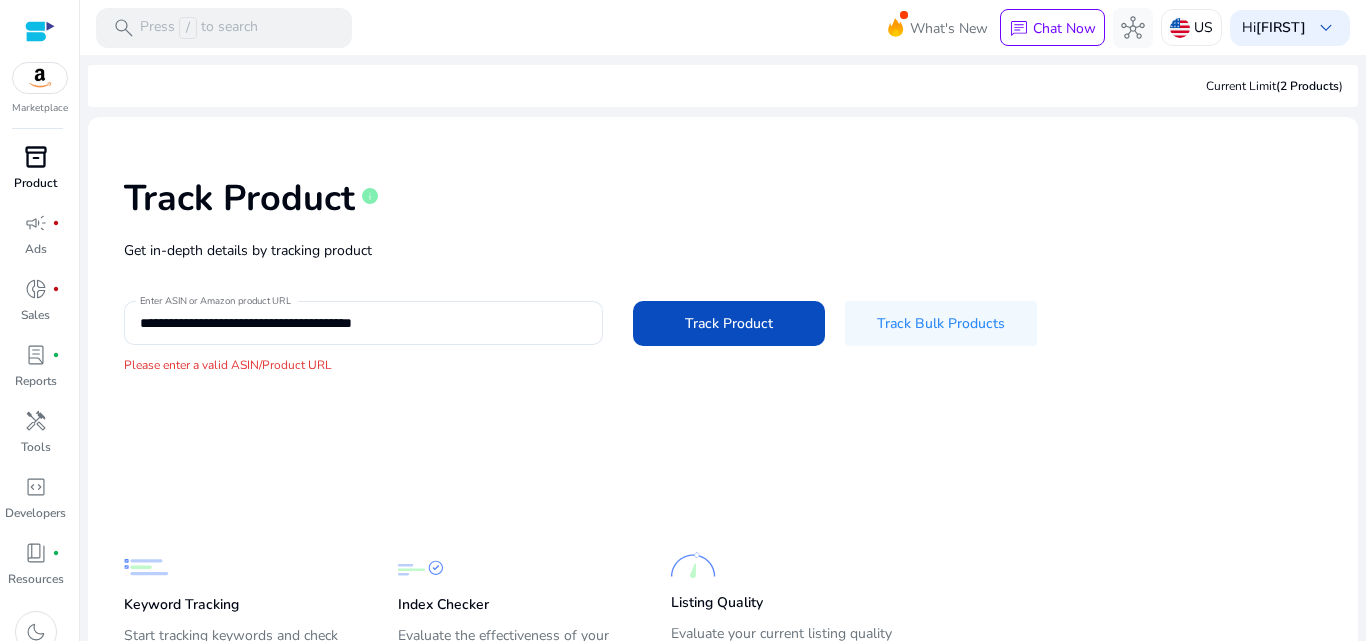 click on "inventory_2" at bounding box center (36, 157) 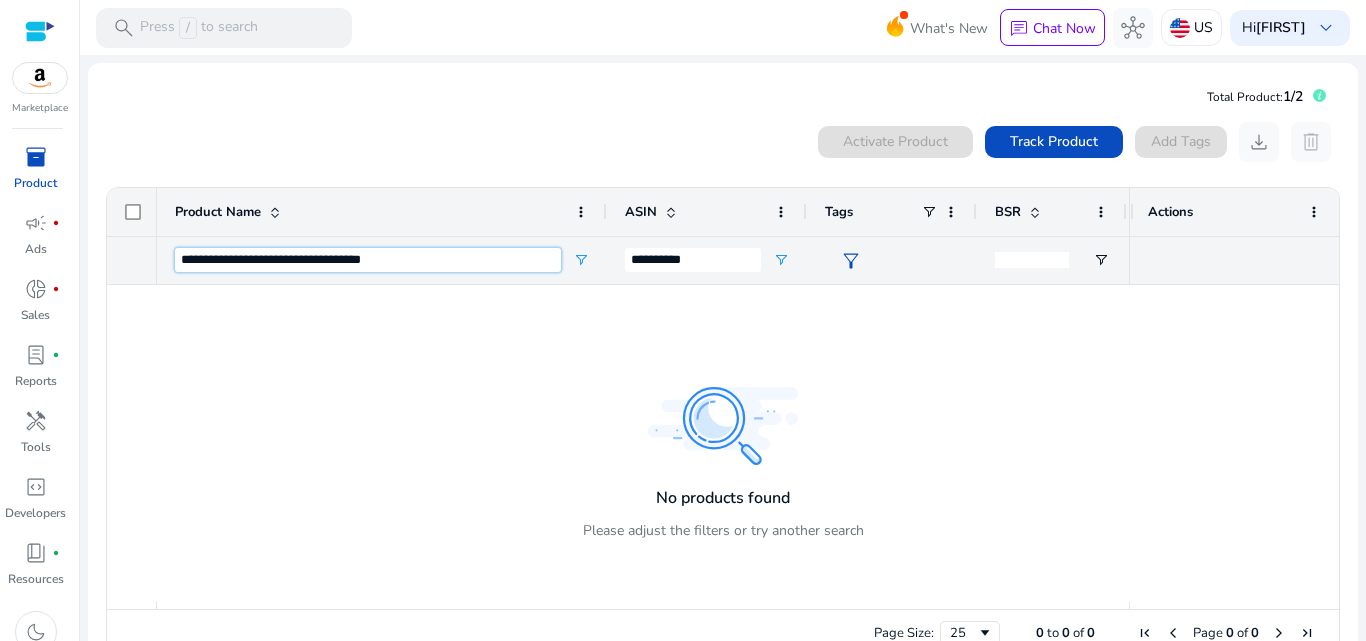 click on "**********" at bounding box center (368, 260) 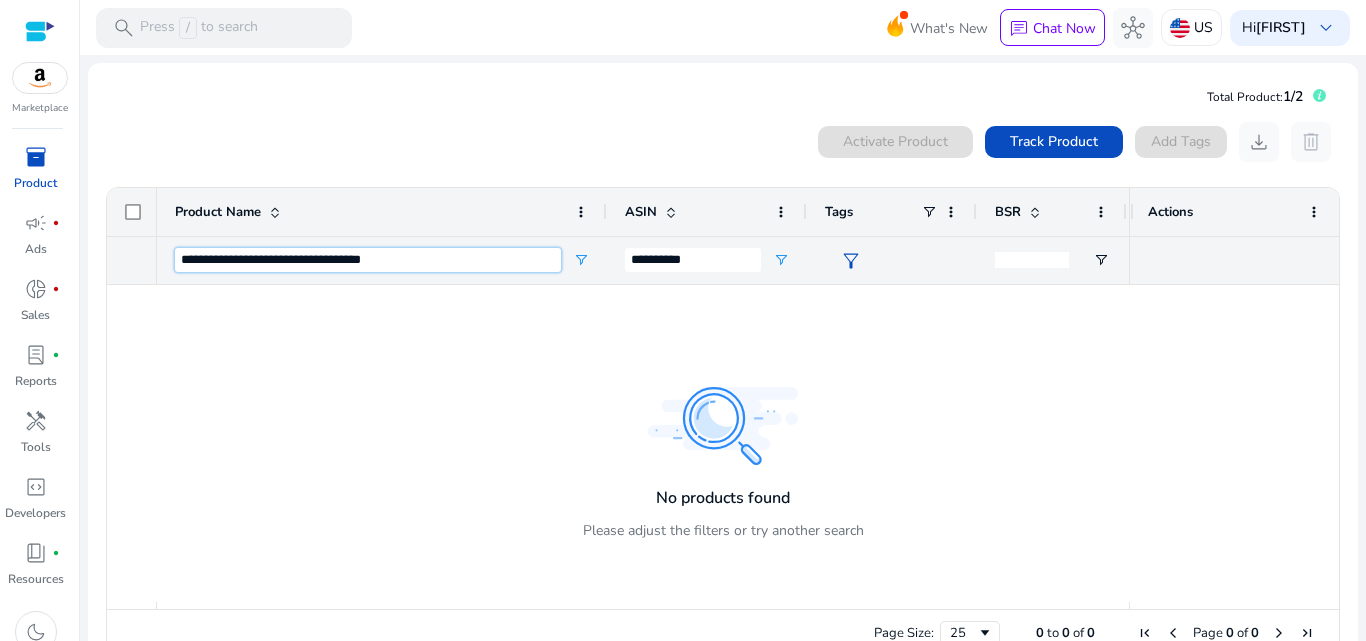 click on "**********" at bounding box center (368, 260) 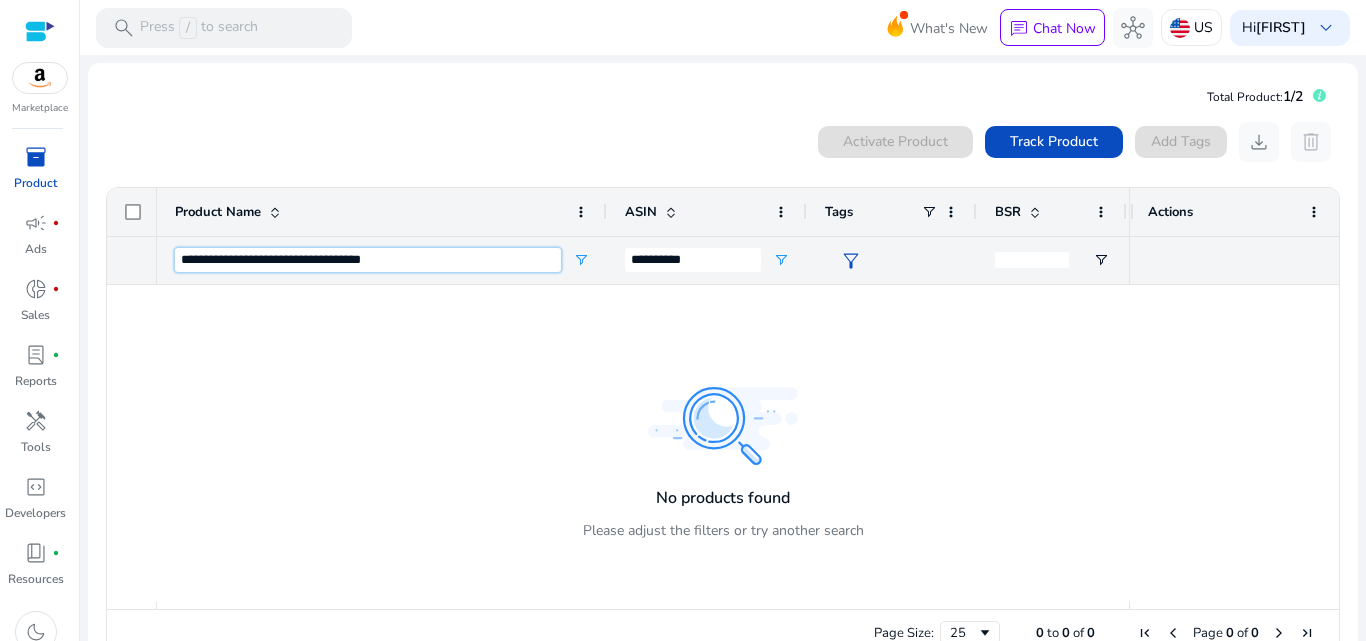 paste on "******" 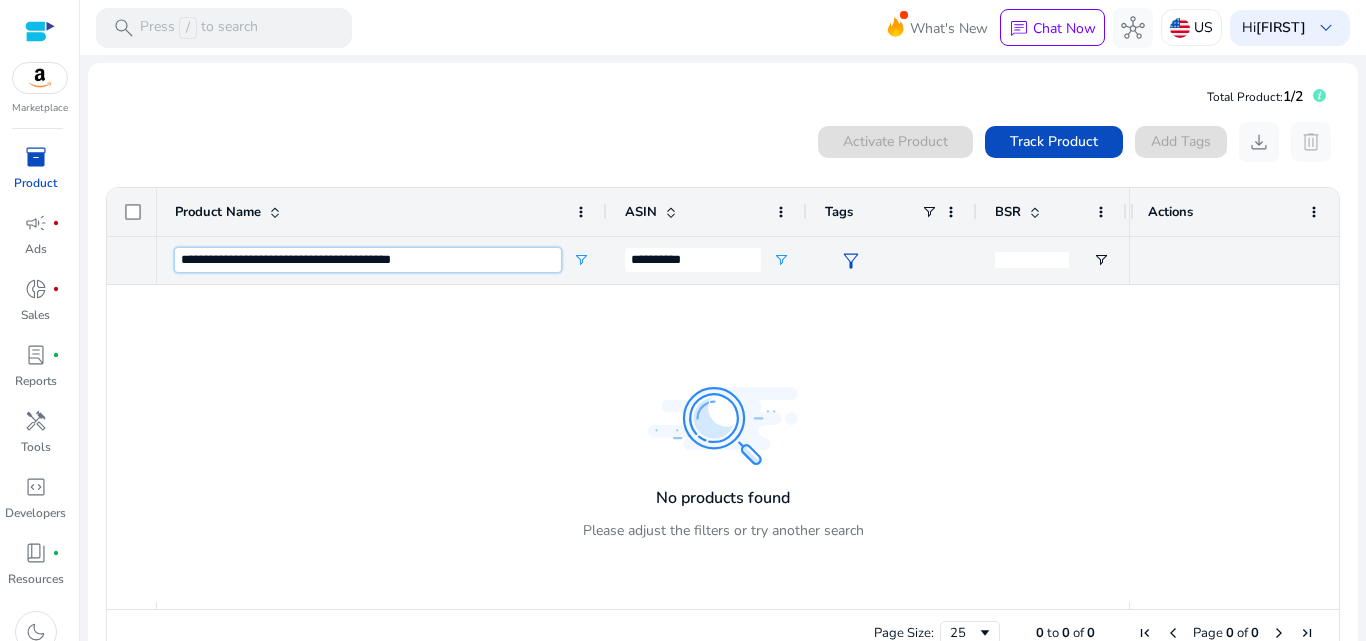 type on "**********" 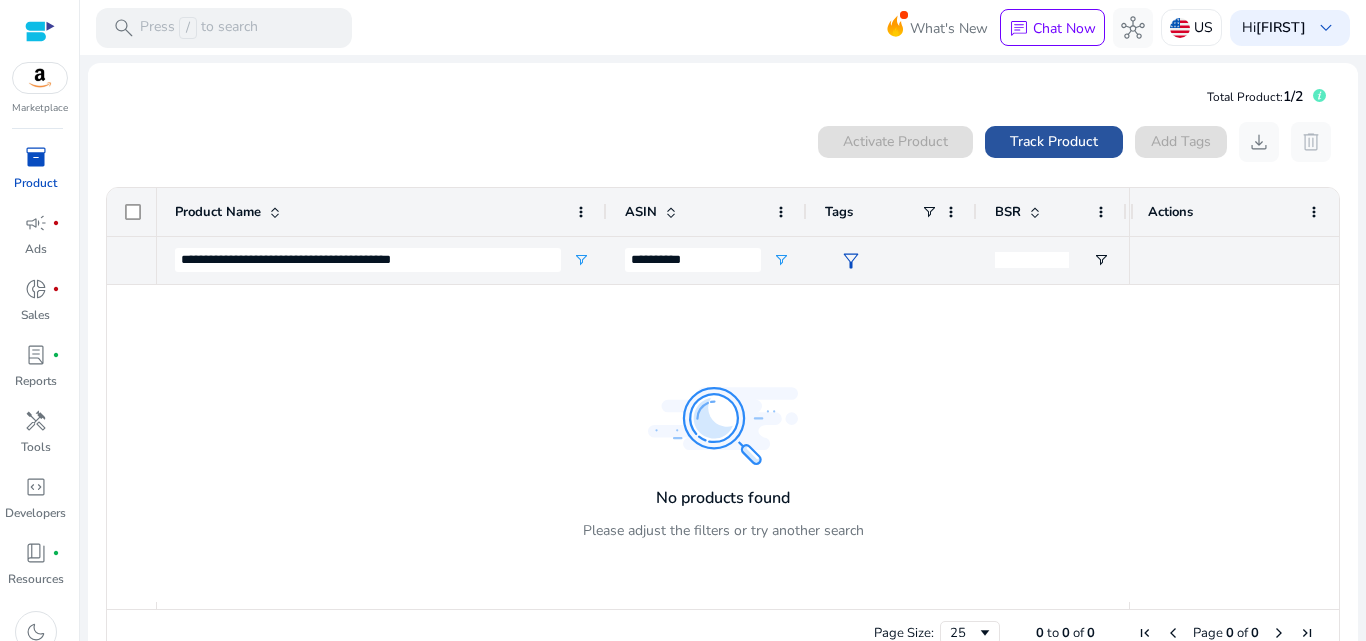 click on "Track Product" 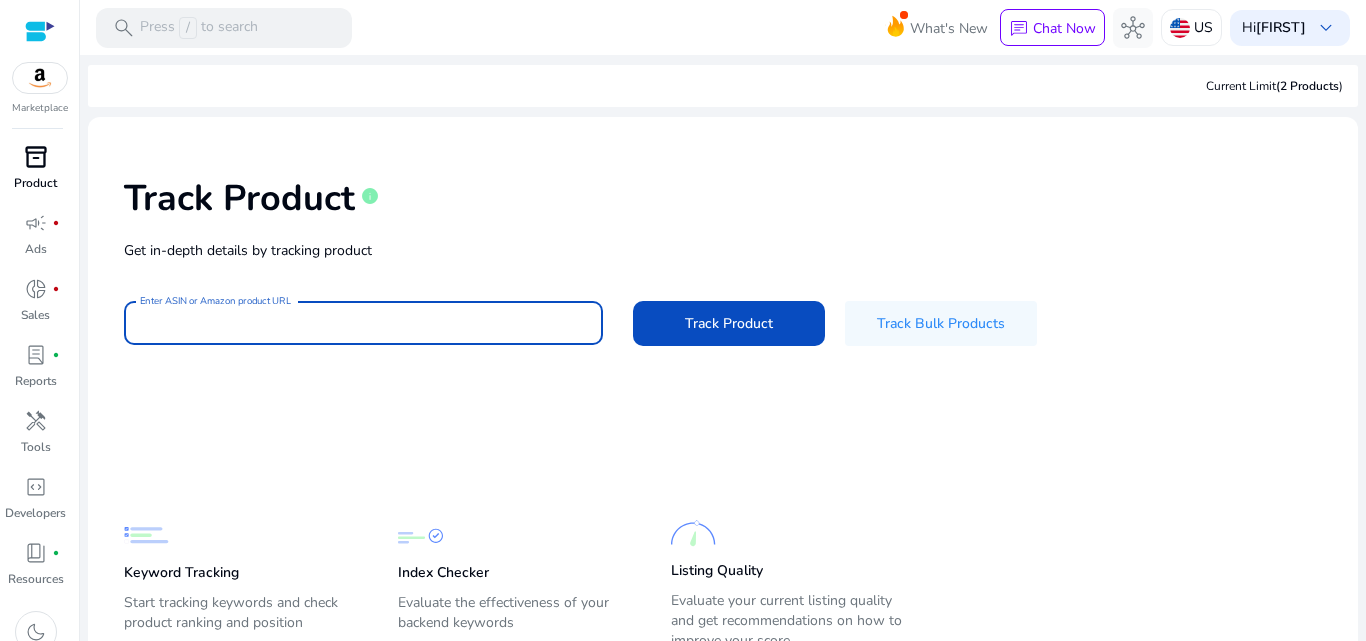 click on "Enter ASIN or Amazon product URL" at bounding box center [363, 323] 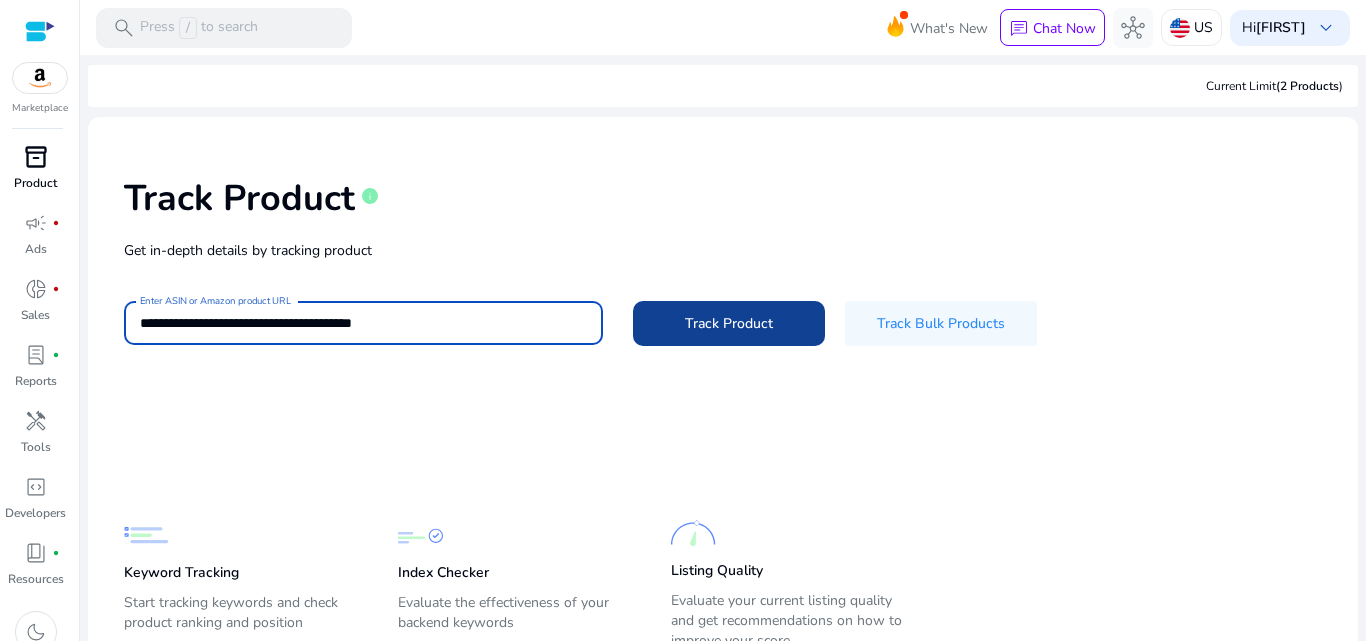 type on "**********" 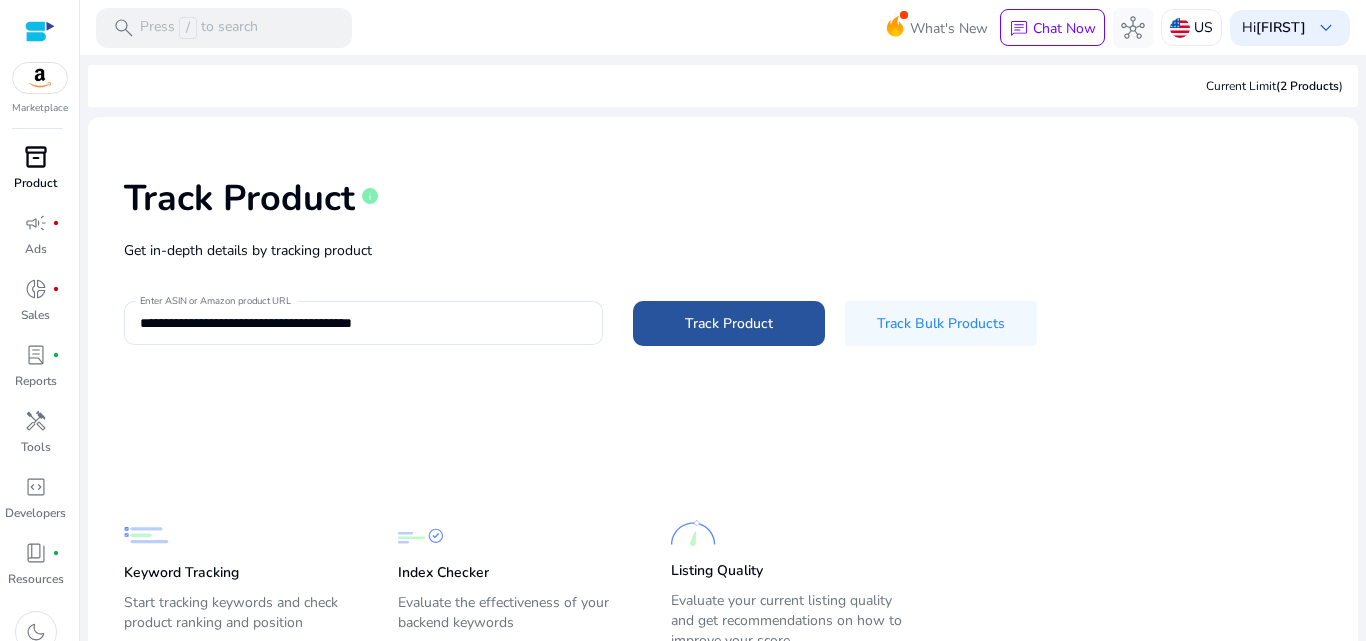 click on "Track Product" 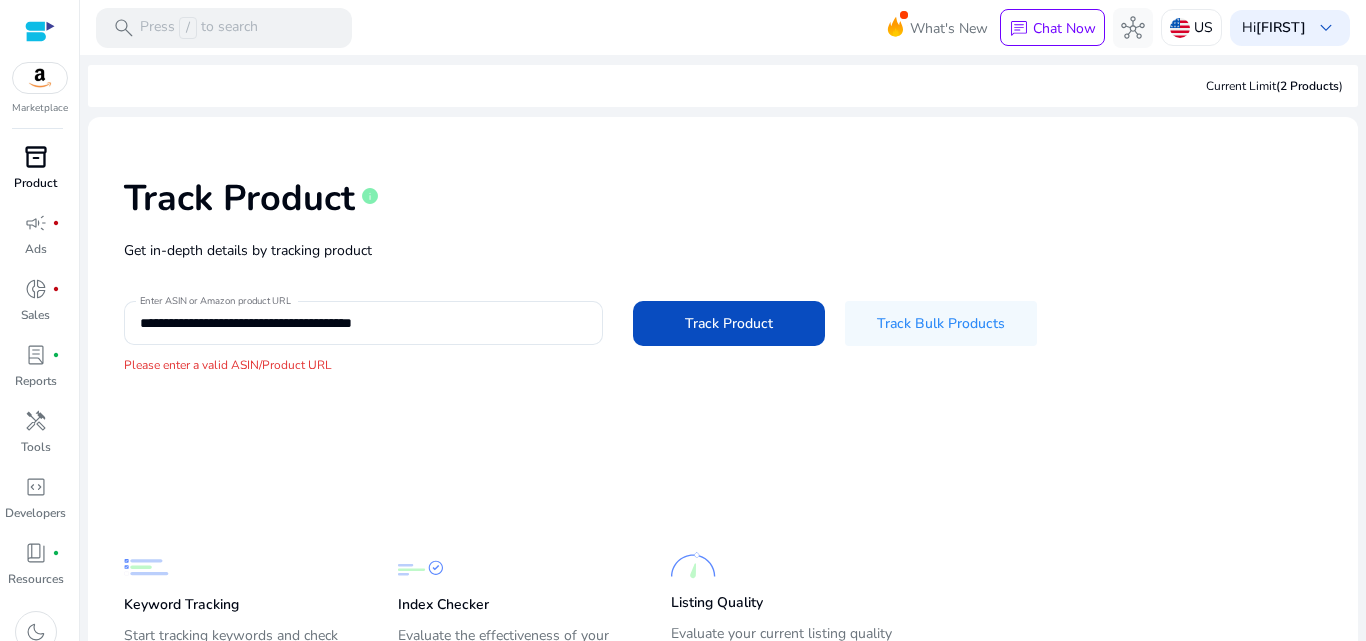 click on "inventory_2" at bounding box center (36, 157) 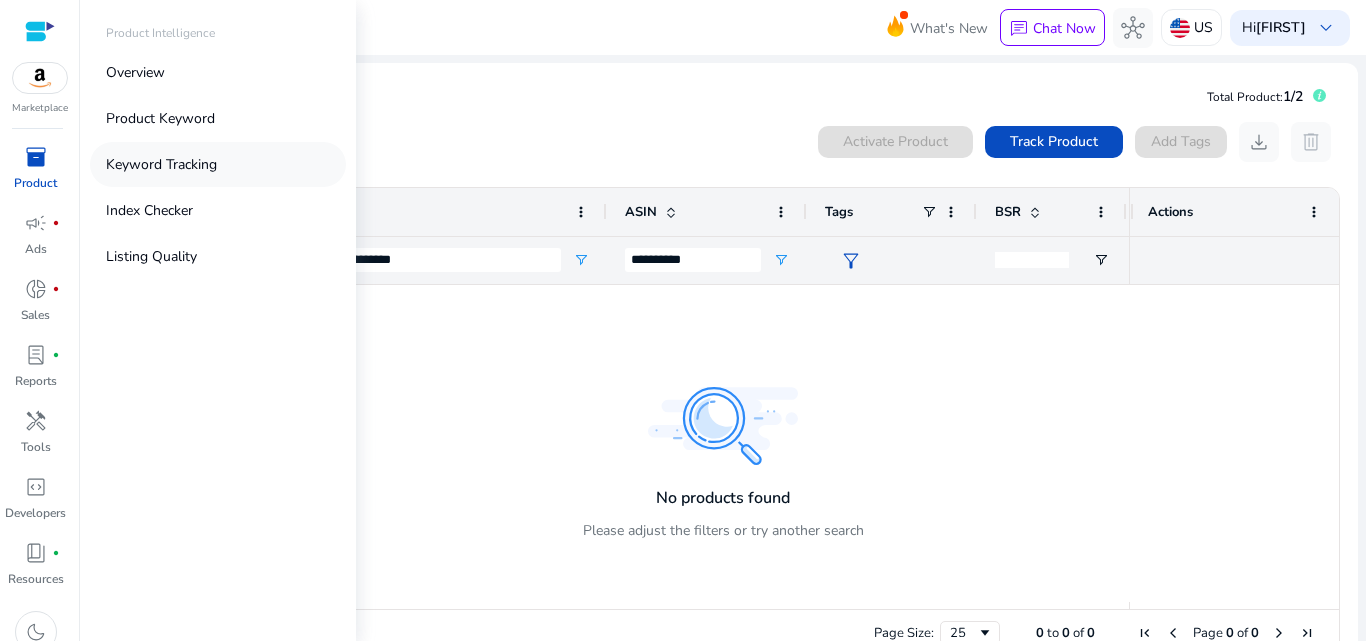 click on "Keyword Tracking" at bounding box center (161, 164) 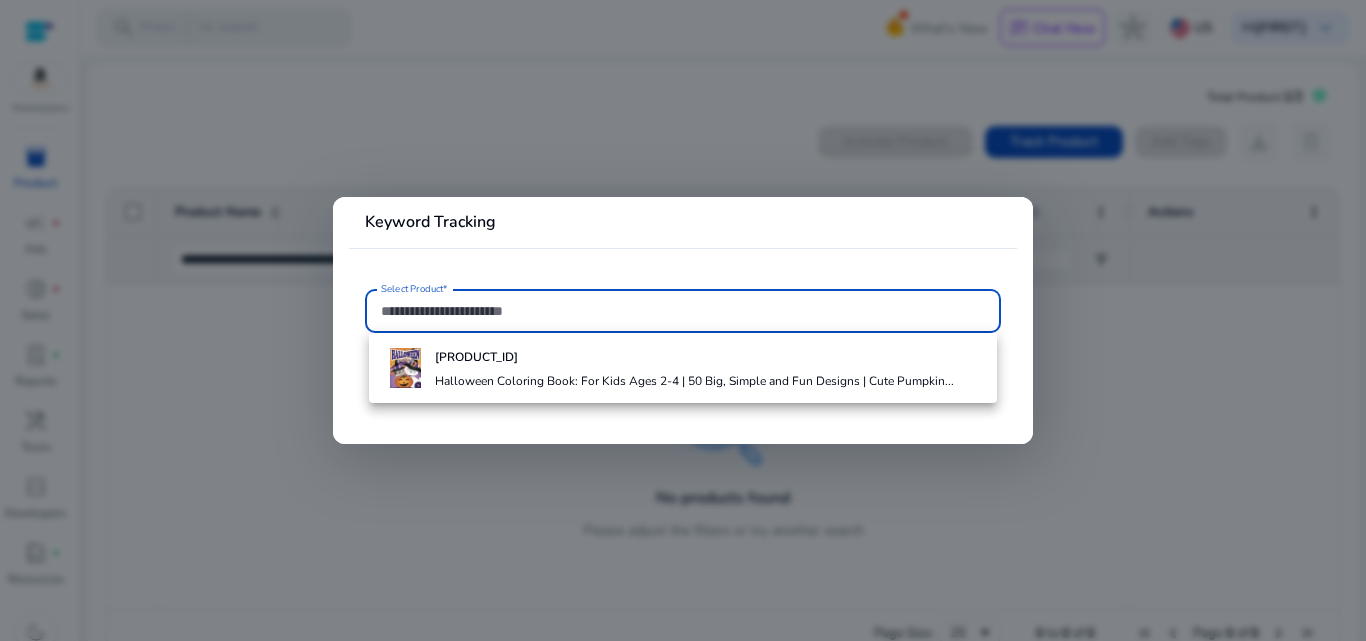 click on "Select Product*" at bounding box center [683, 311] 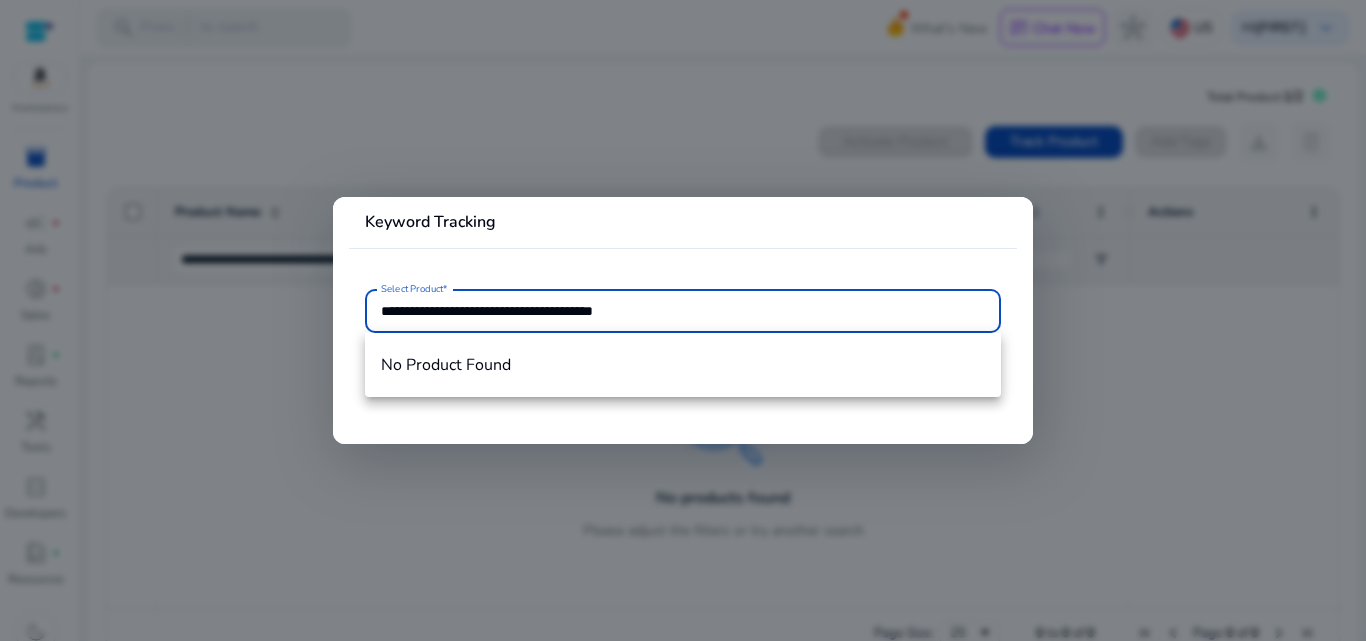 type on "**********" 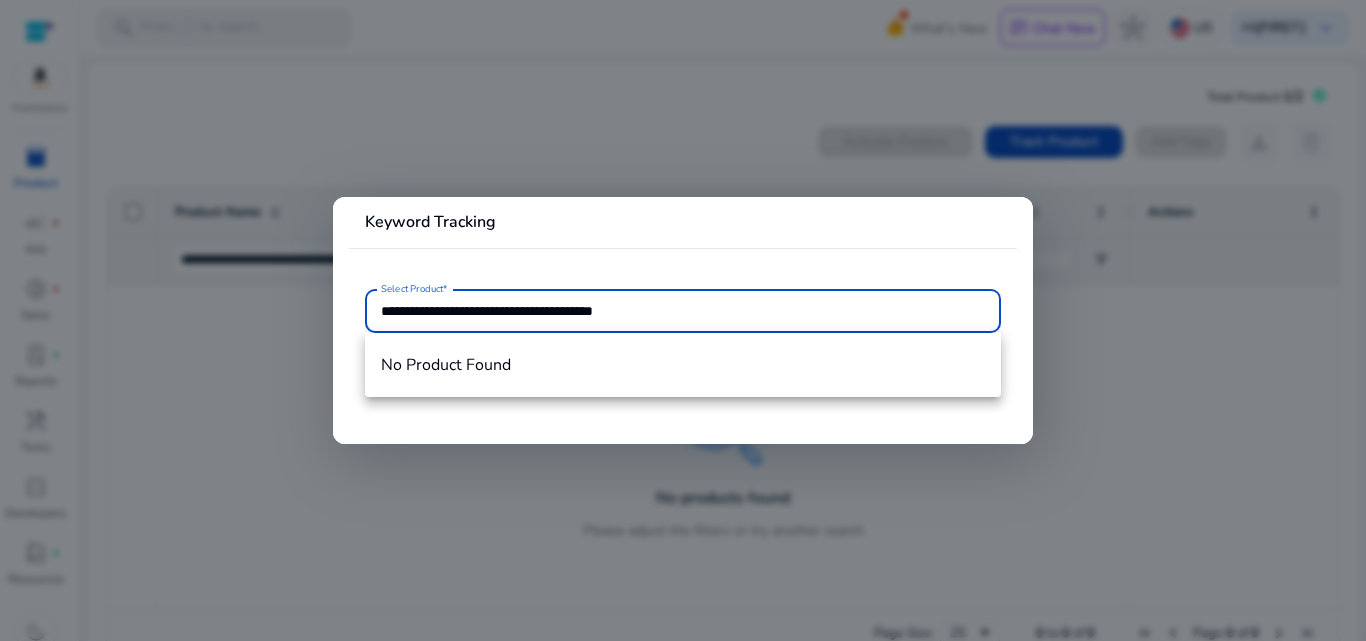 click at bounding box center [683, 320] 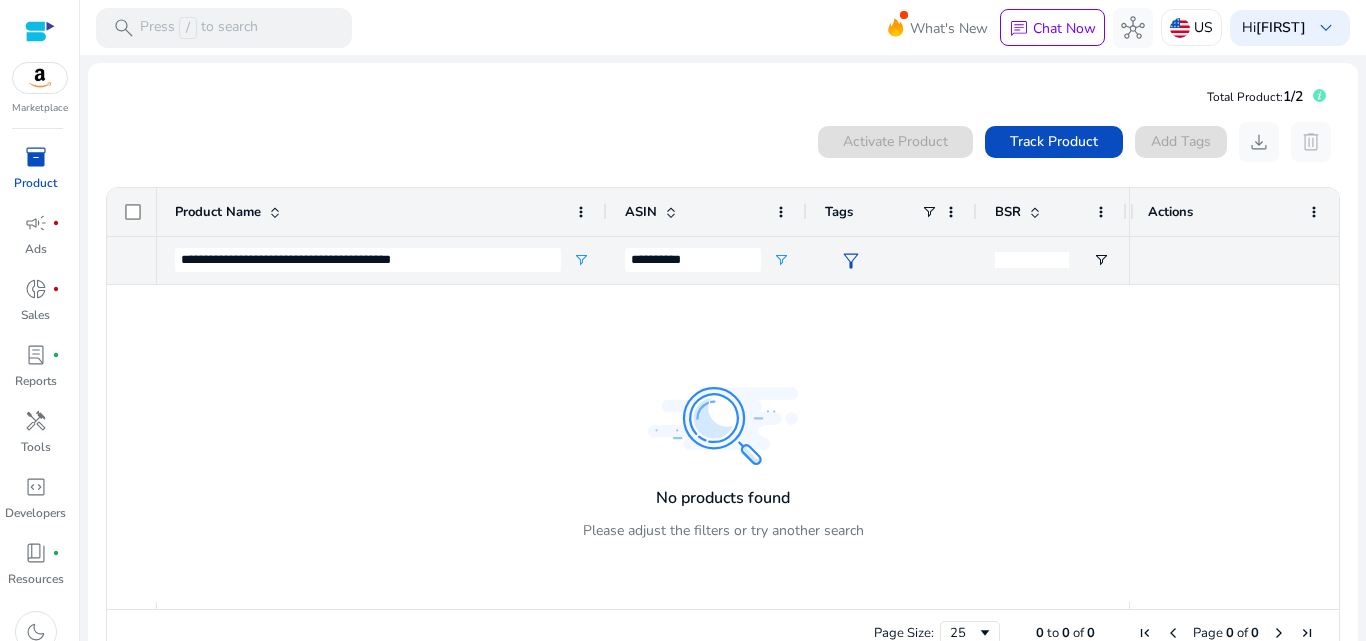click on "inventory_2" at bounding box center [36, 157] 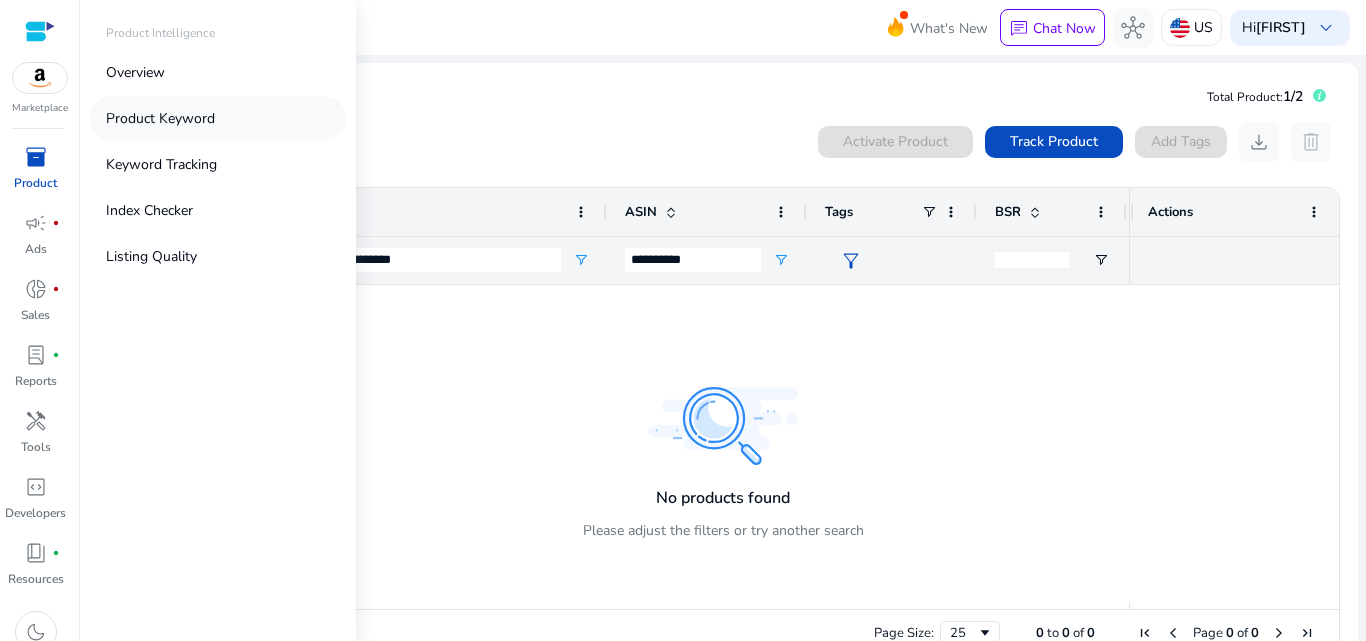 click on "Product Keyword" at bounding box center [160, 118] 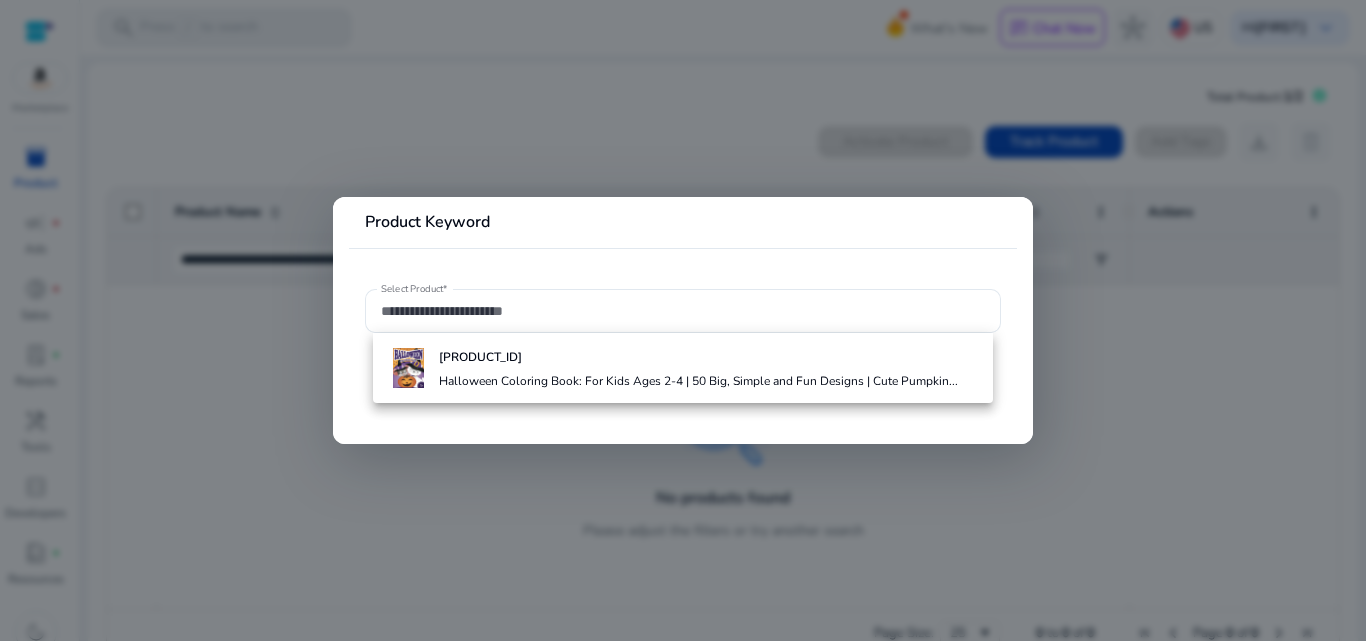 click at bounding box center (683, 320) 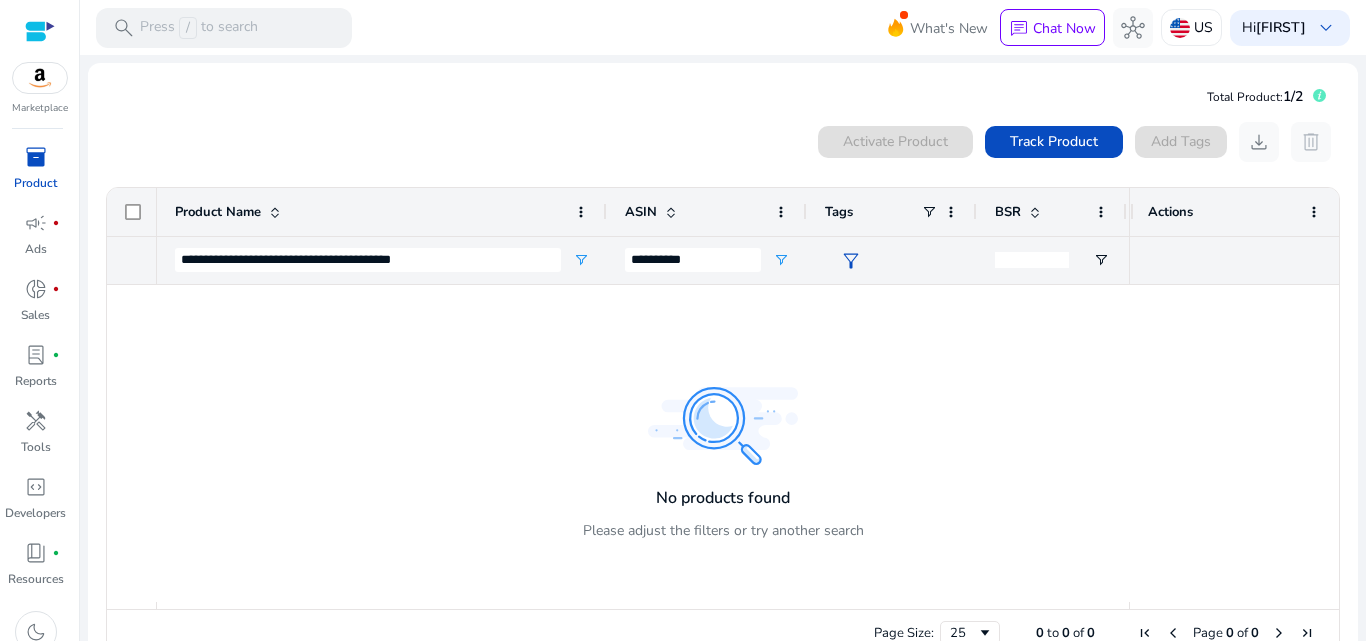 click on "inventory_2" at bounding box center [36, 157] 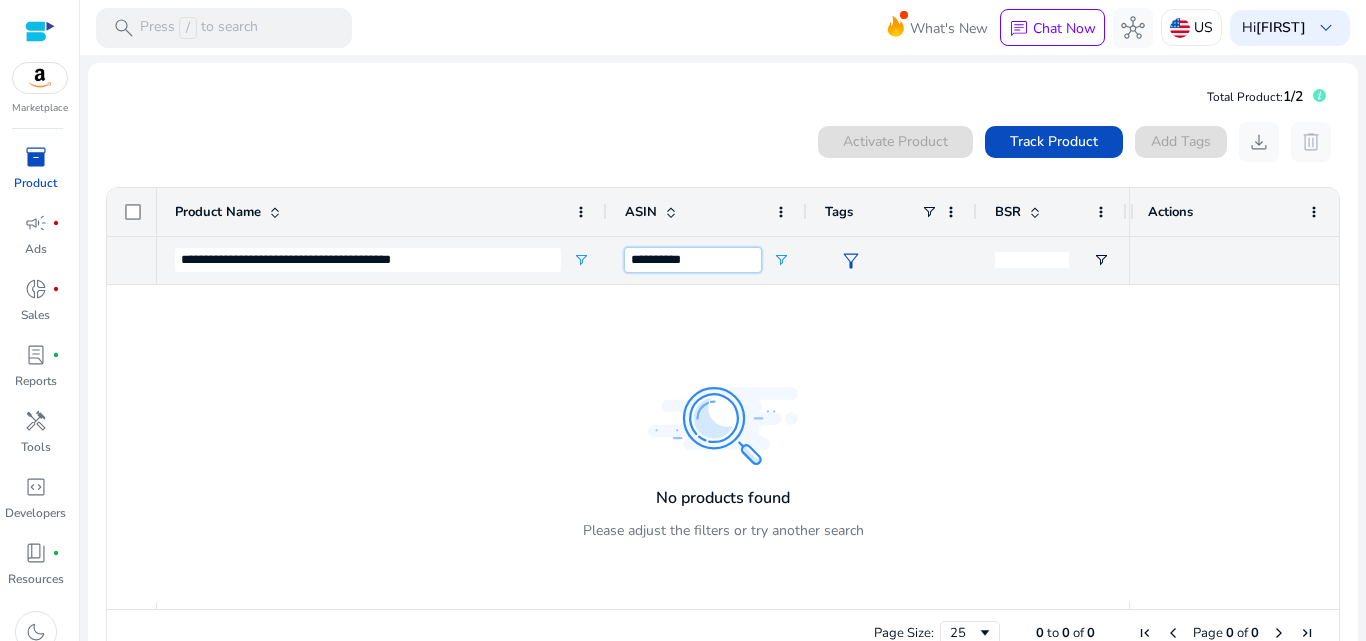 click on "**********" at bounding box center [693, 260] 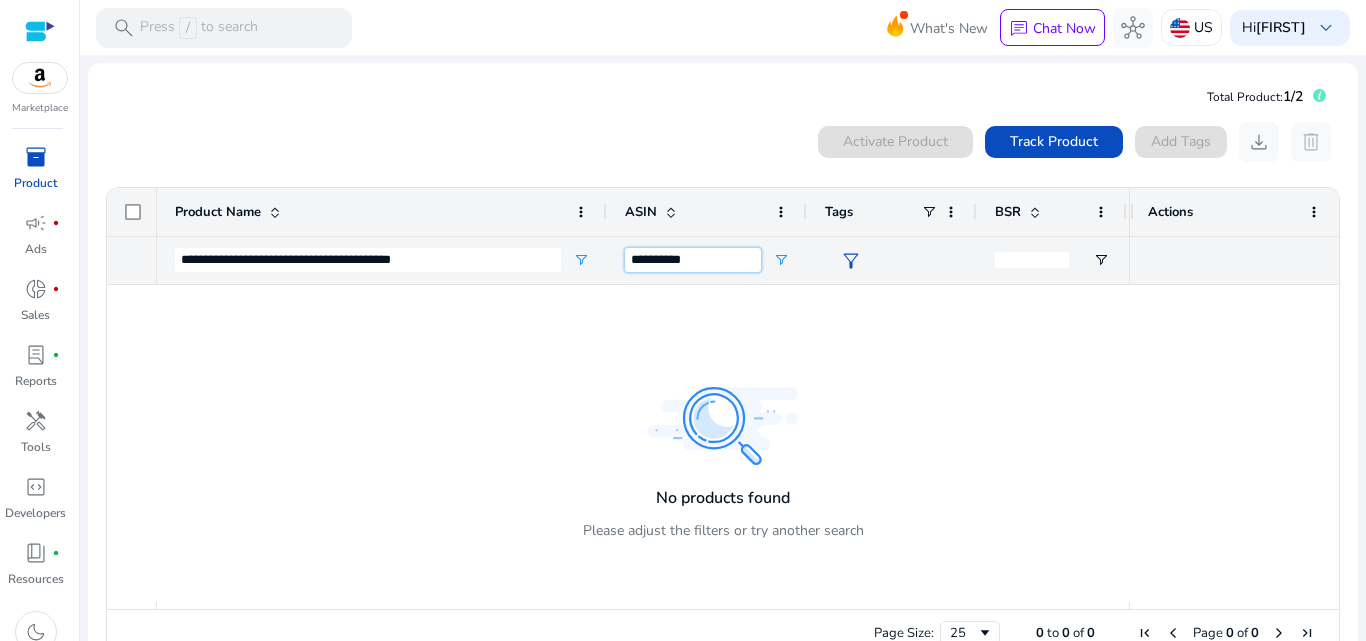 click on "**********" at bounding box center (693, 260) 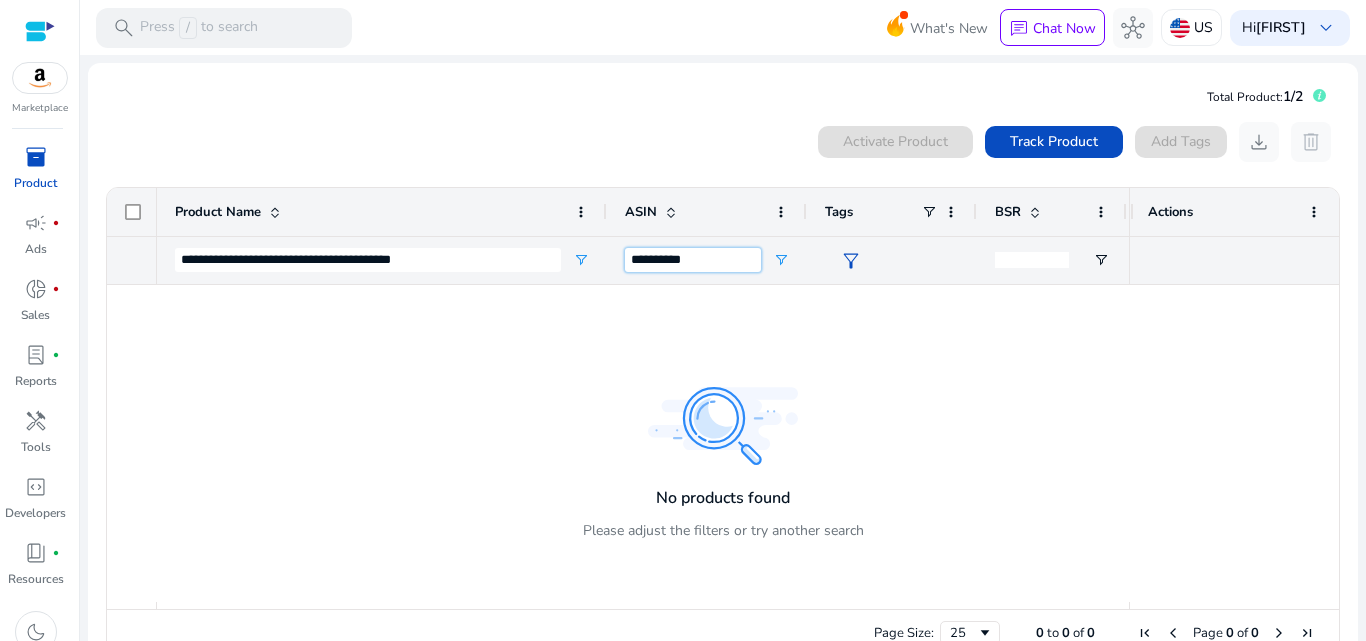 click on "**********" at bounding box center [693, 260] 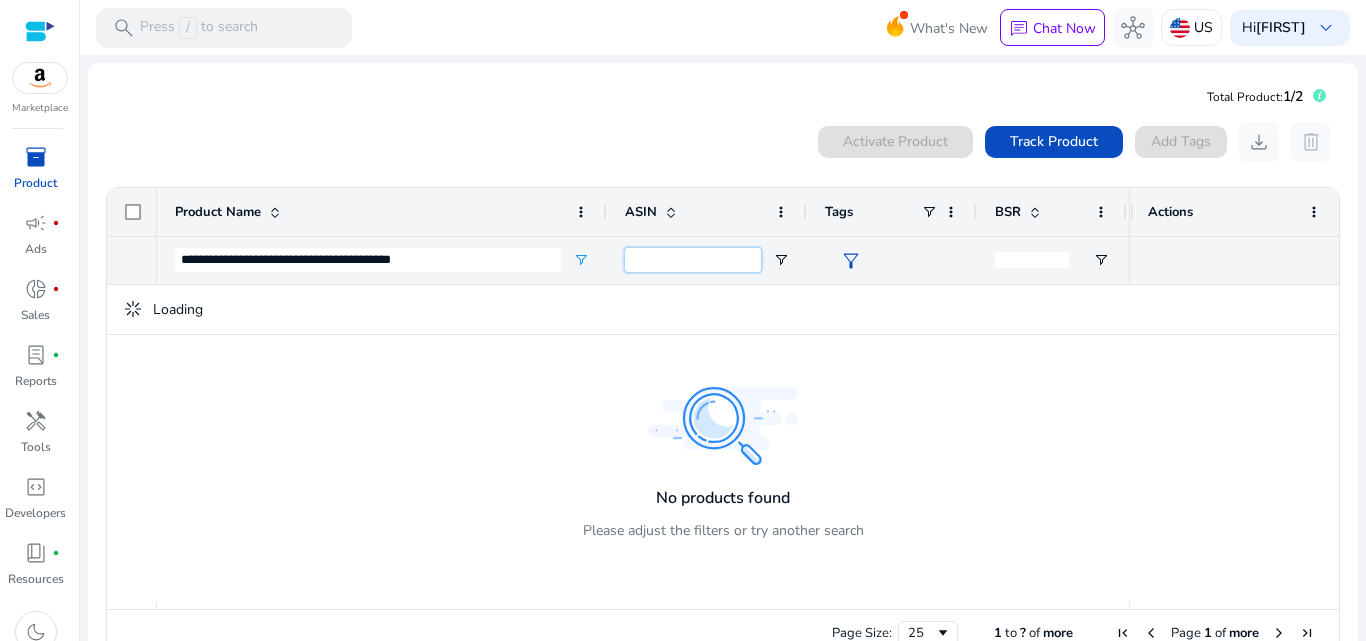 type 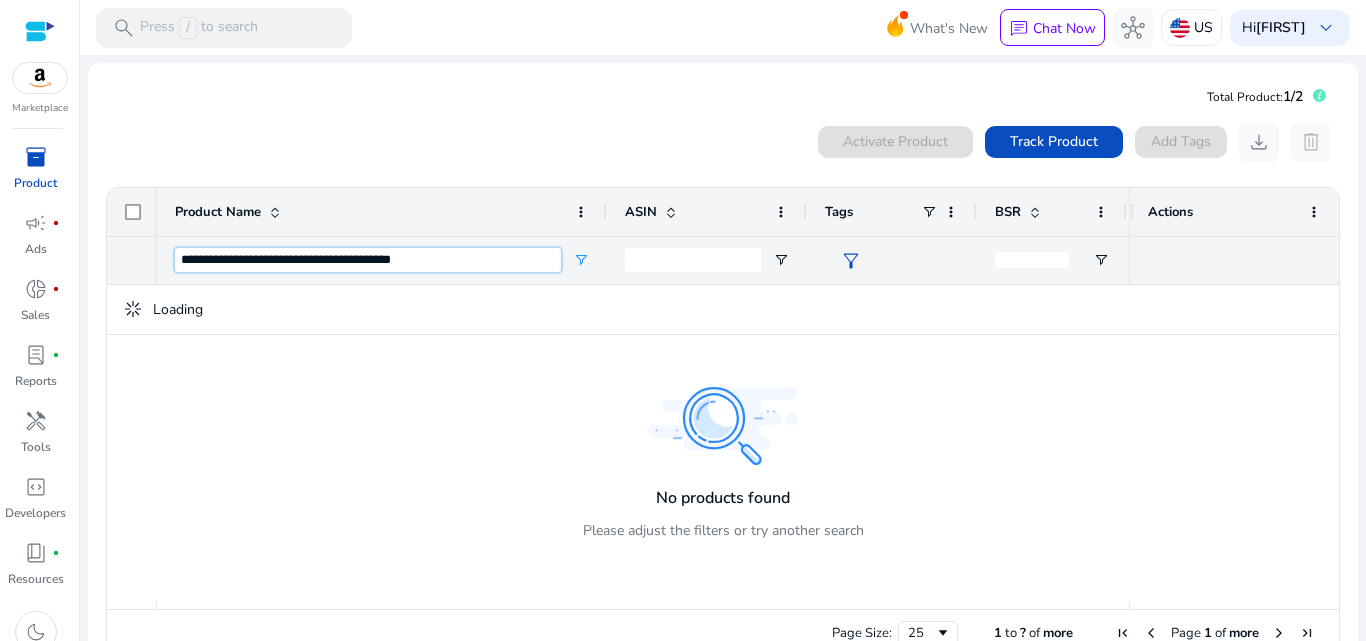 click on "**********" at bounding box center [368, 260] 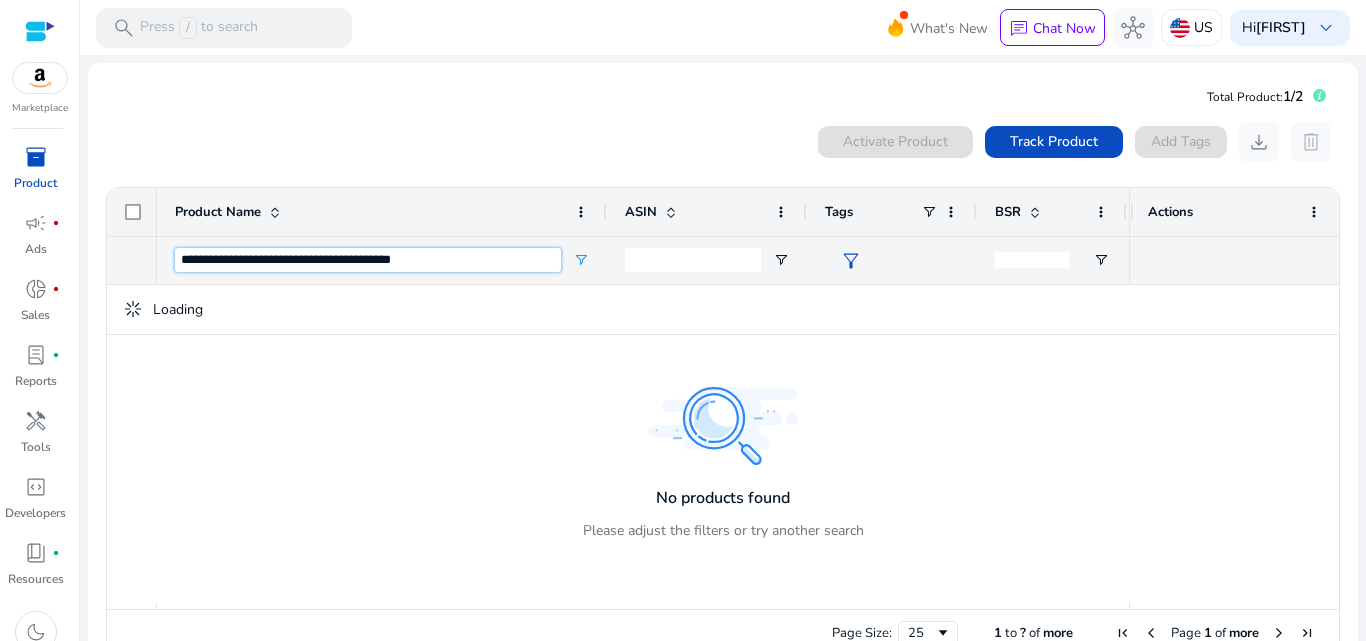 click on "**********" at bounding box center (368, 260) 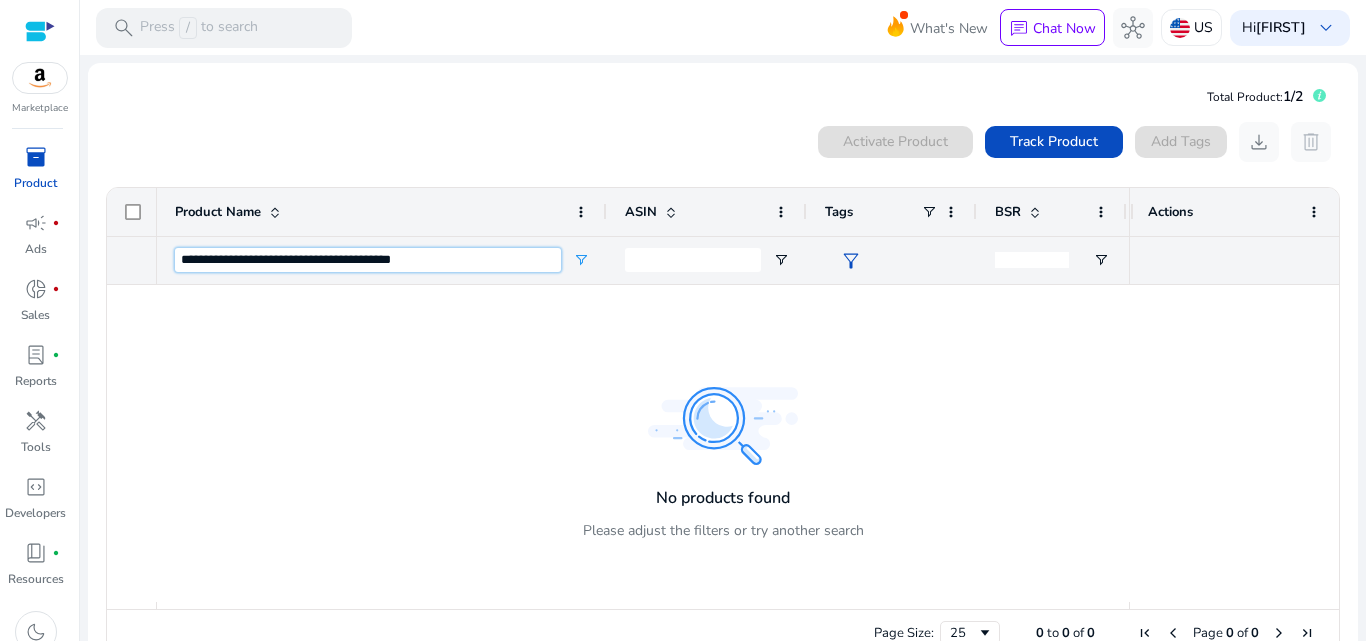 click on "**********" at bounding box center [368, 260] 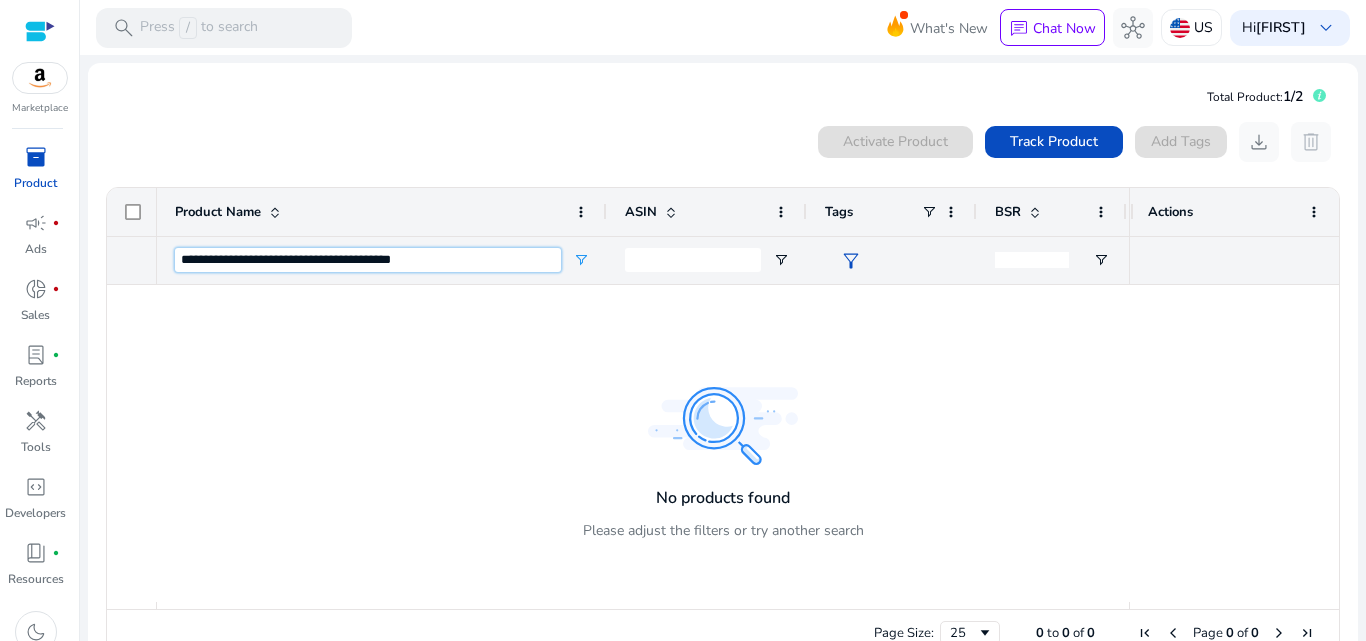 click on "**********" at bounding box center (368, 260) 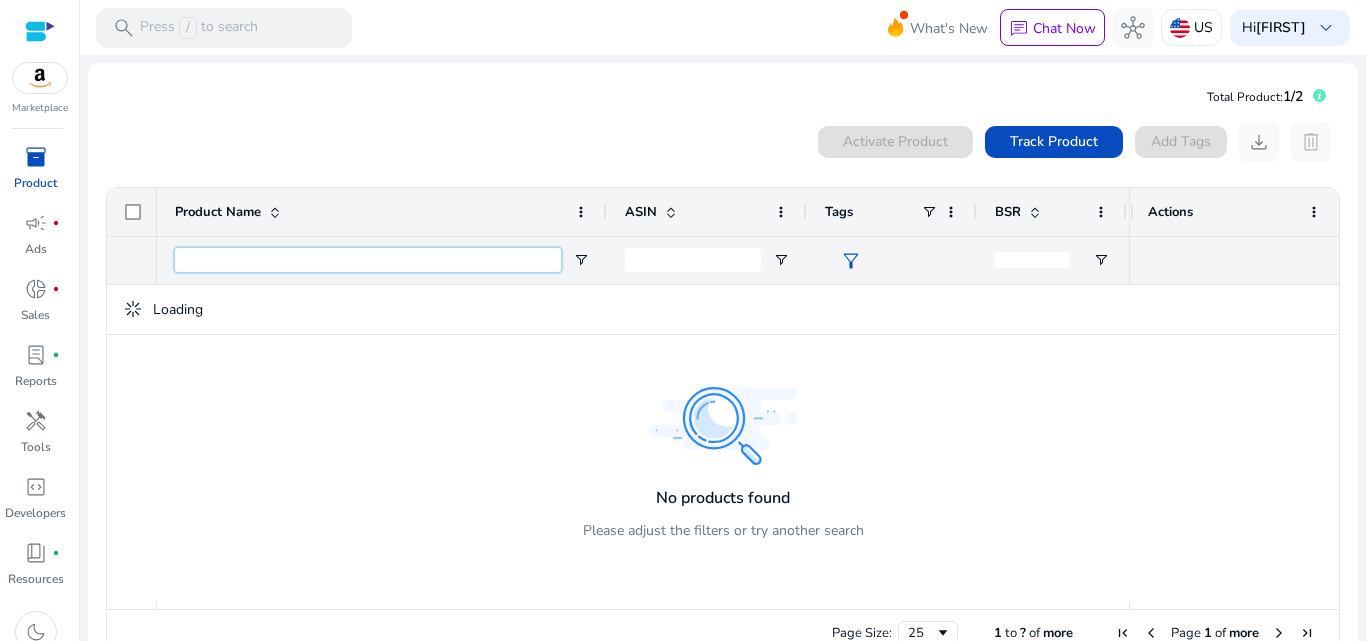 click at bounding box center [368, 260] 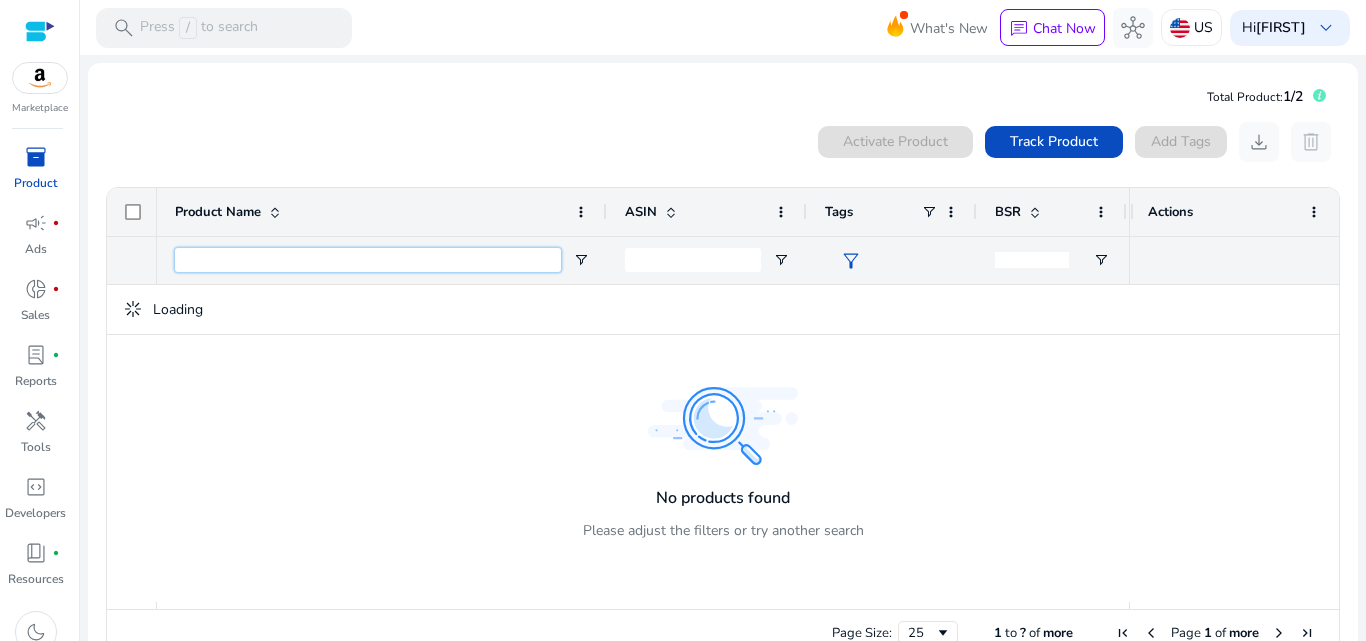 paste on "**********" 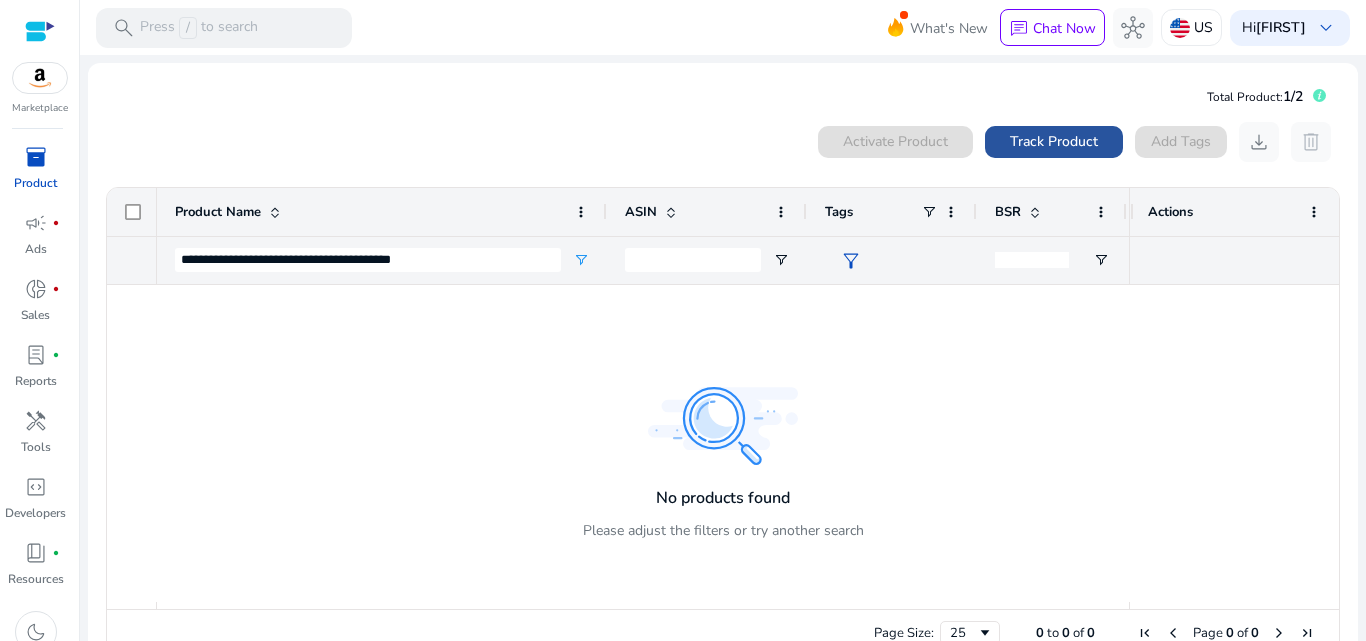 click on "Track Product" 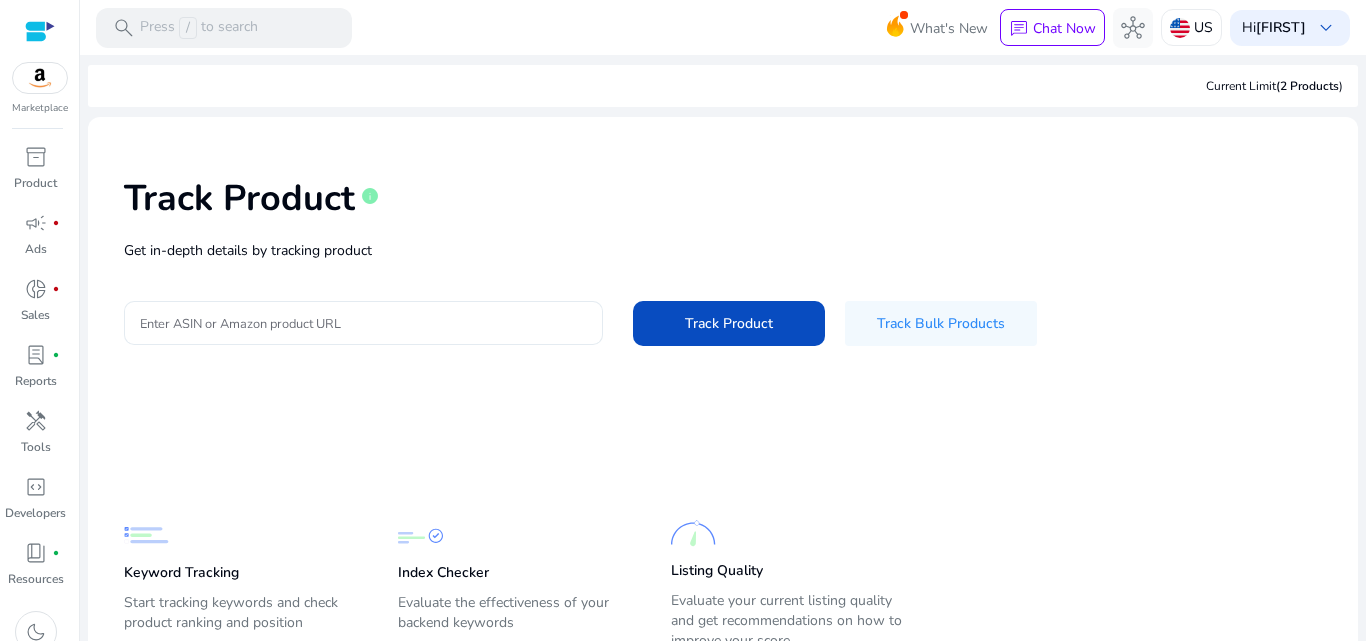 click 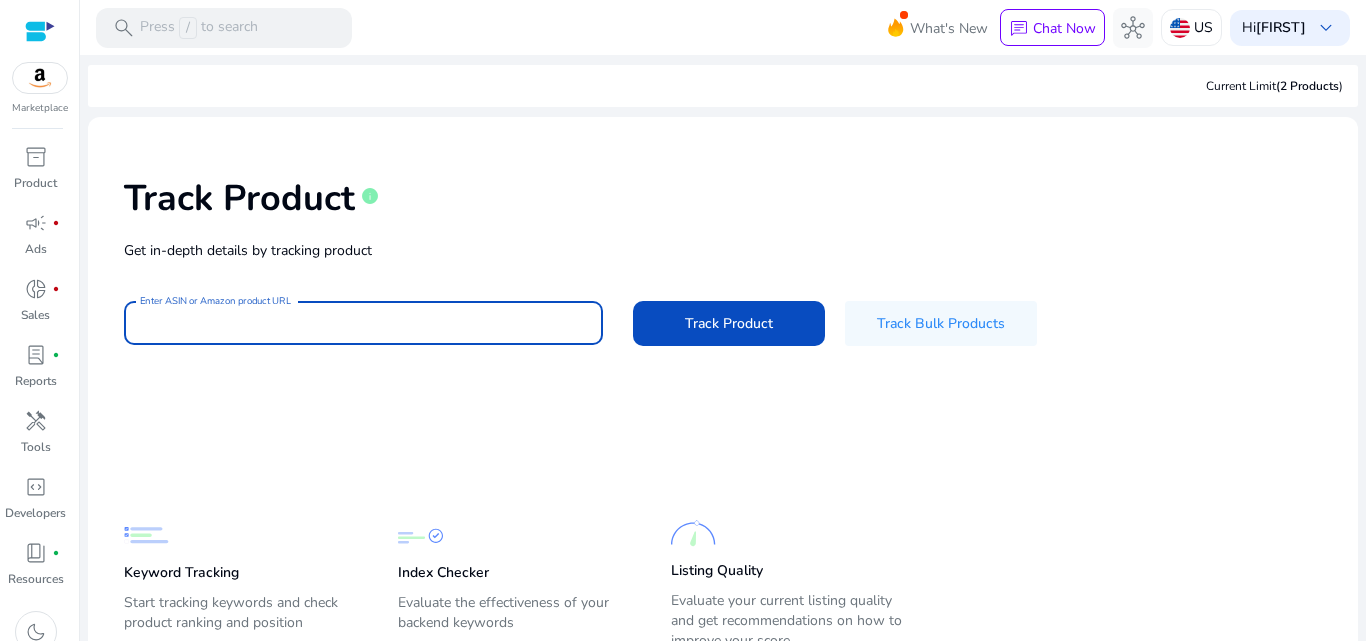 click on "Enter ASIN or Amazon product URL" at bounding box center (363, 323) 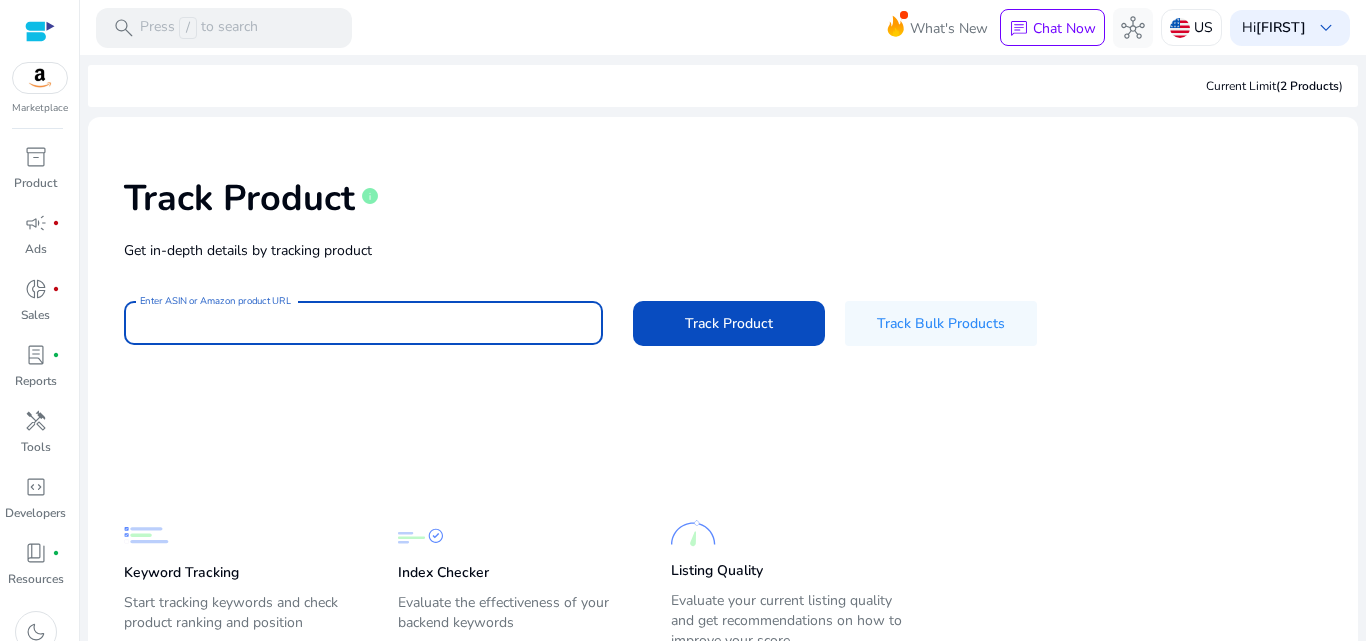 paste on "**********" 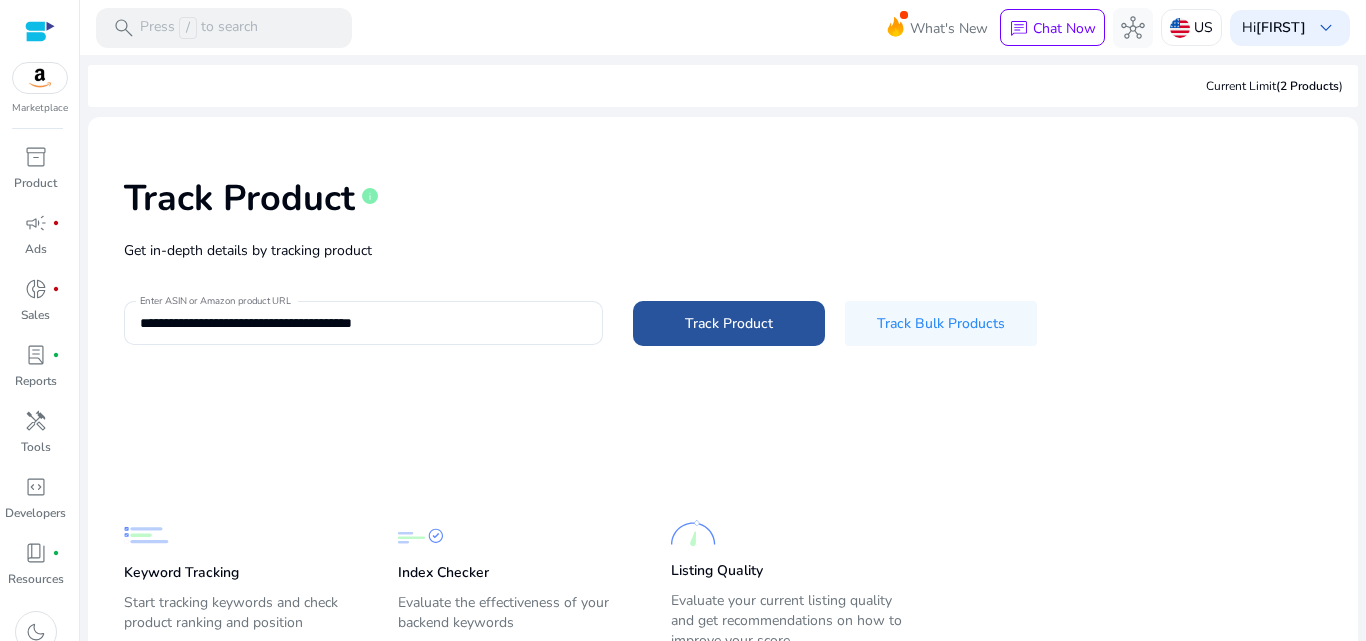click on "Track Product" 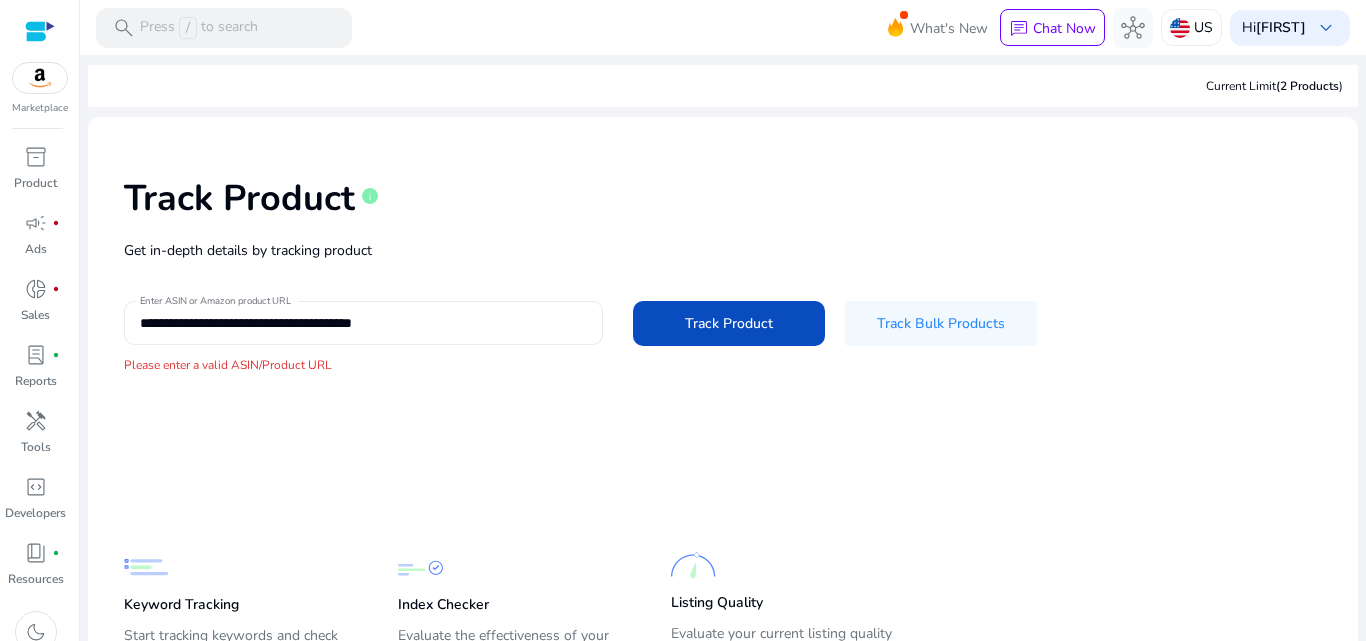 click on "**********" at bounding box center [363, 323] 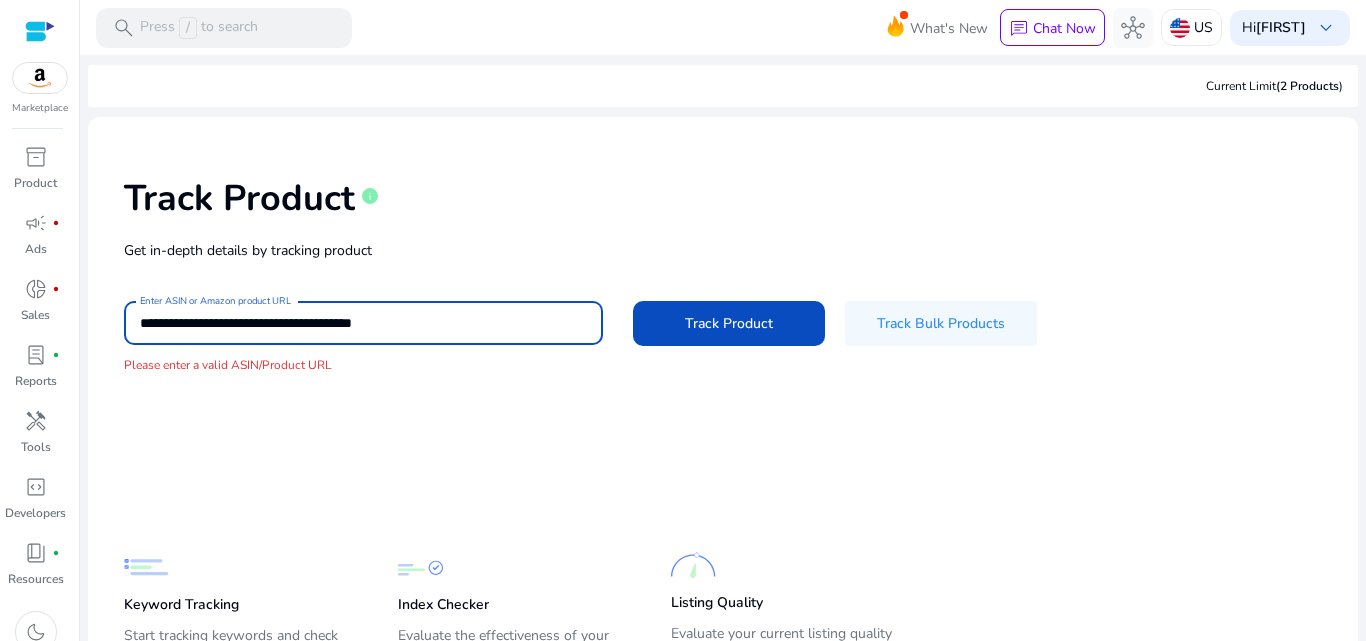 click on "**********" at bounding box center [363, 323] 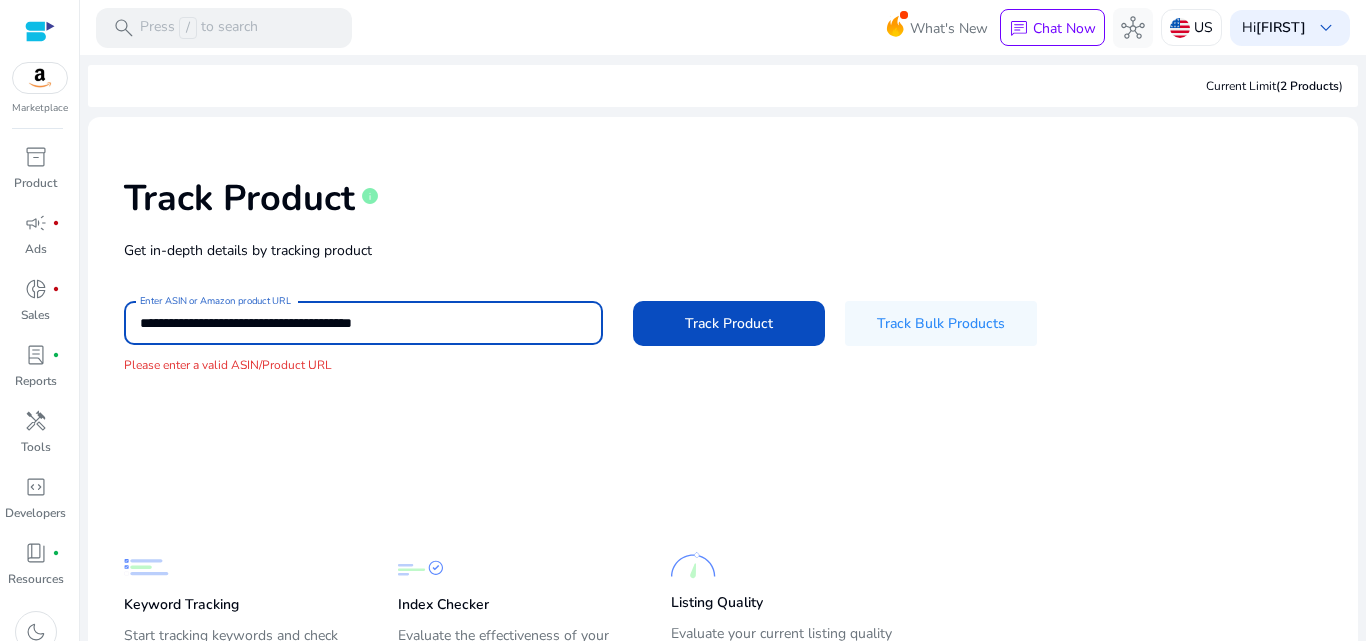 click on "**********" at bounding box center [363, 323] 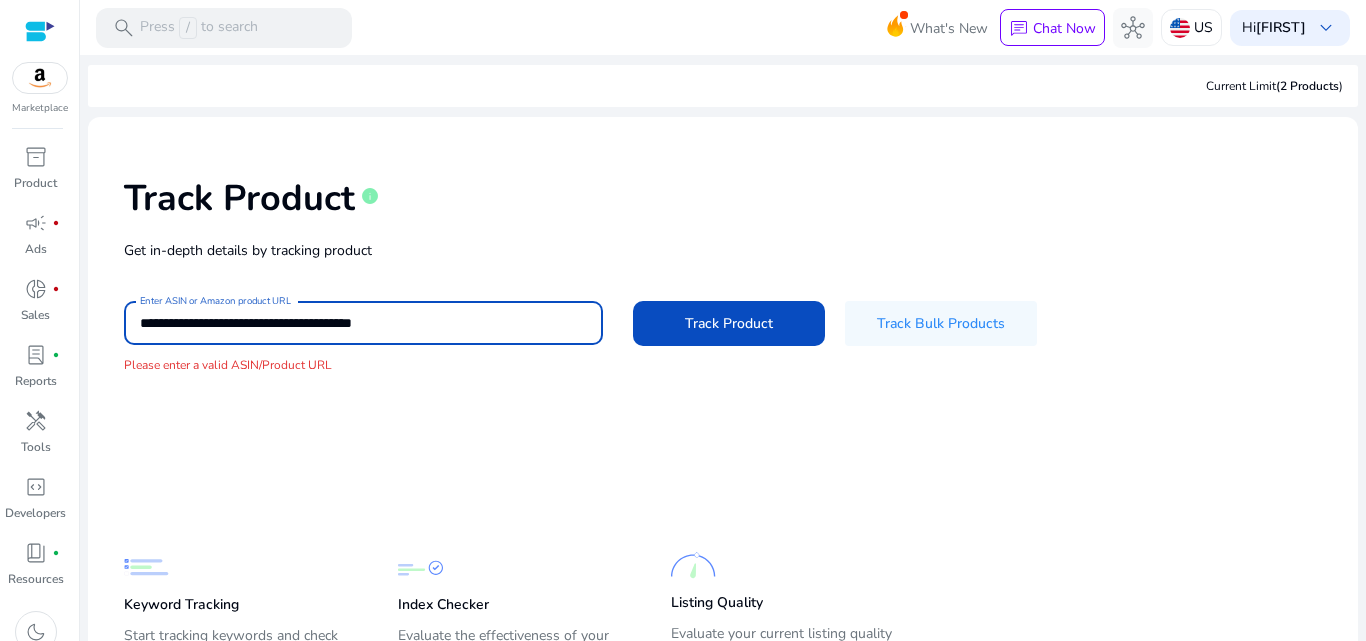 paste 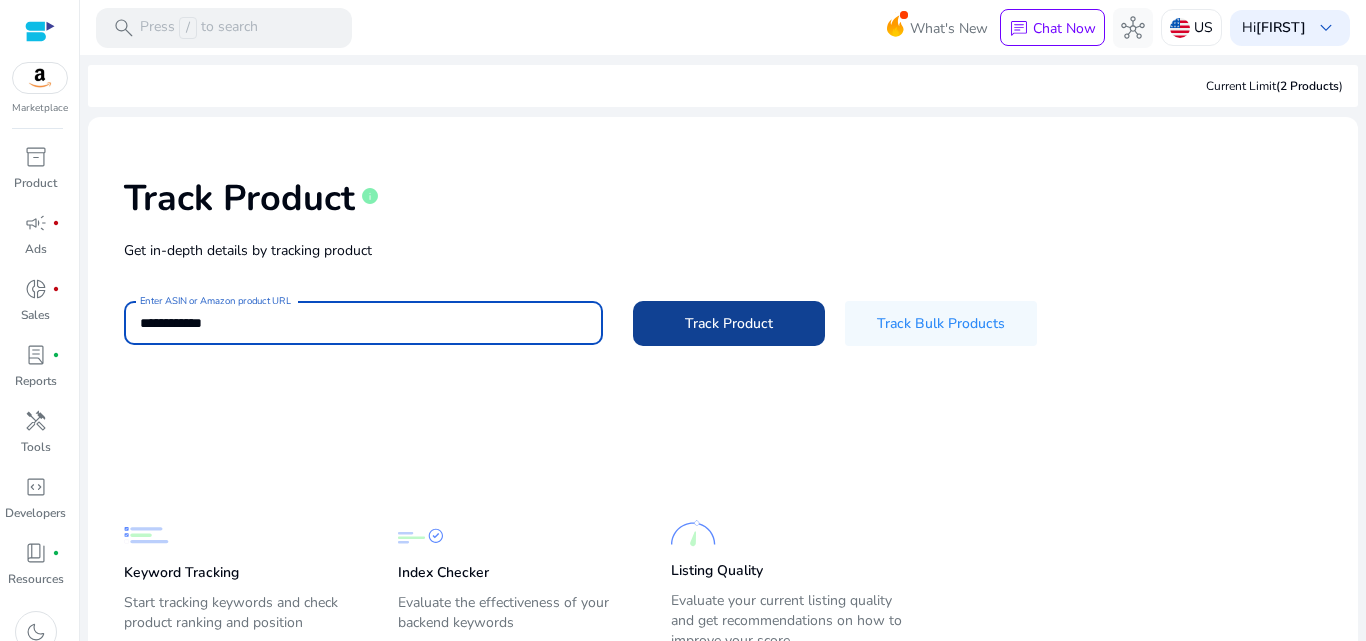 type on "**********" 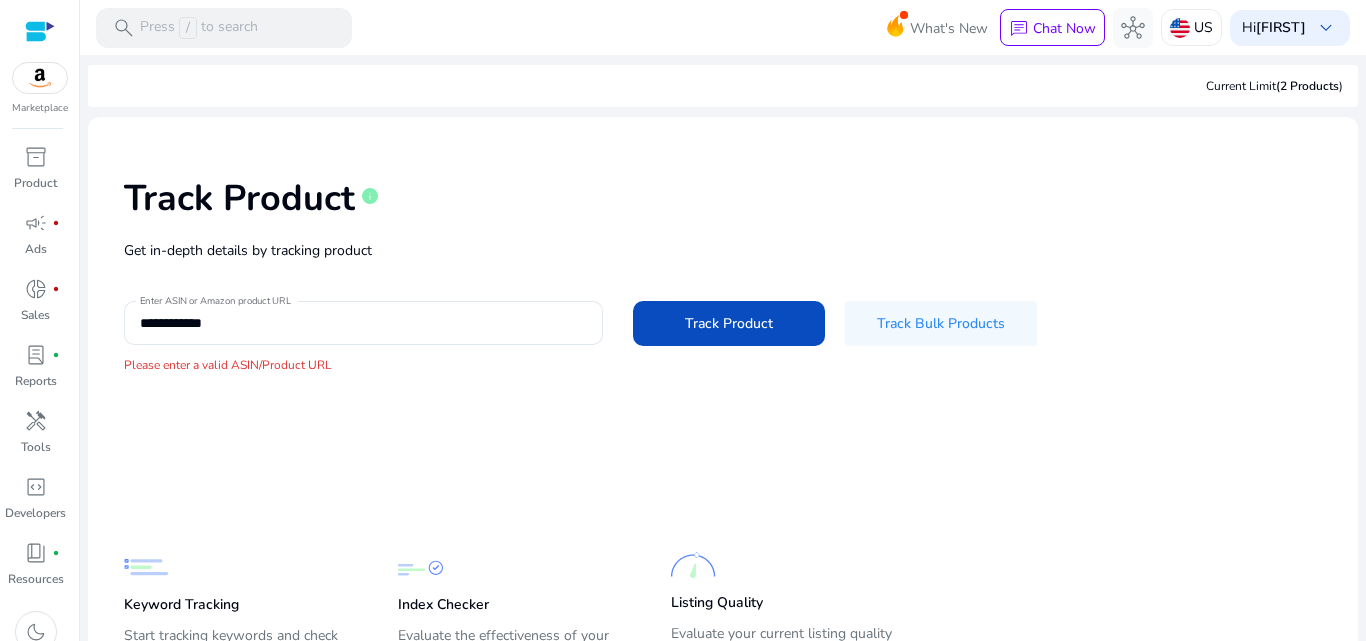 scroll, scrollTop: 115, scrollLeft: 0, axis: vertical 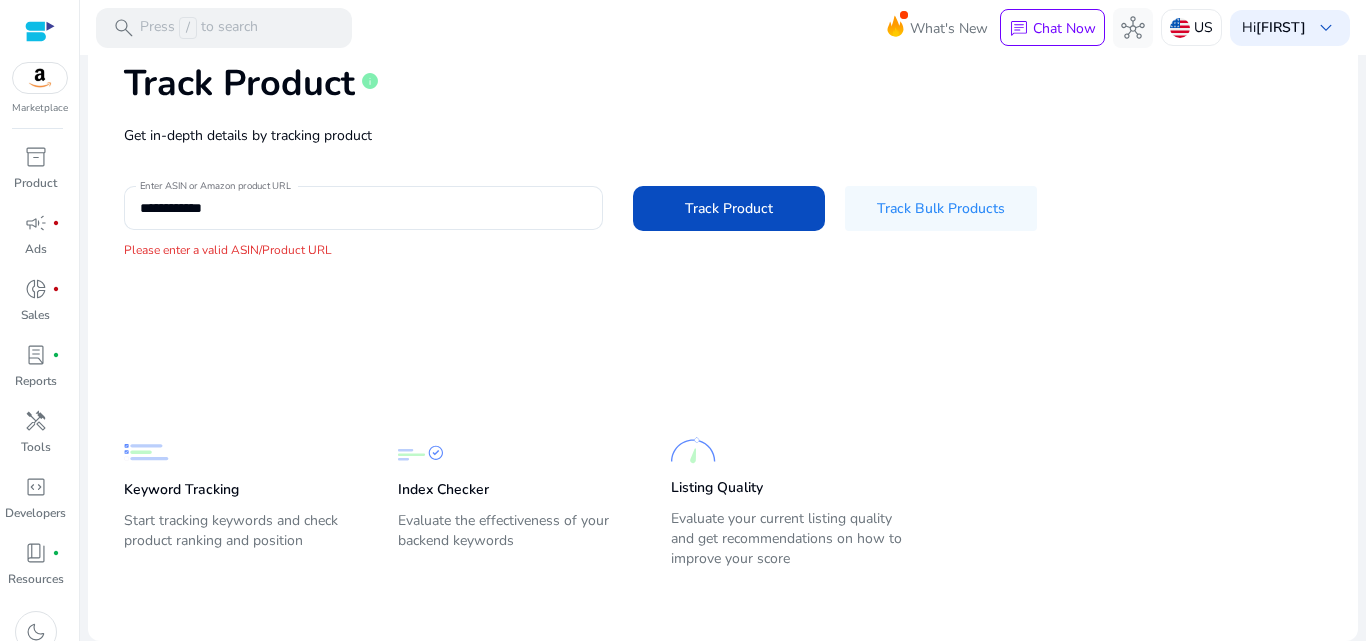 click on "Index Checker  Evaluate the effectiveness of your backend keywords" 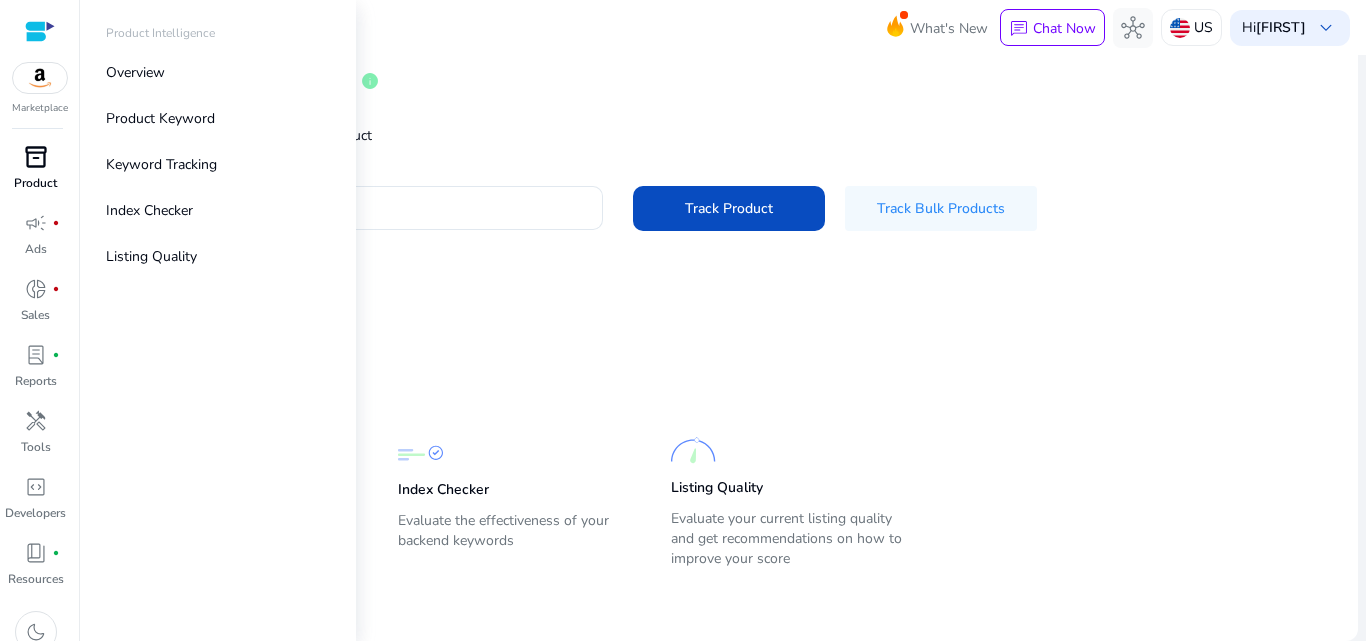 click on "Product" at bounding box center (35, 183) 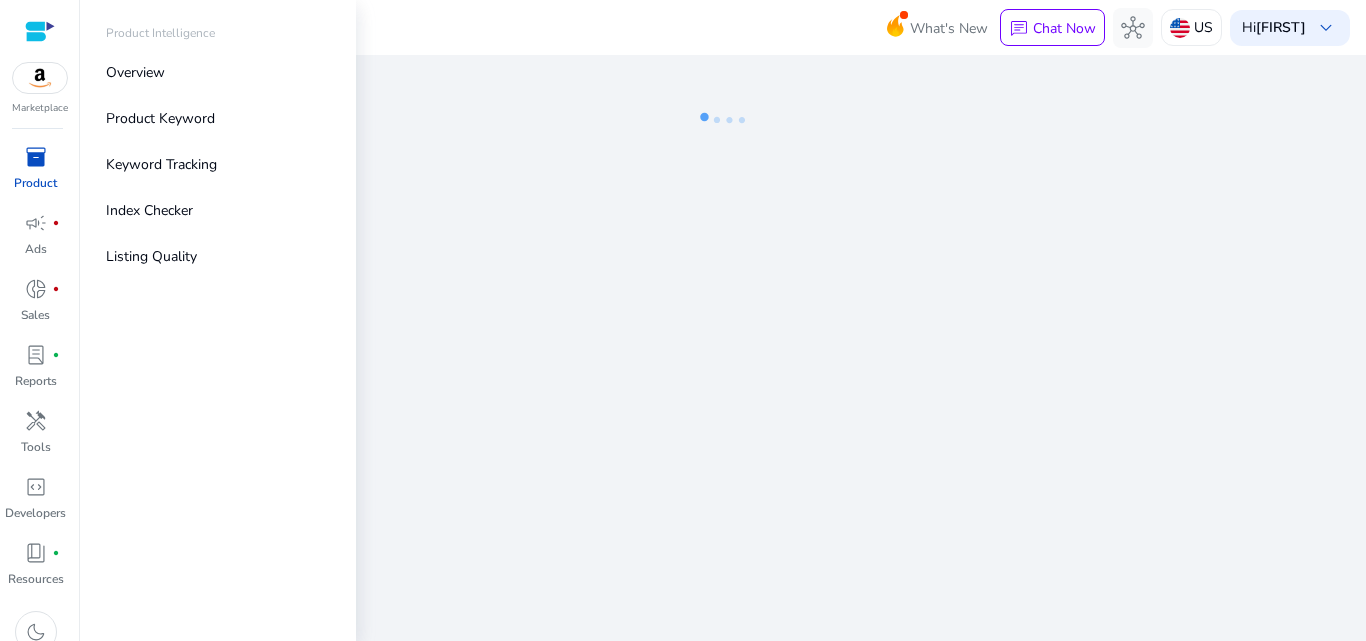 scroll, scrollTop: 0, scrollLeft: 0, axis: both 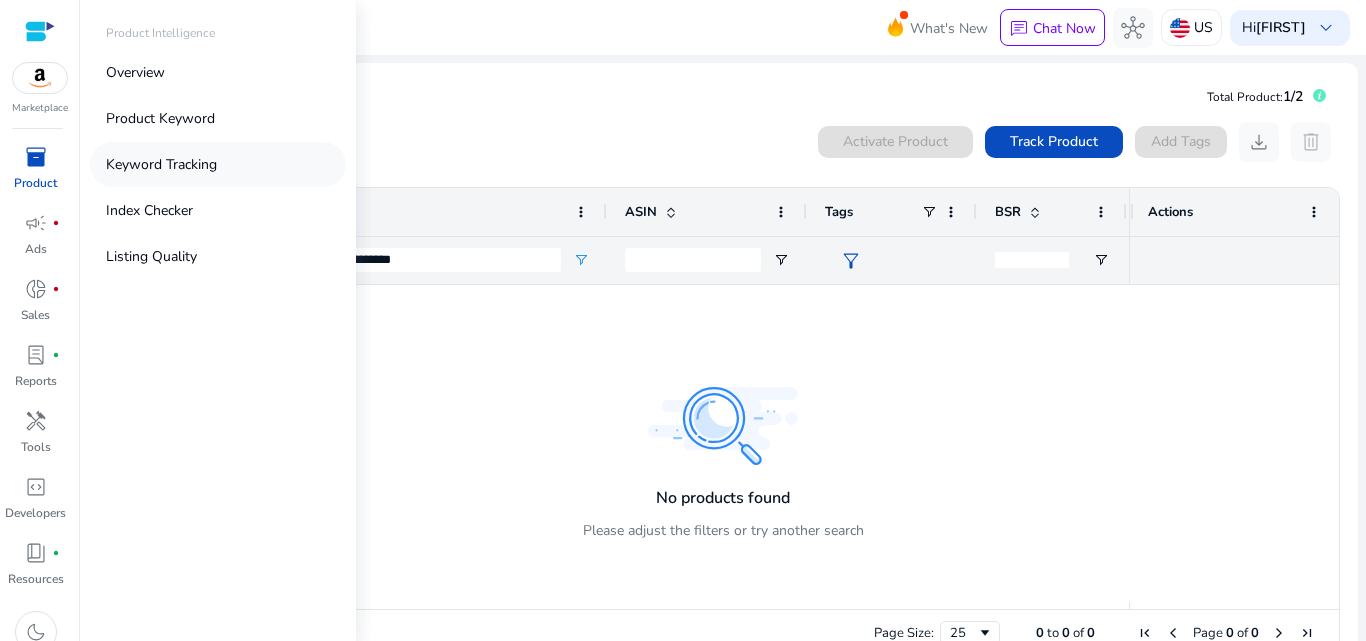 click on "Keyword Tracking" at bounding box center [161, 164] 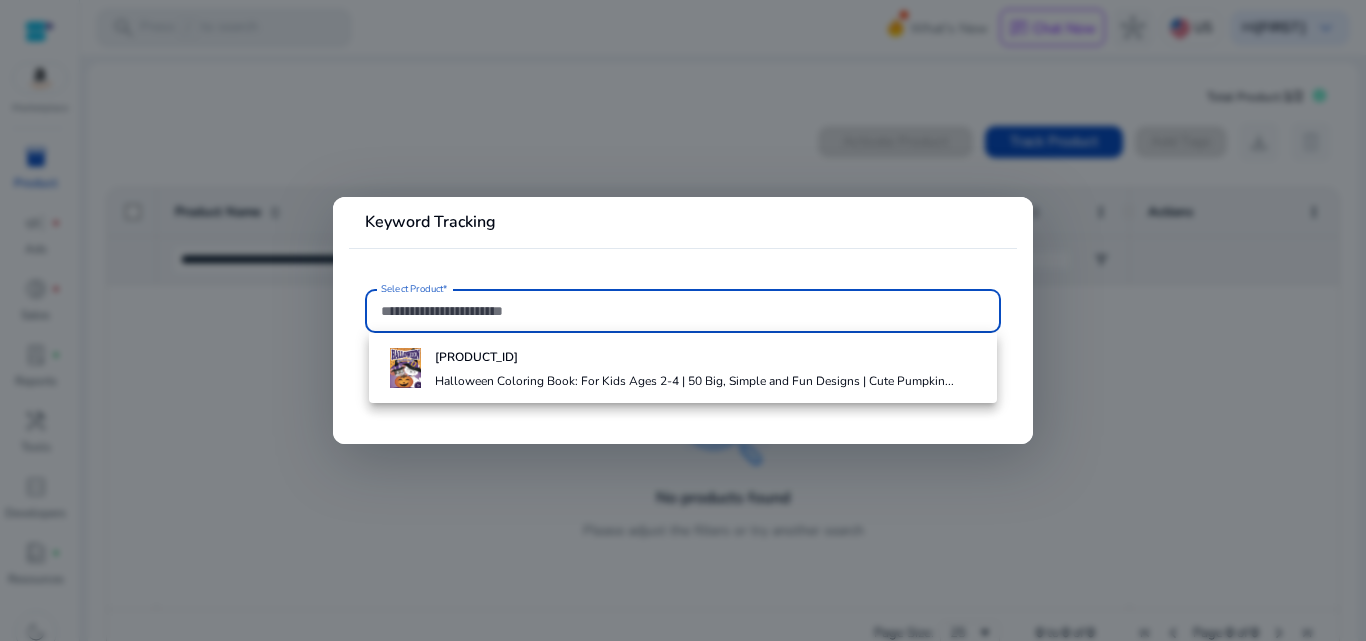 click on "Select Product*" at bounding box center [683, 311] 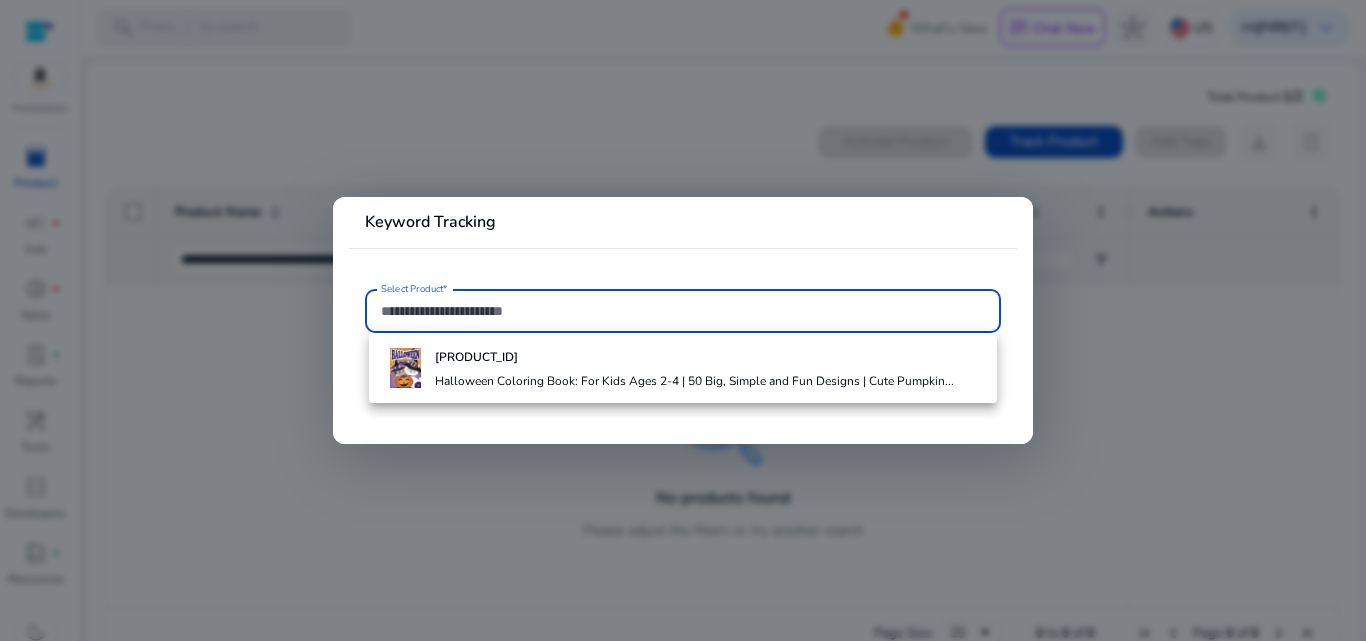 paste on "**********" 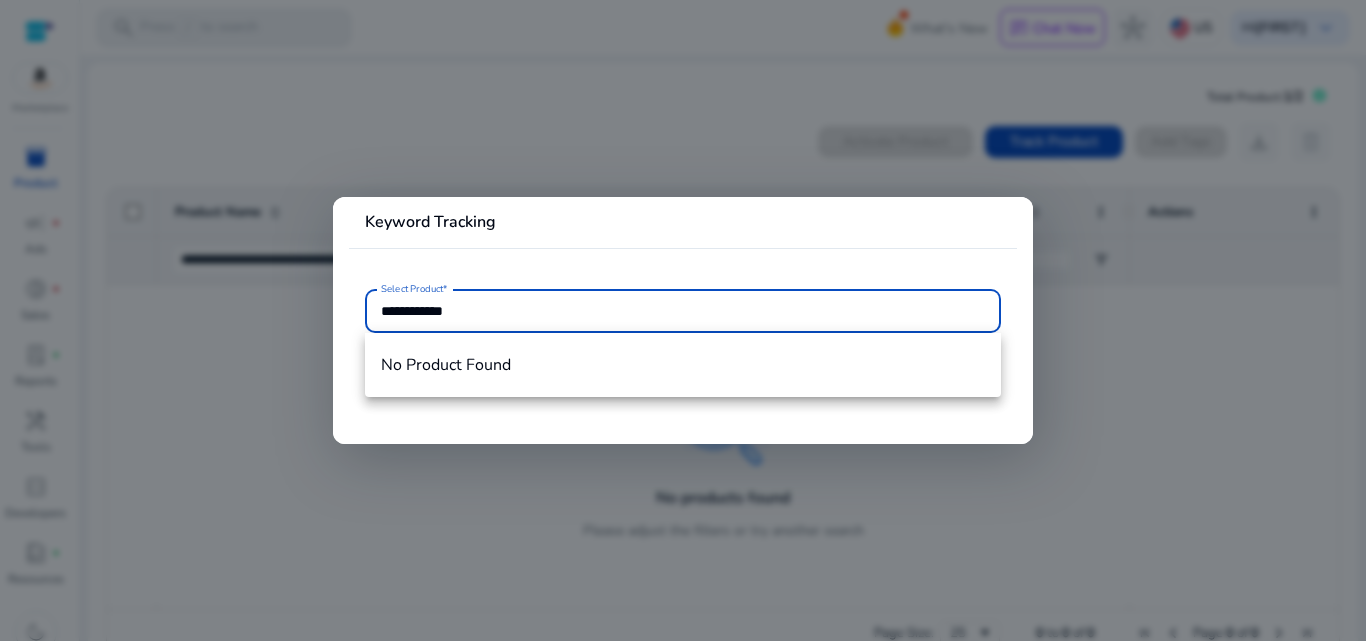 type on "**********" 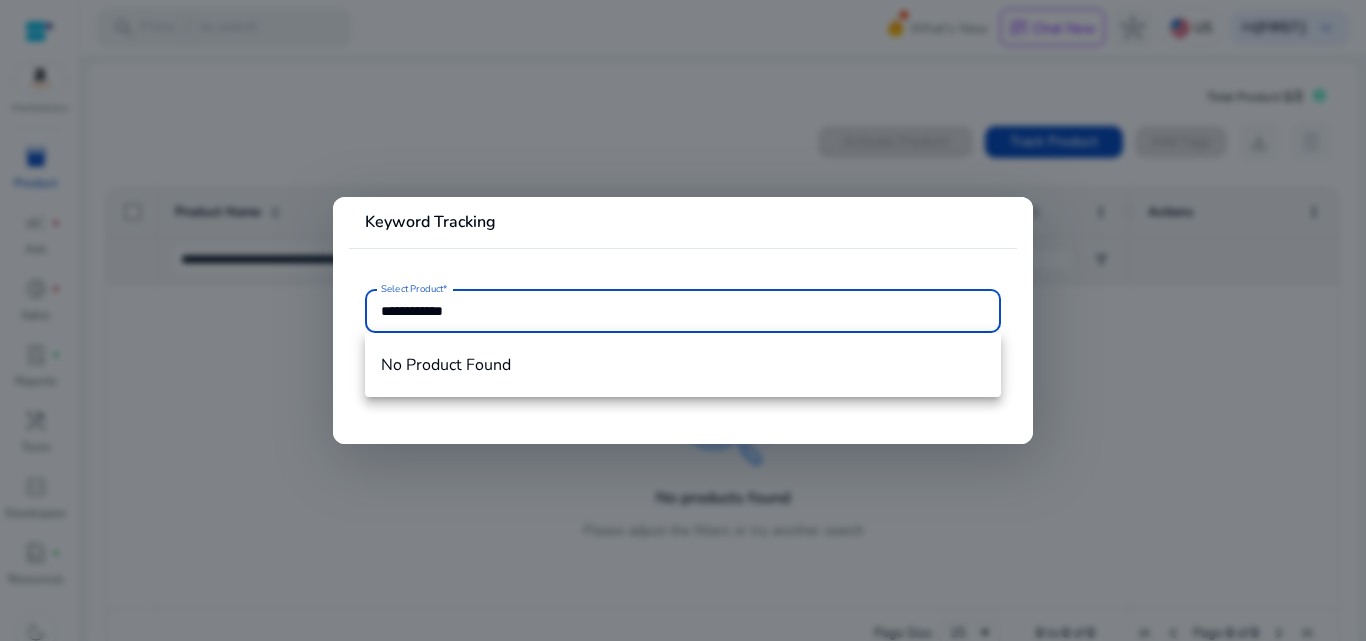 click on "**********" at bounding box center (683, 311) 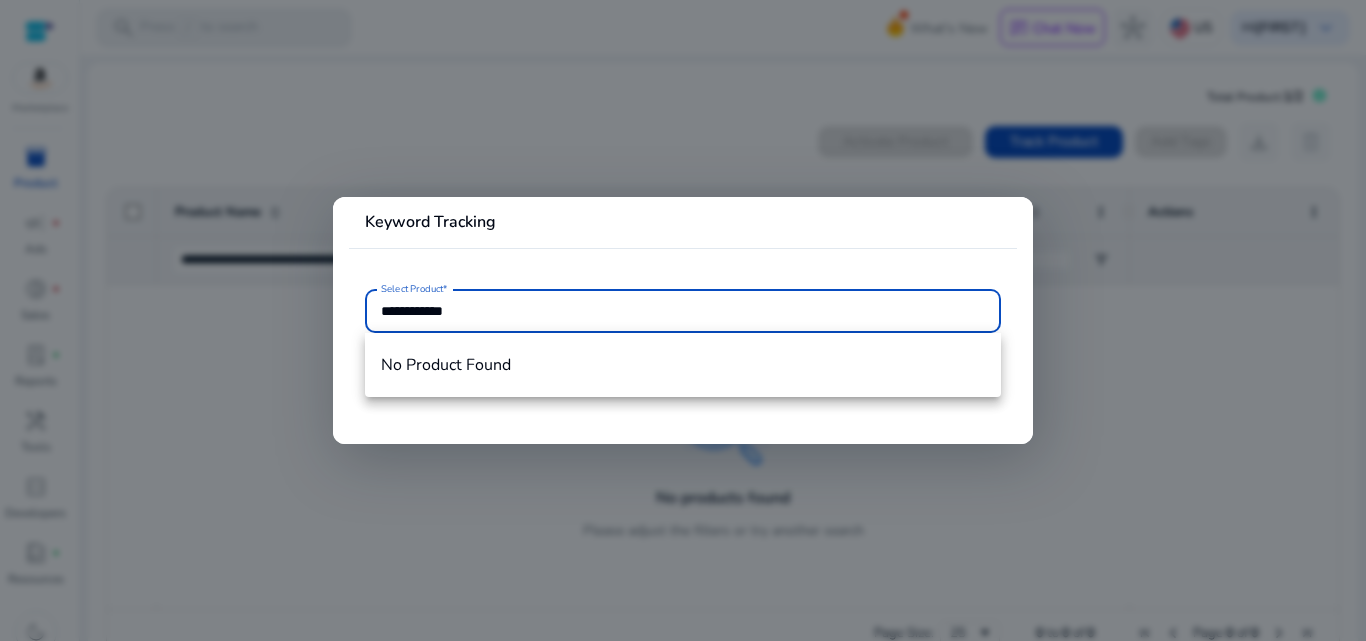 click on "**********" at bounding box center [683, 320] 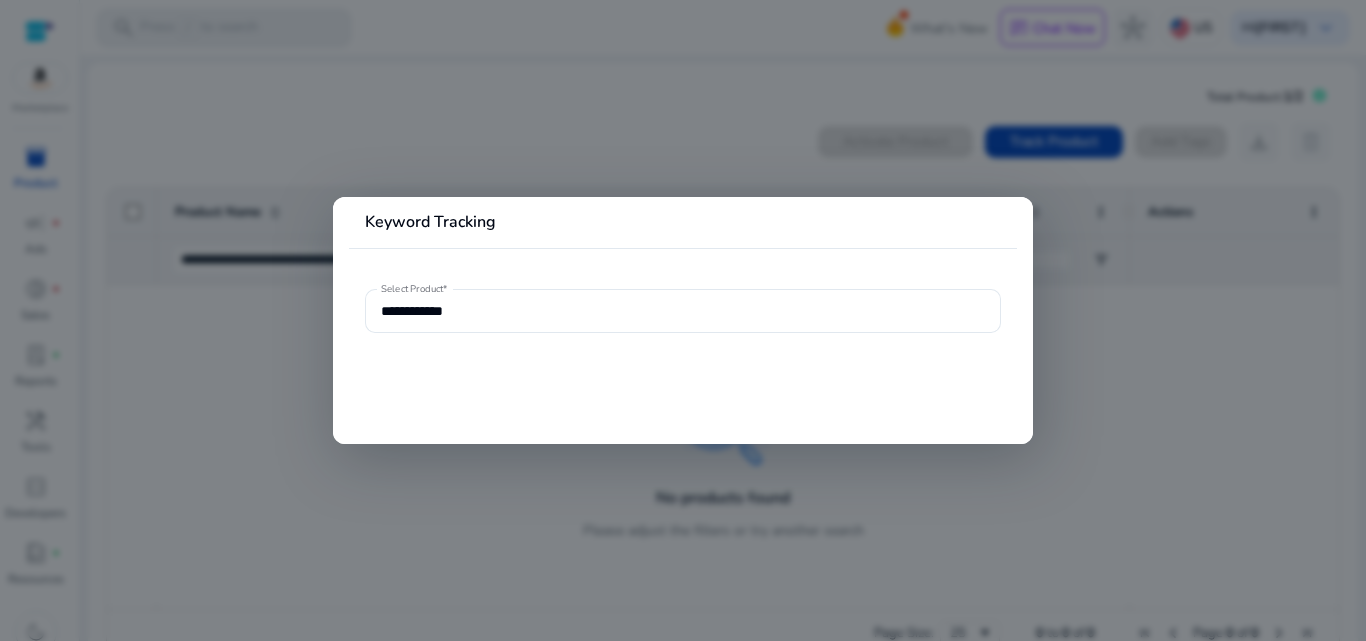 click at bounding box center [683, 320] 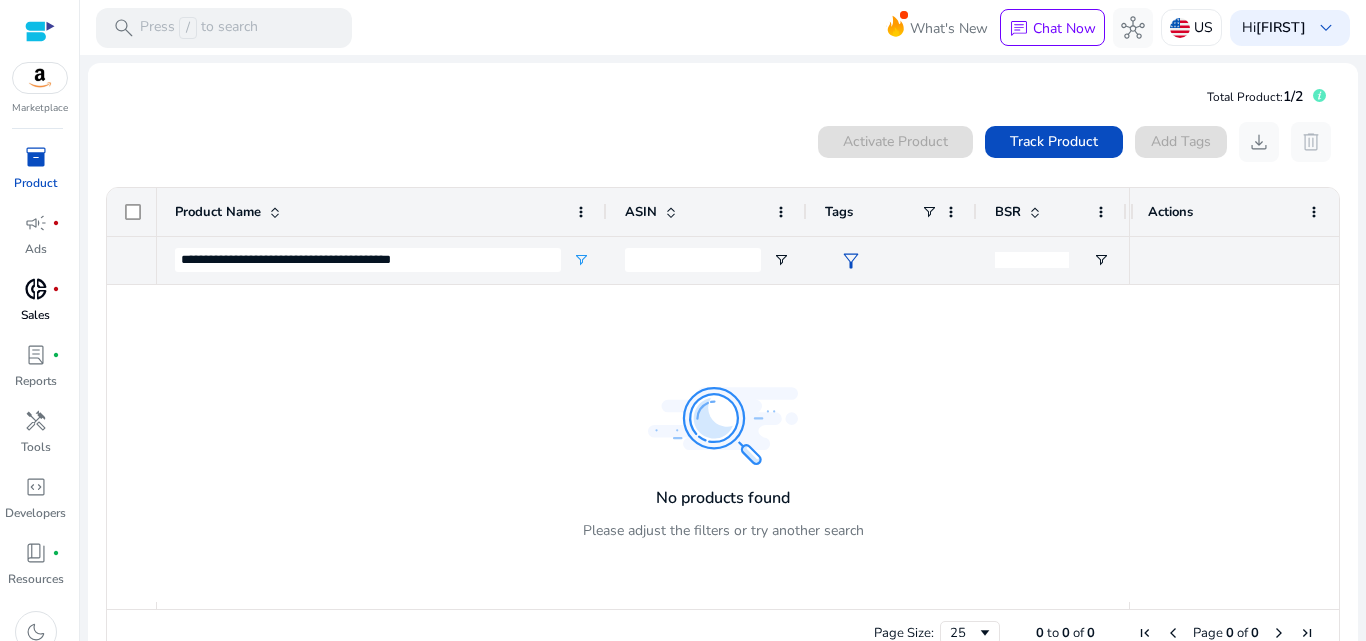 click on "Sales" at bounding box center (35, 315) 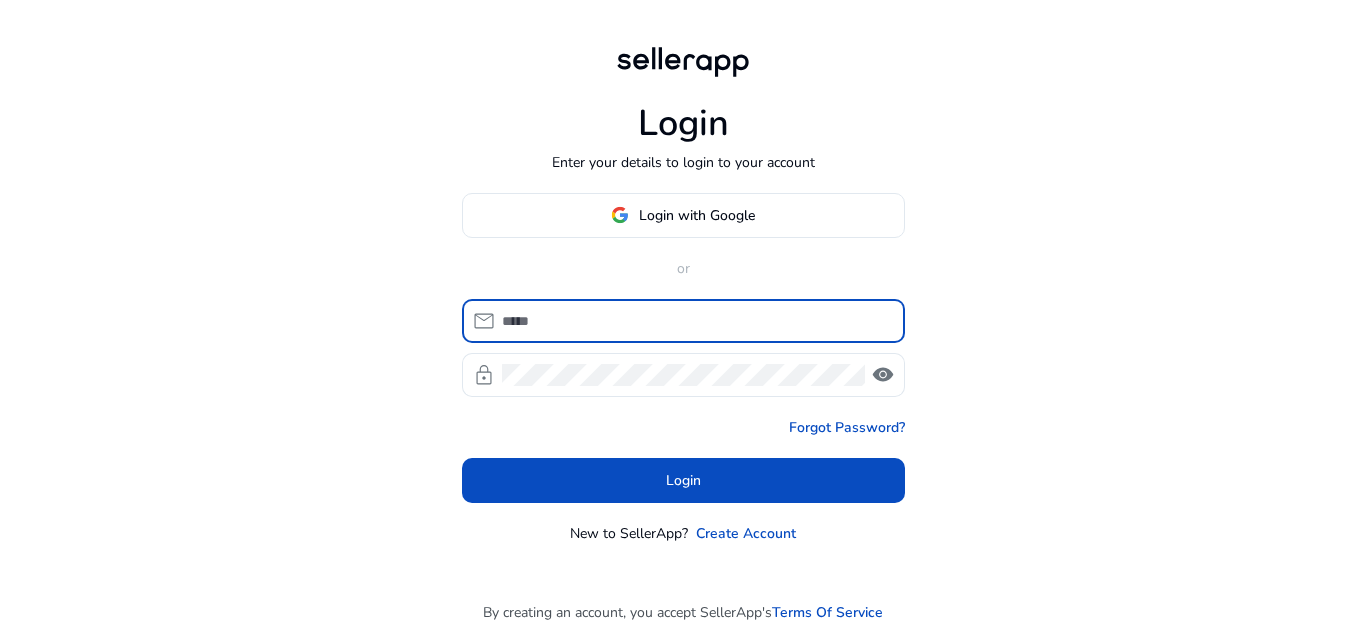 scroll, scrollTop: 0, scrollLeft: 0, axis: both 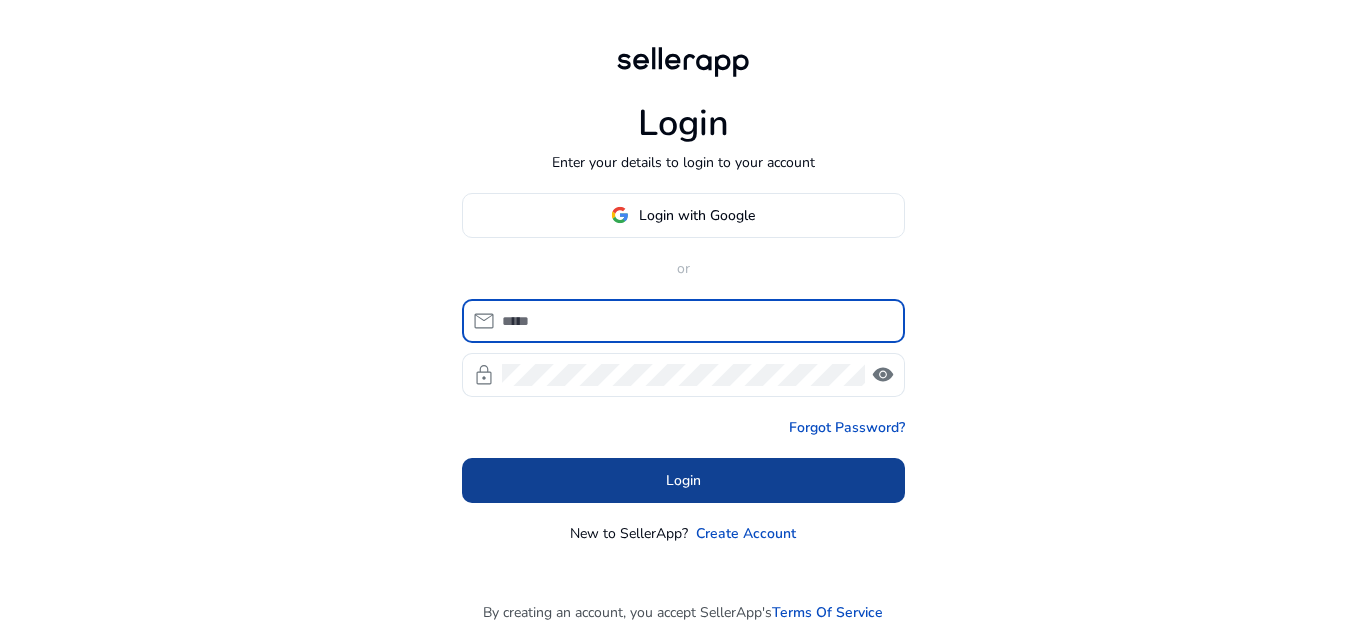type on "**********" 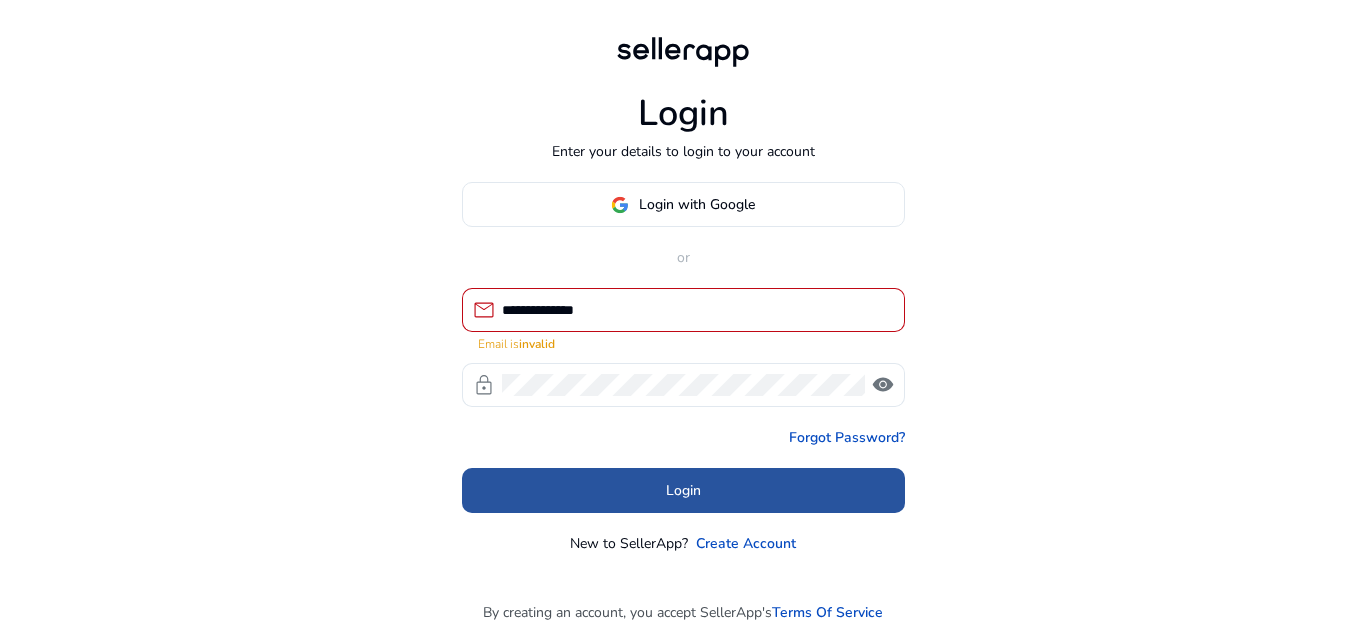 click at bounding box center [683, 491] 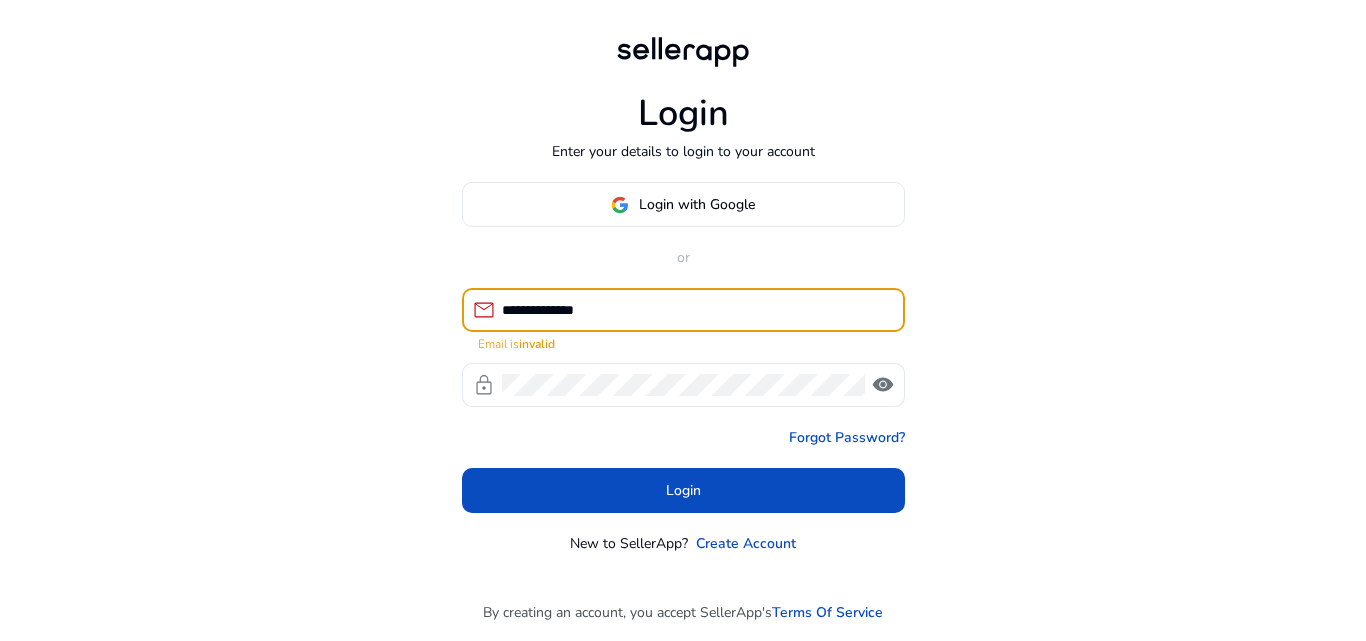 click on "**********" at bounding box center [695, 310] 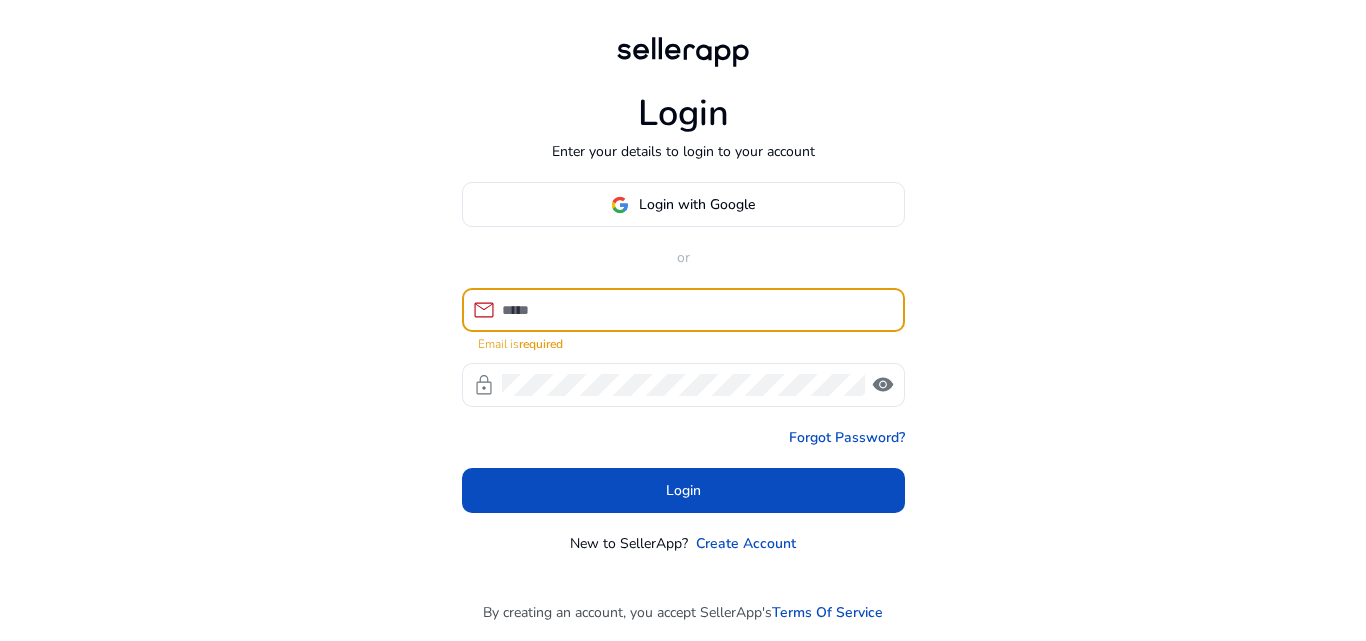 click at bounding box center [695, 310] 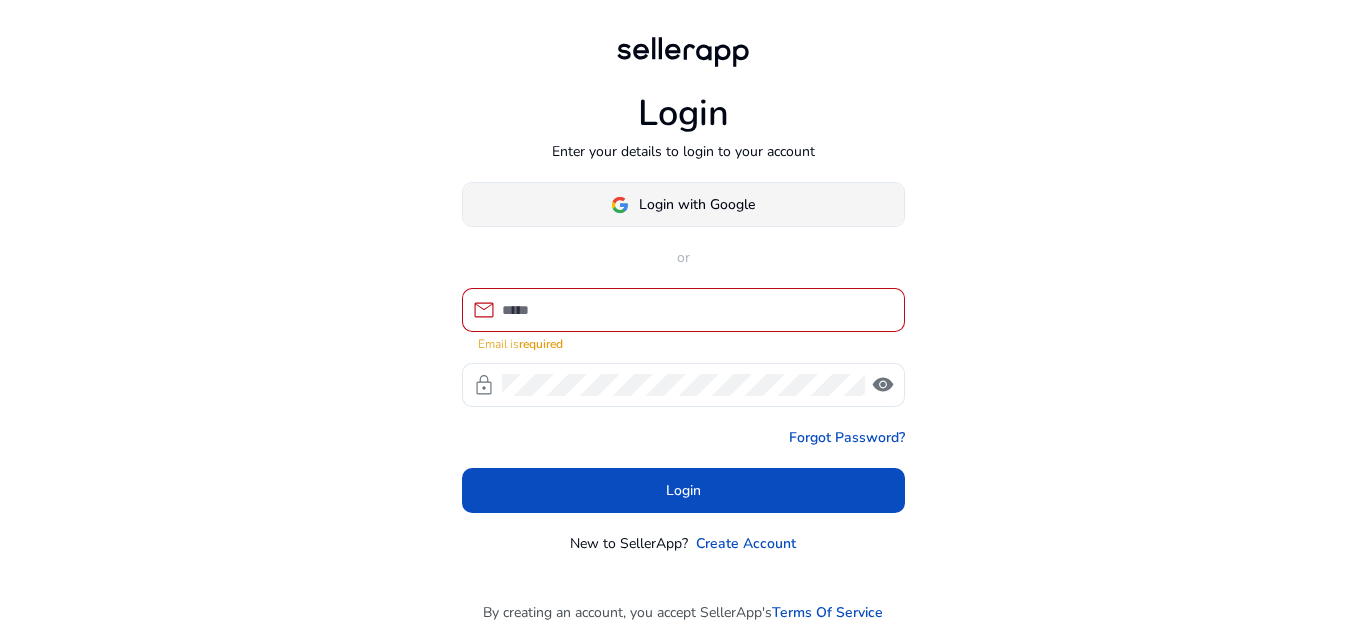 click on "Login with Google" 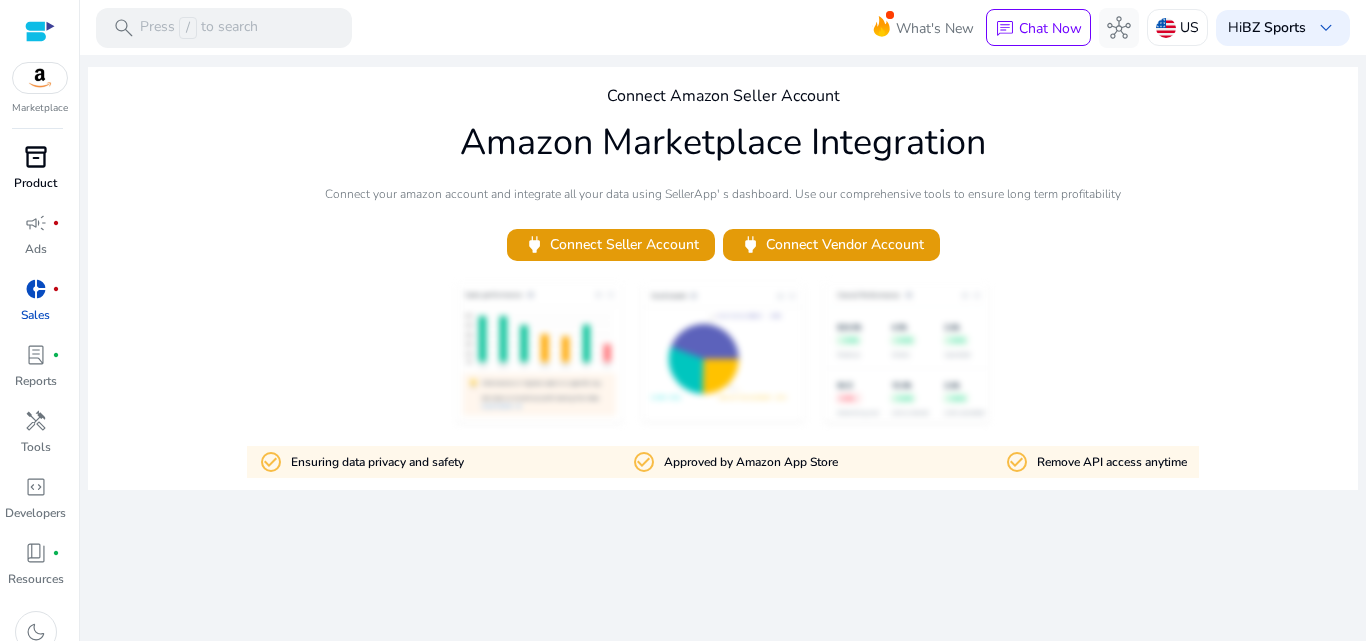 click on "inventory_2" at bounding box center [36, 157] 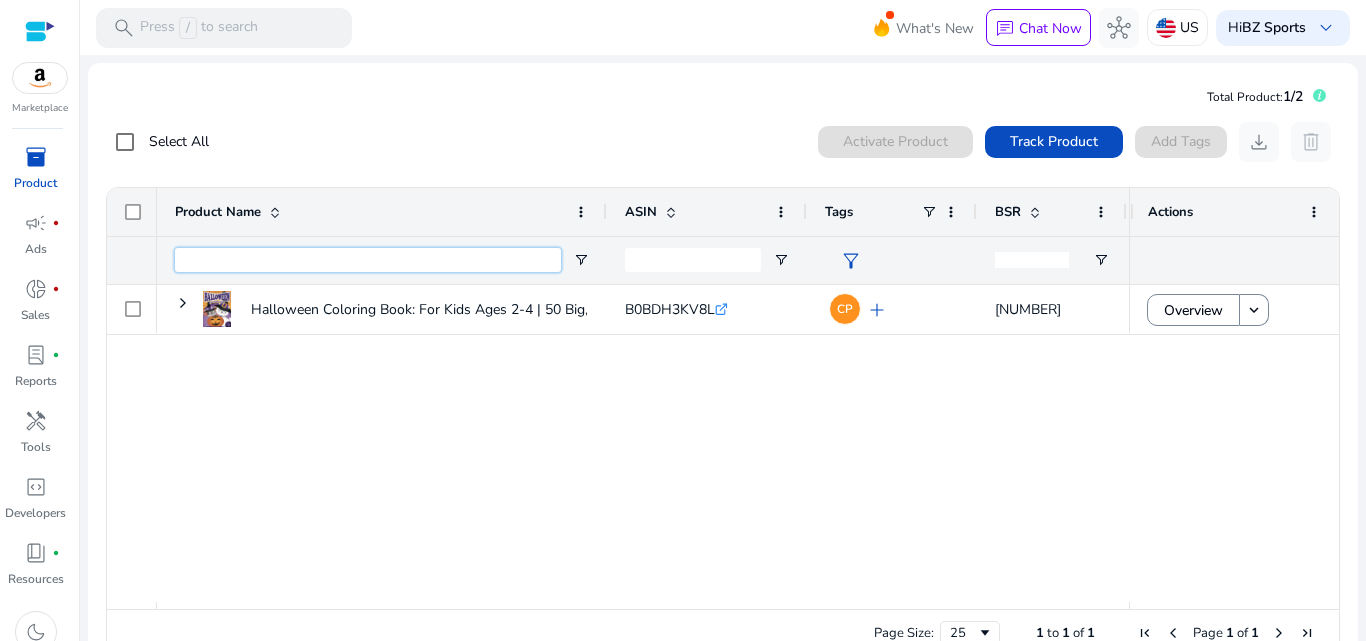click at bounding box center [368, 260] 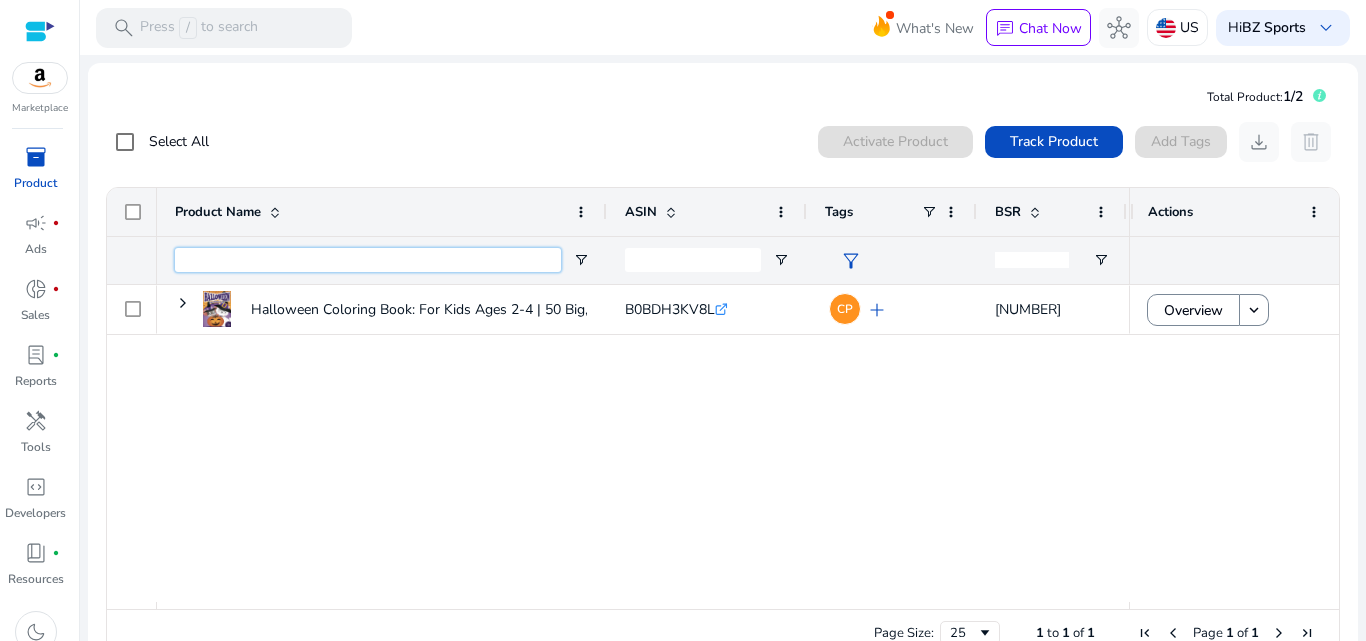 paste on "**********" 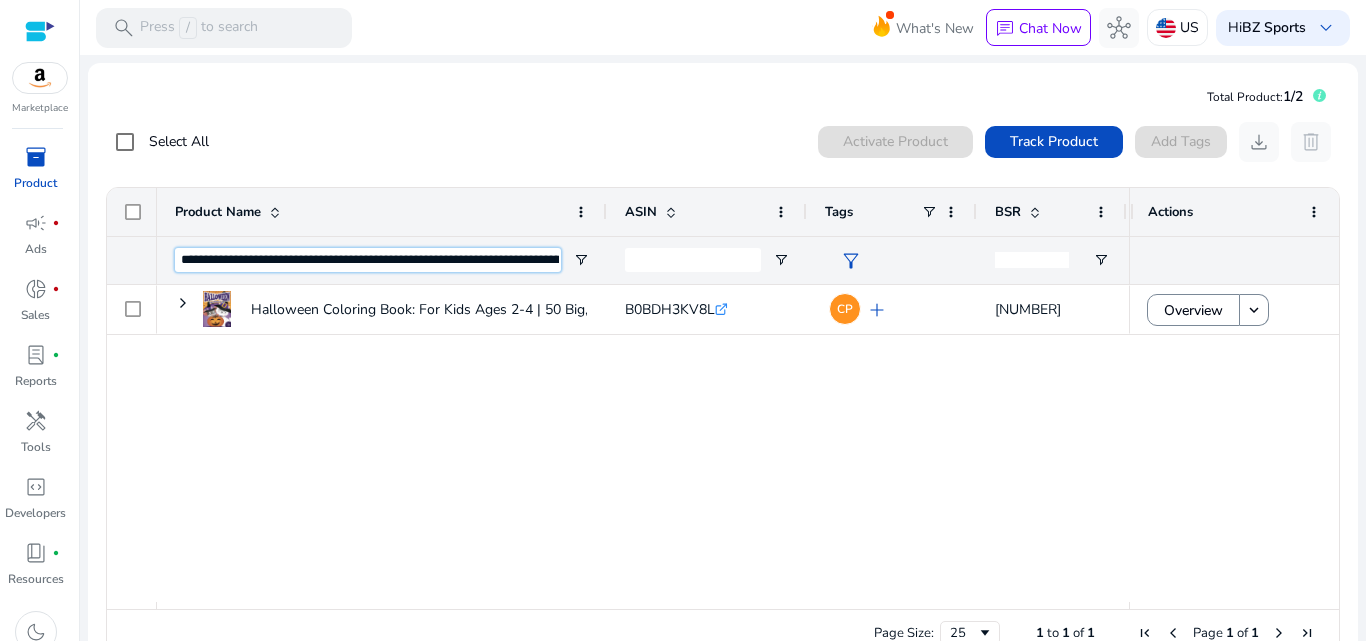 scroll, scrollTop: 0, scrollLeft: 257, axis: horizontal 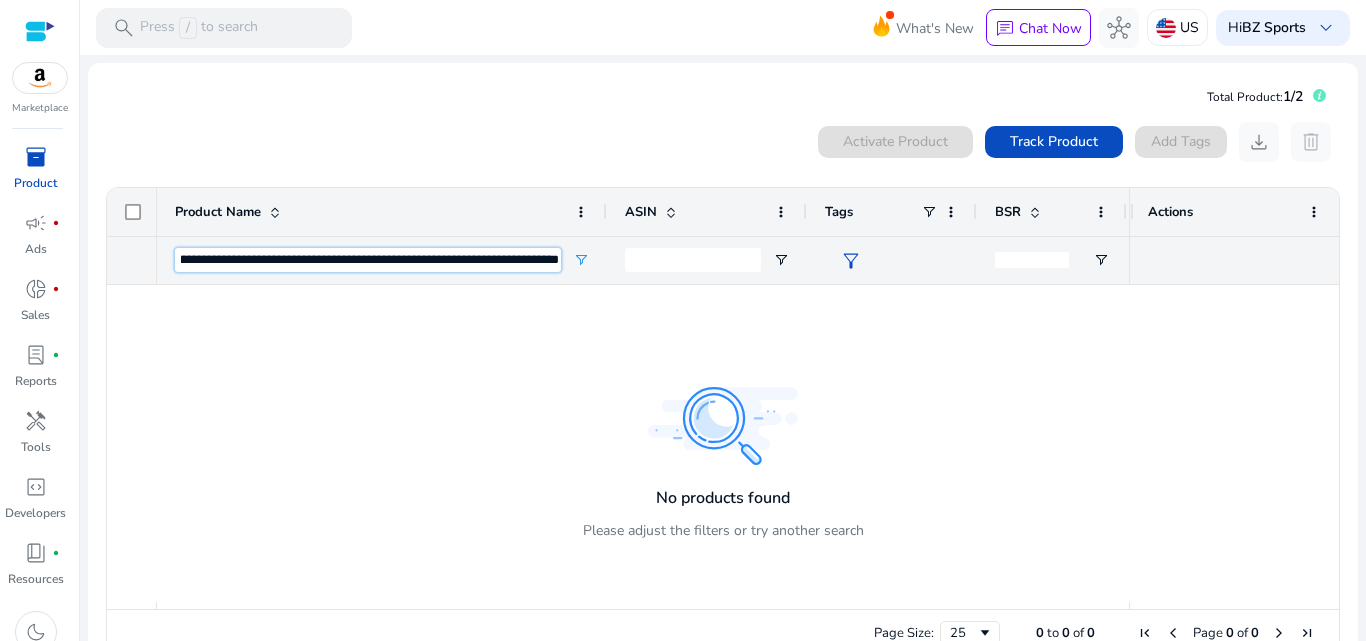 type on "**********" 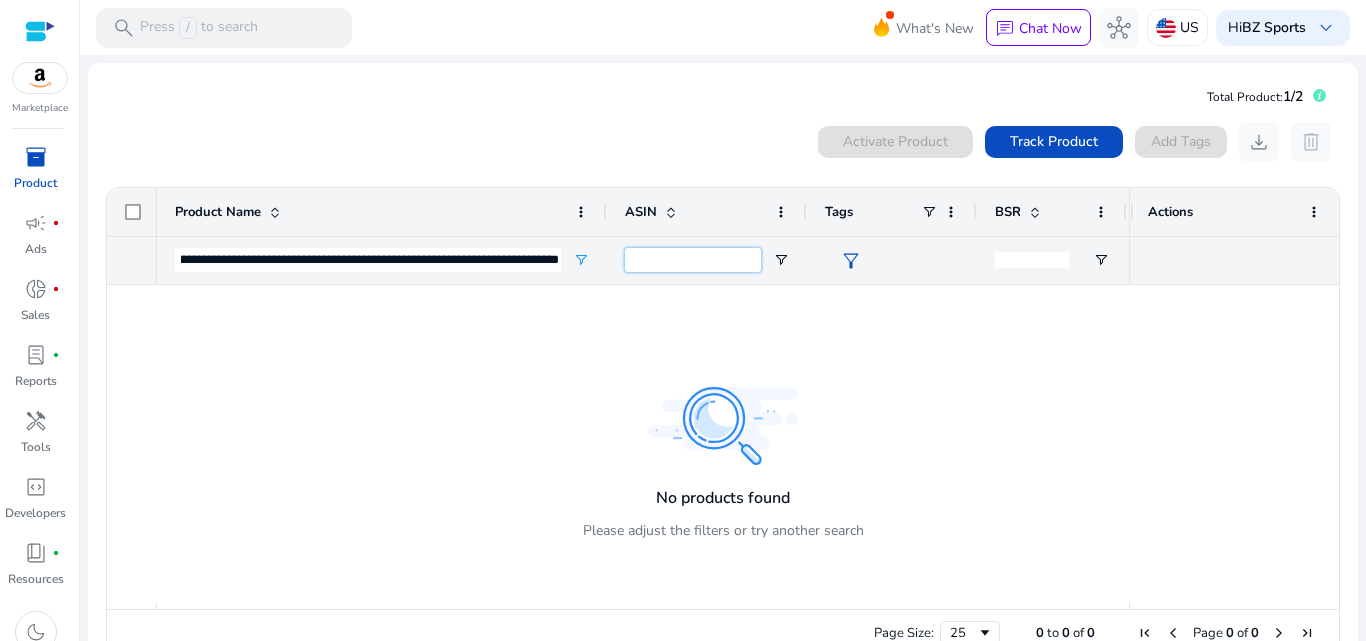 scroll, scrollTop: 0, scrollLeft: 0, axis: both 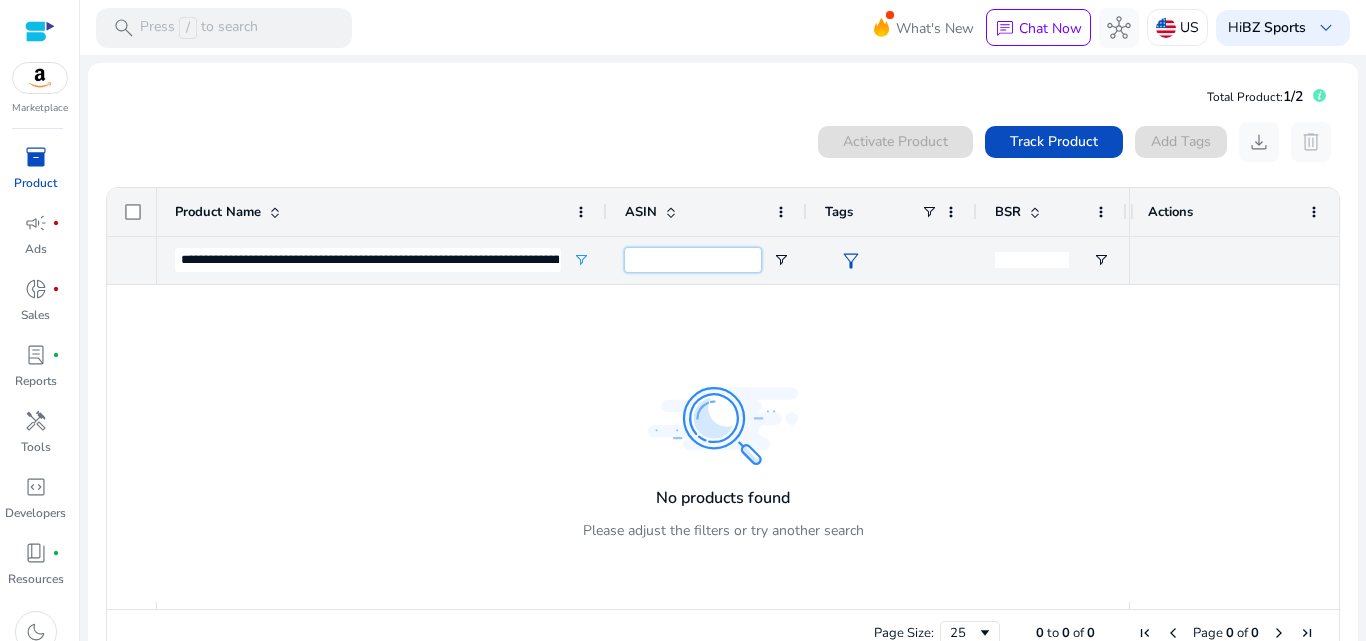 click at bounding box center [693, 260] 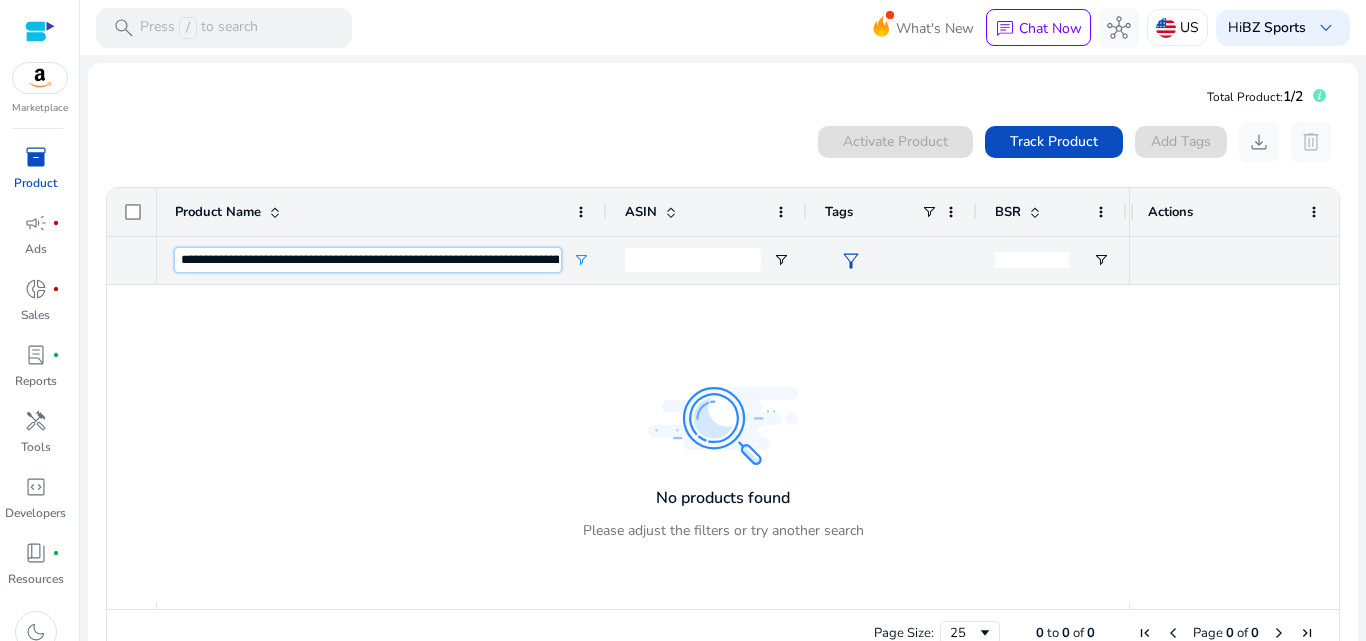click on "**********" at bounding box center (368, 260) 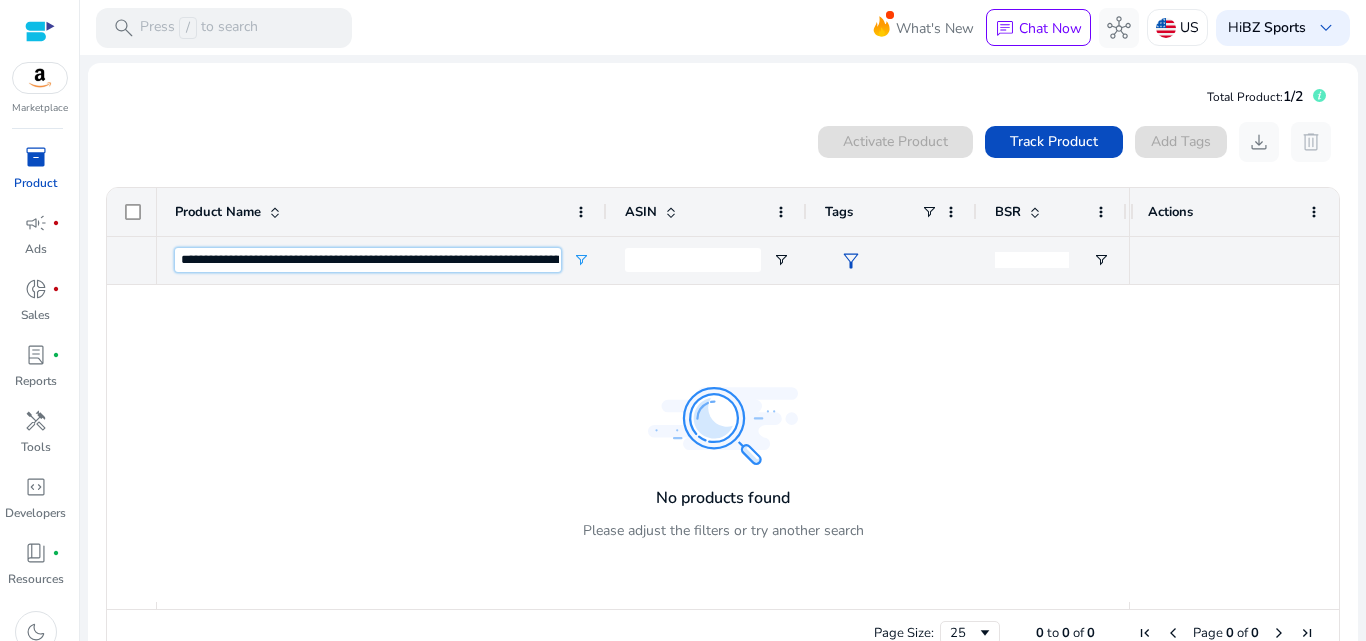 drag, startPoint x: 402, startPoint y: 263, endPoint x: 484, endPoint y: 263, distance: 82 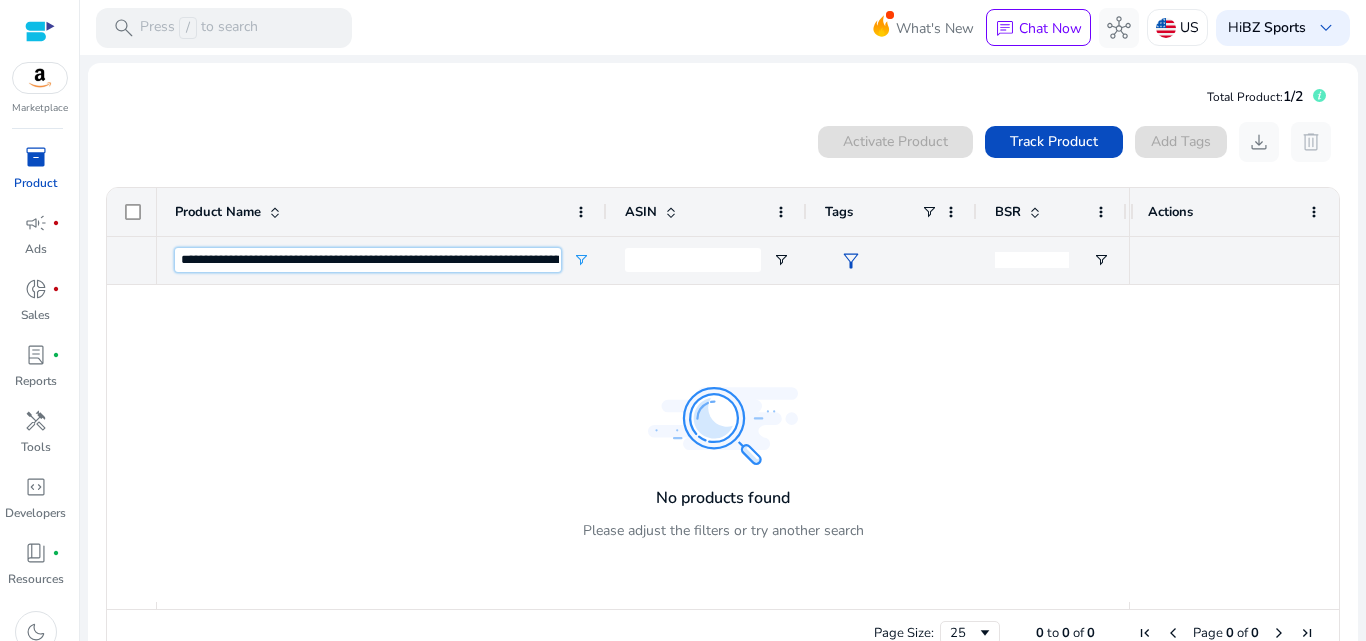scroll, scrollTop: 0, scrollLeft: 0, axis: both 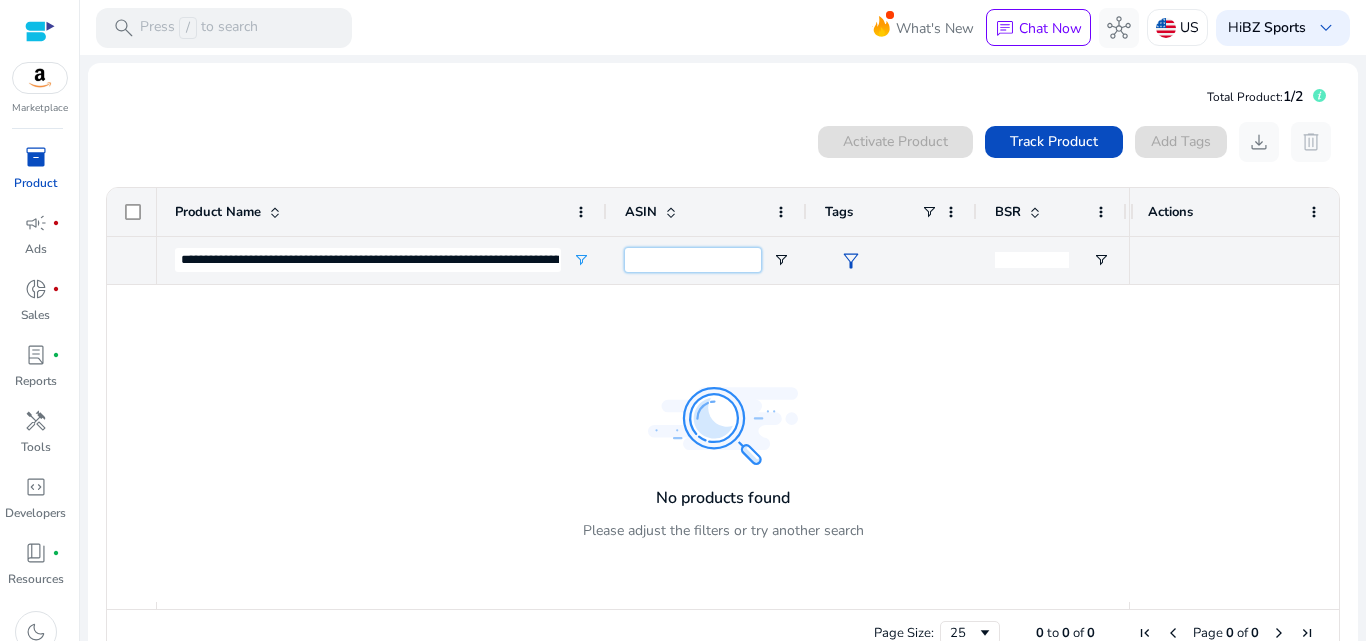 click at bounding box center [693, 260] 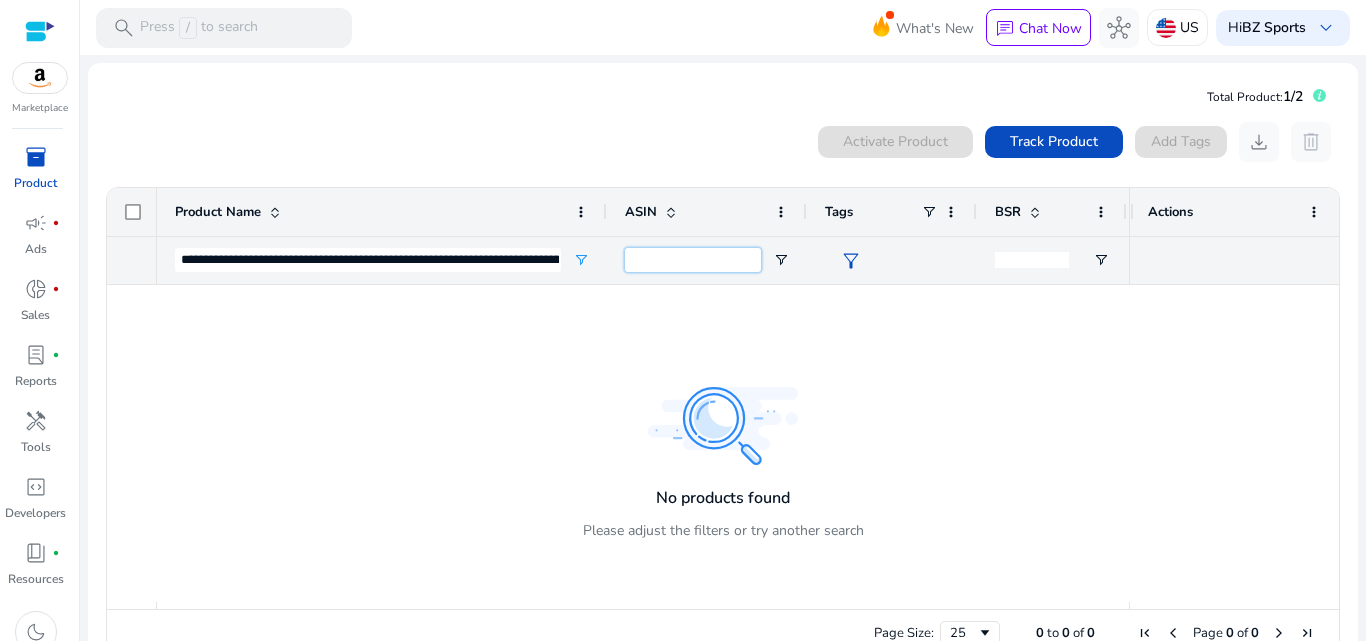 paste on "**********" 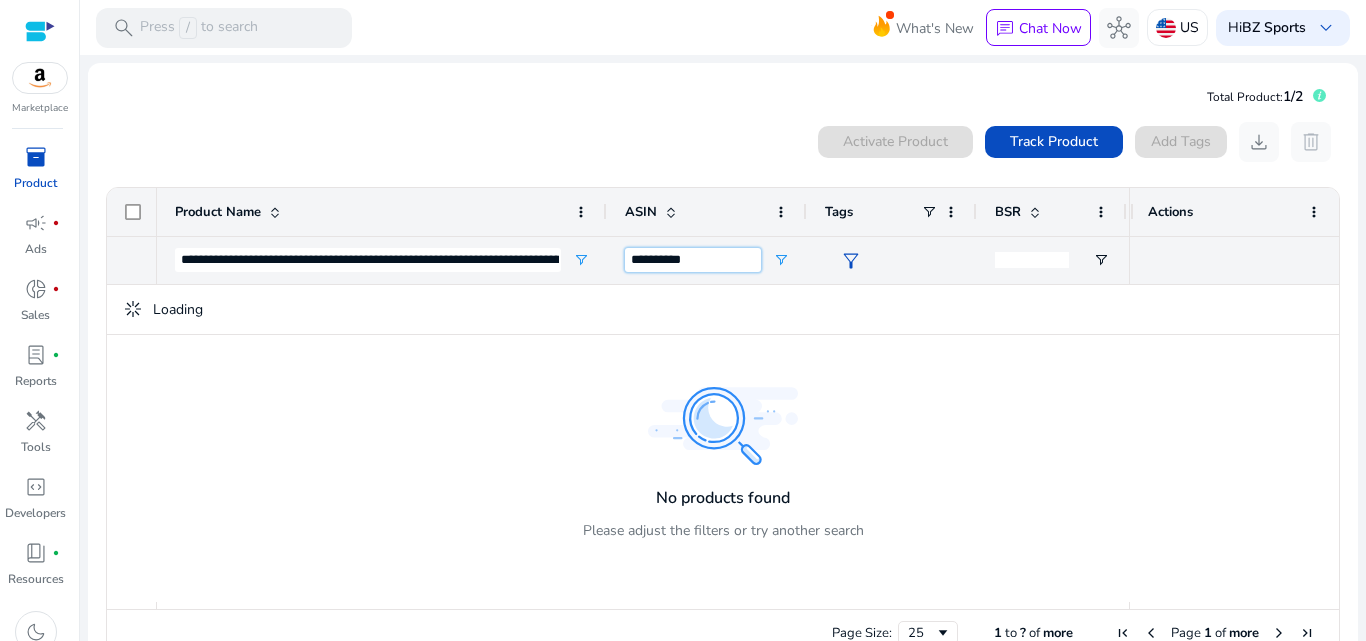 type on "**********" 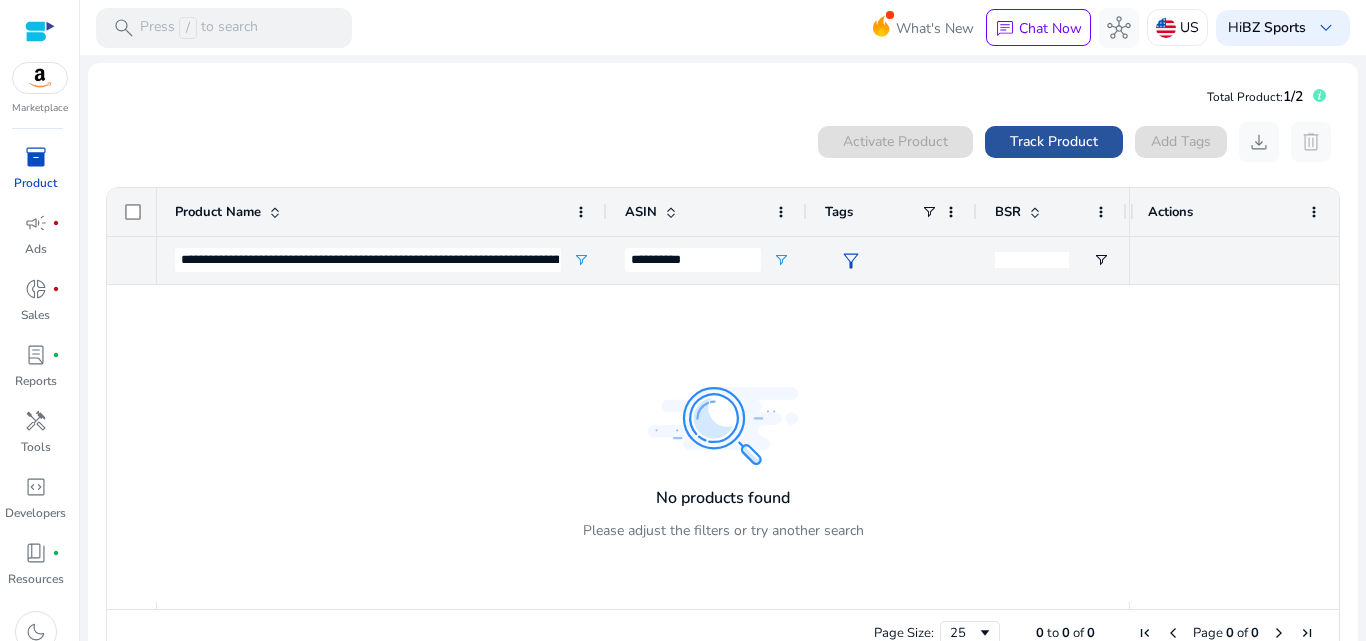 click on "Track Product" 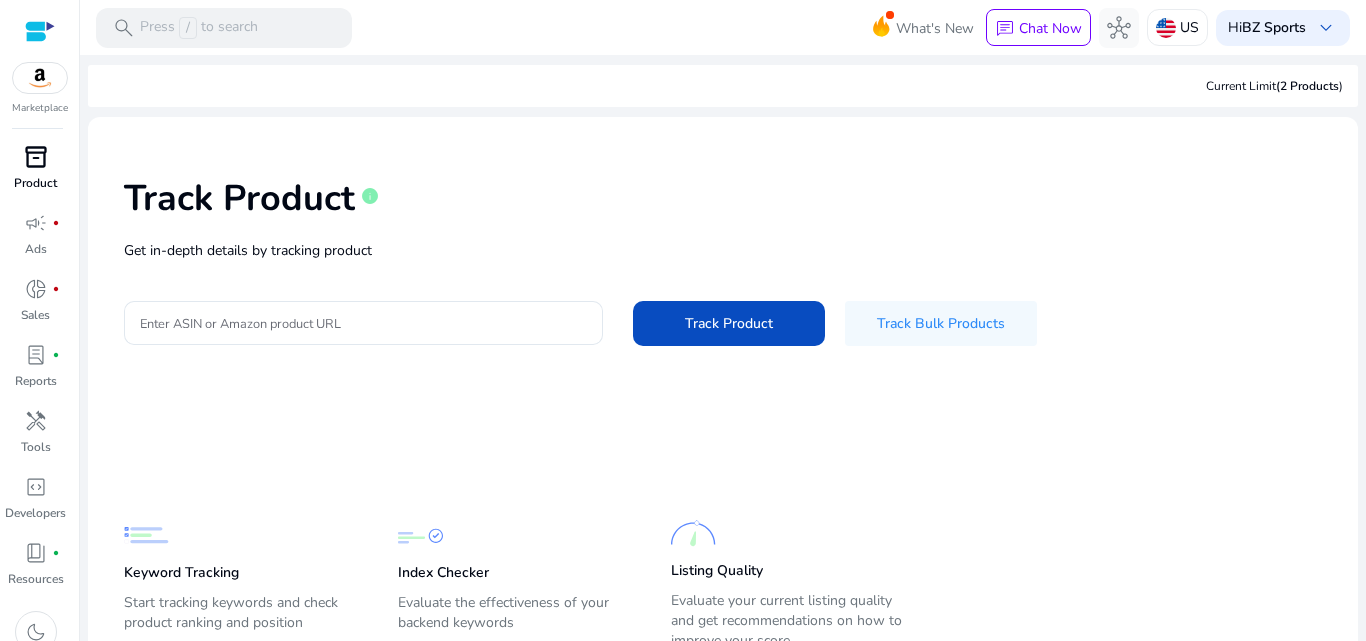 scroll, scrollTop: 16, scrollLeft: 0, axis: vertical 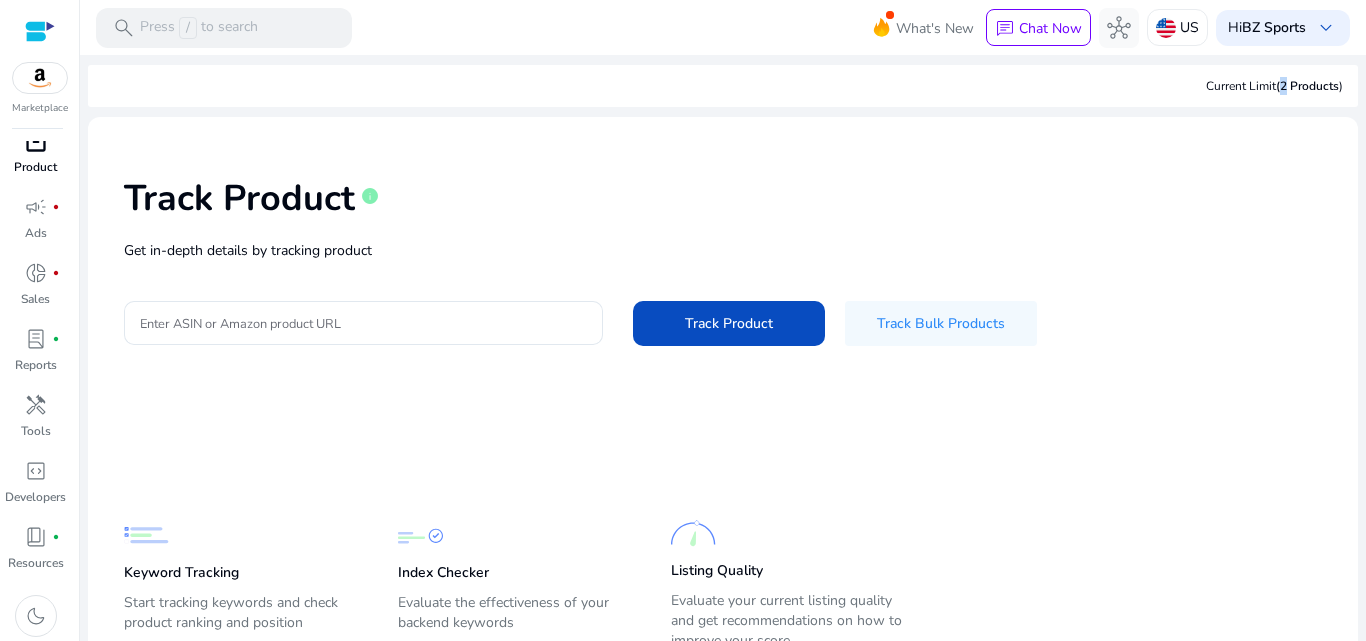 click on "(2 Products" 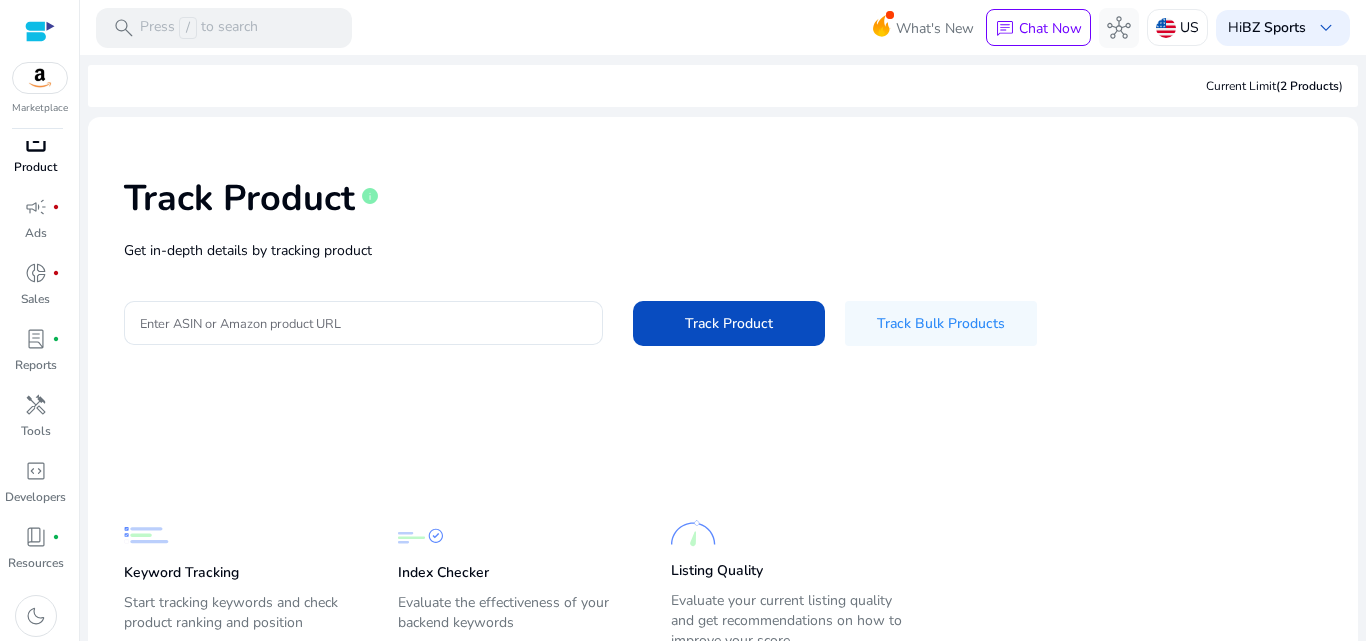 click on "Track Product   info   Get in-depth details by tracking product  Enter ASIN or Amazon product URL  Track Product   Track Bulk Products  Keyword Tracking  Start tracking keywords and check product ranking and position  Index Checker  Evaluate the effectiveness of your backend keywords  Listing Quality  Evaluate your current listing quality and get recommendations on how to improve your score" 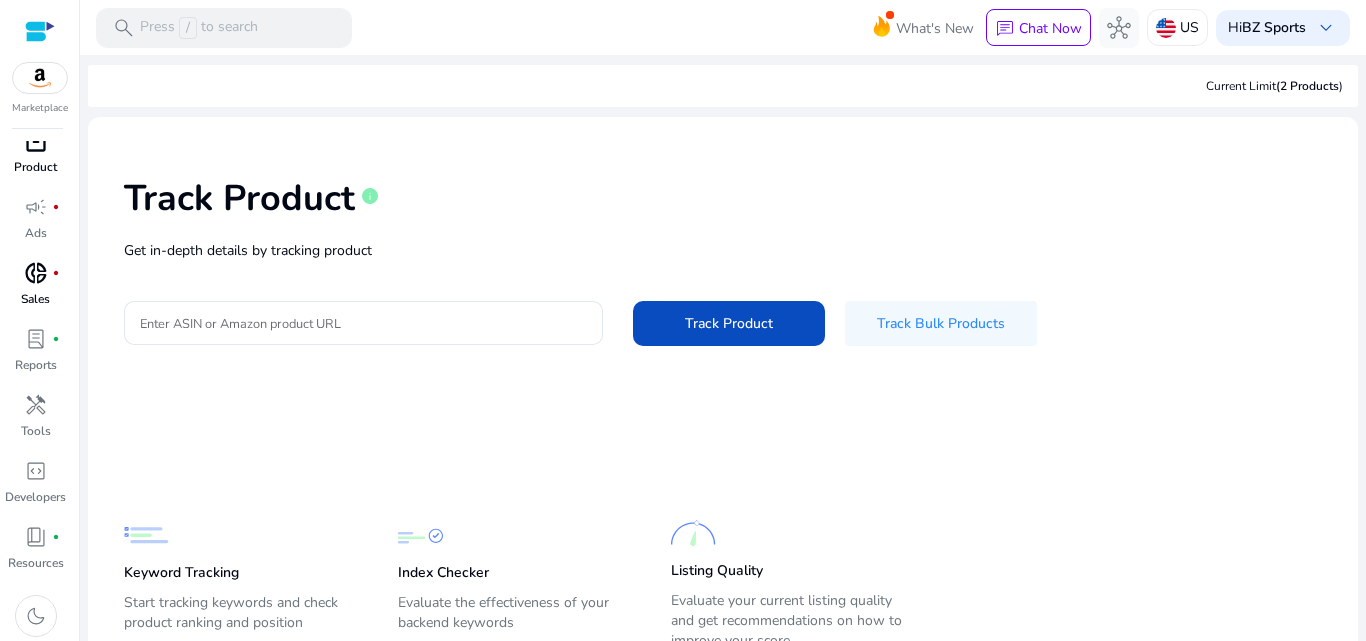 scroll, scrollTop: 0, scrollLeft: 0, axis: both 